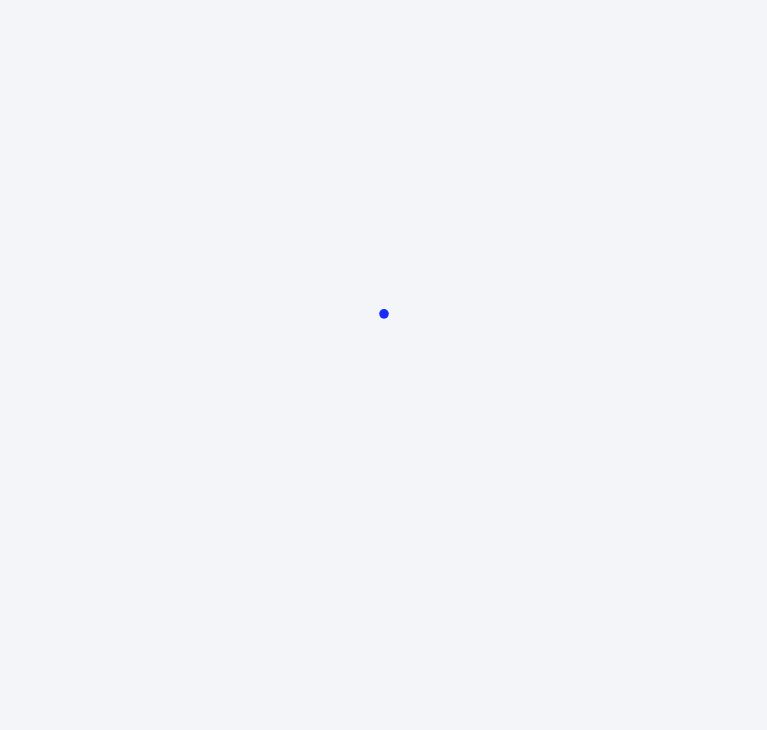scroll, scrollTop: 0, scrollLeft: 0, axis: both 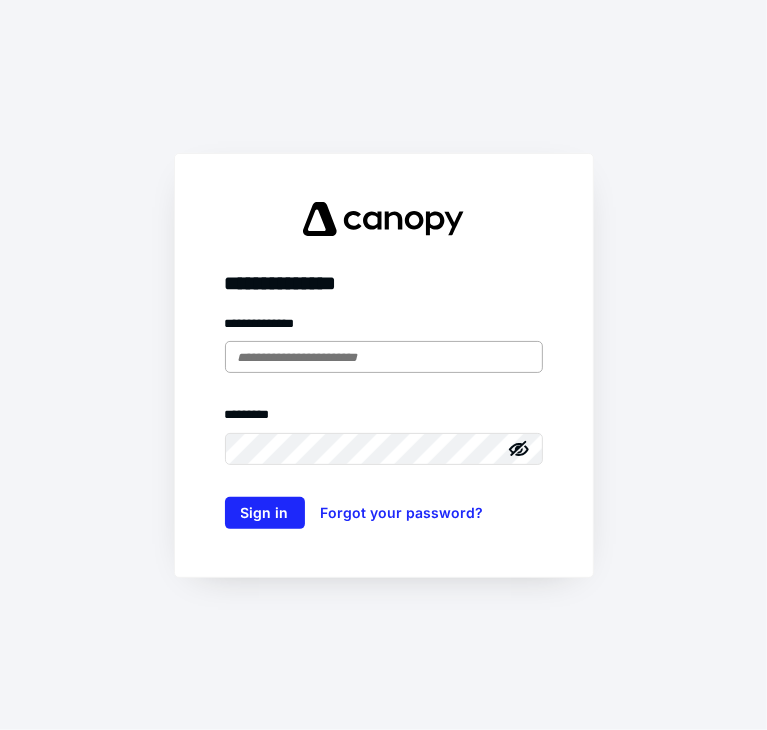 click at bounding box center [384, 357] 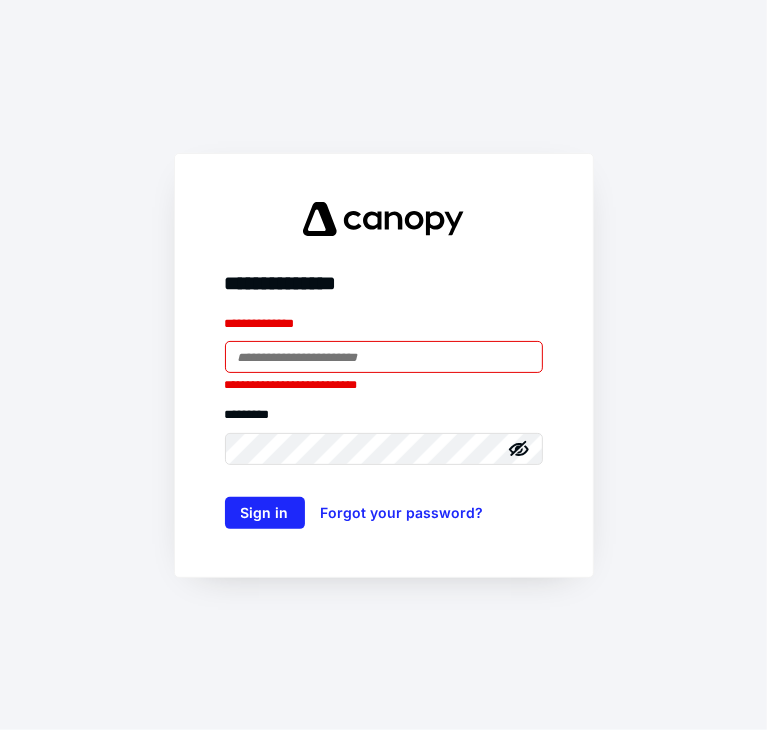 type on "**********" 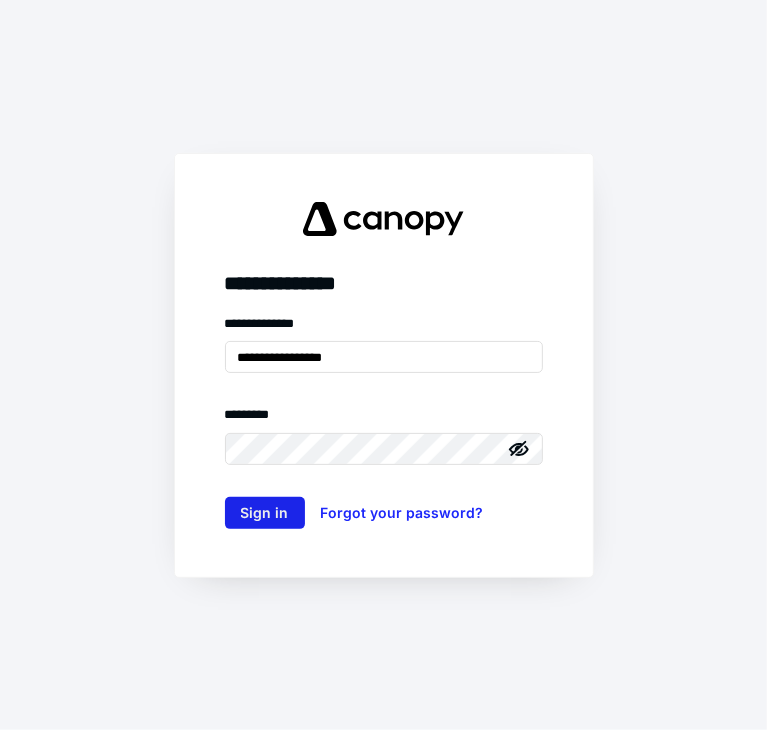 click on "Sign in" at bounding box center [265, 513] 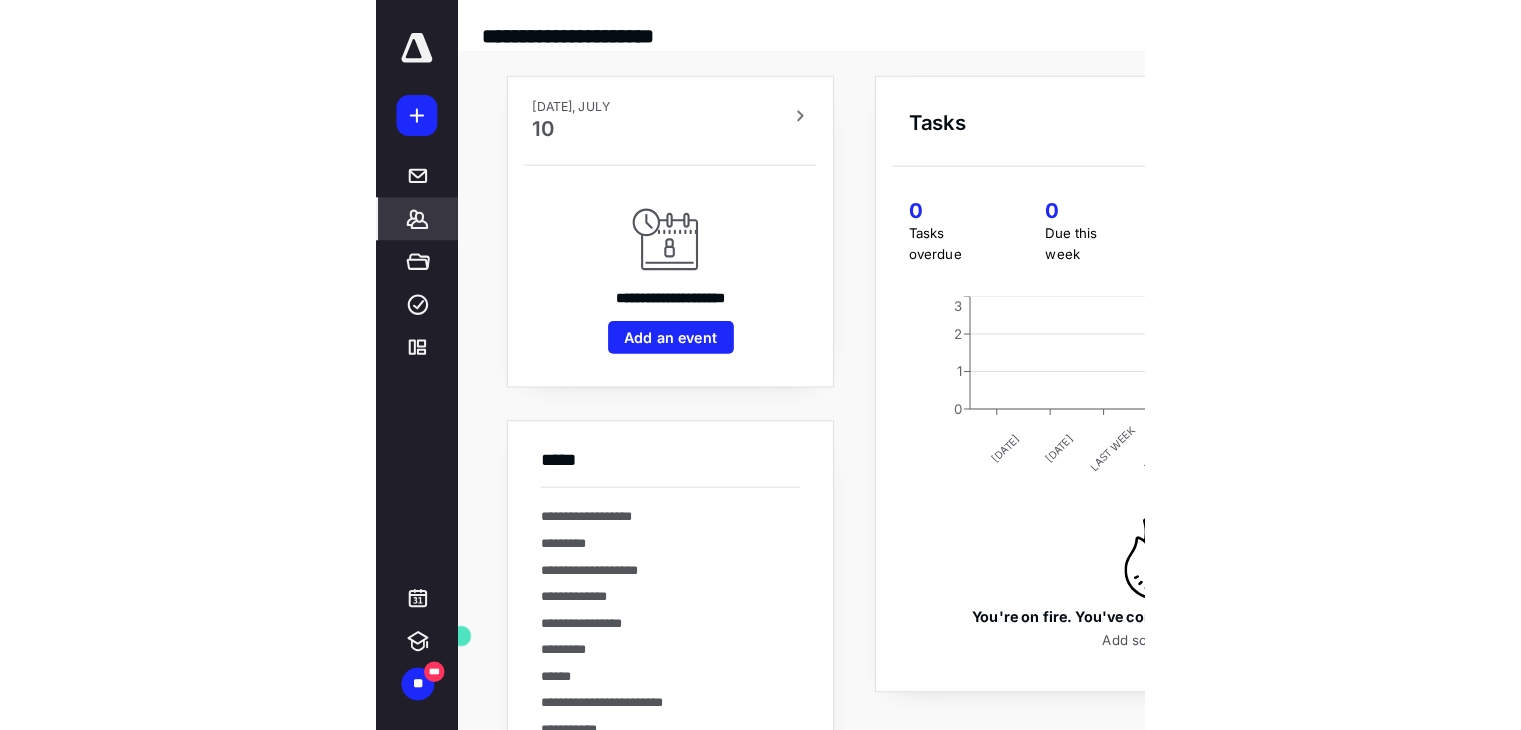 scroll, scrollTop: 0, scrollLeft: 0, axis: both 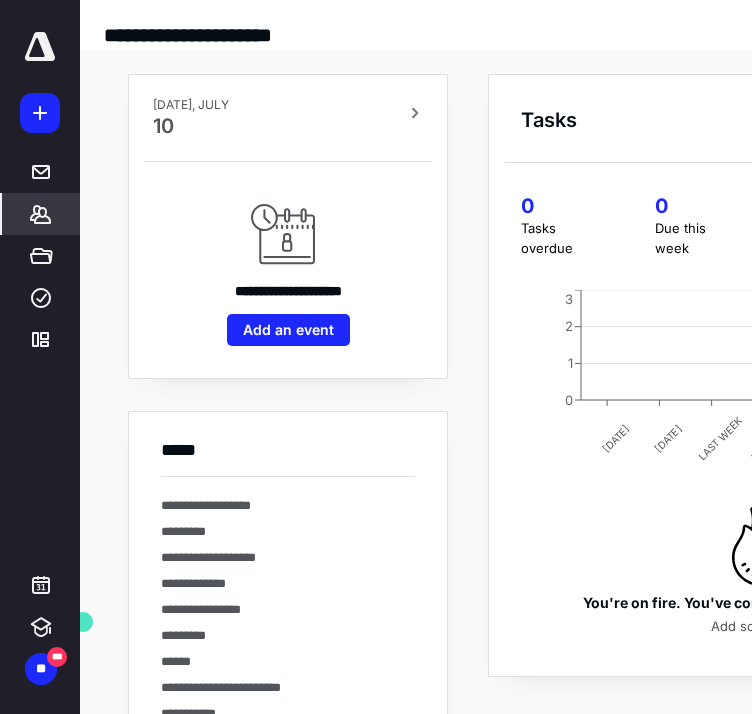click on "*******" at bounding box center [41, 214] 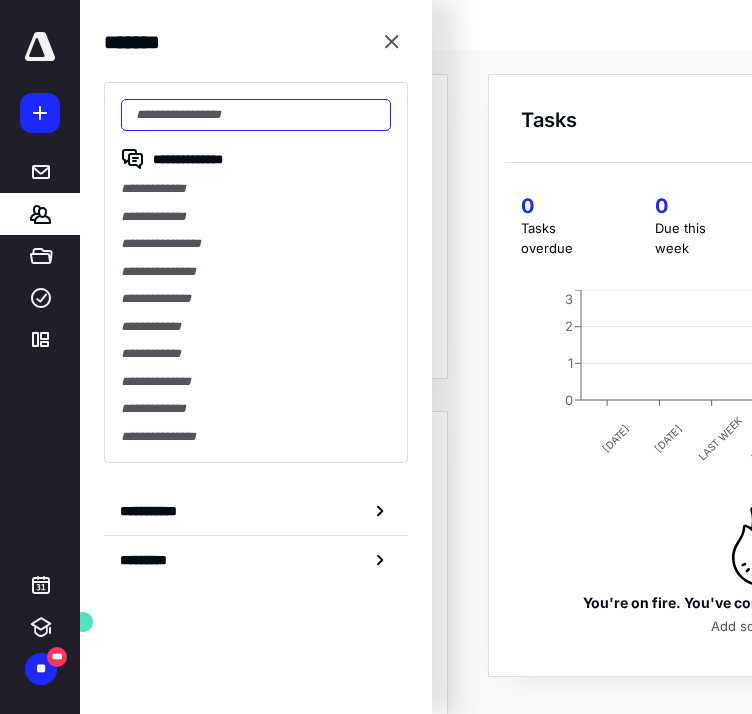 paste on "**********" 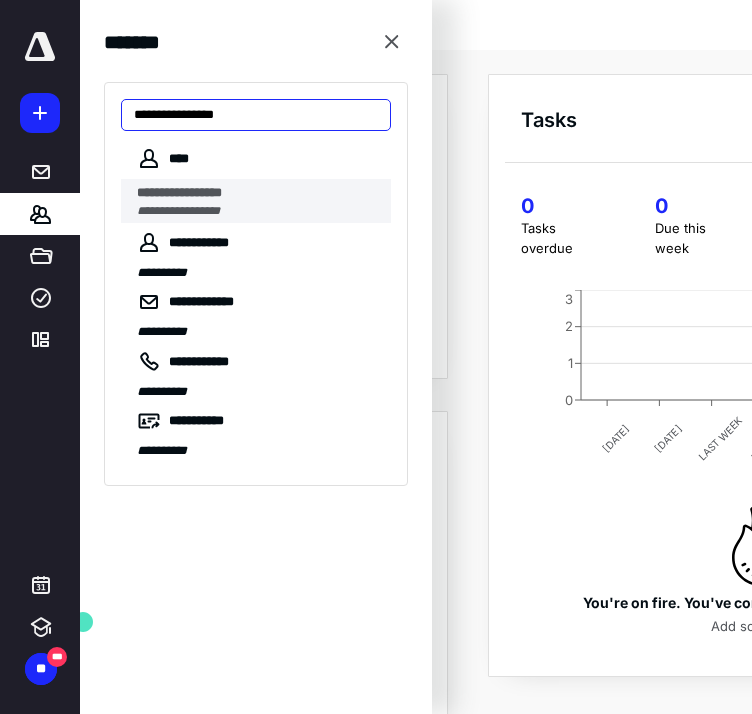 type on "**********" 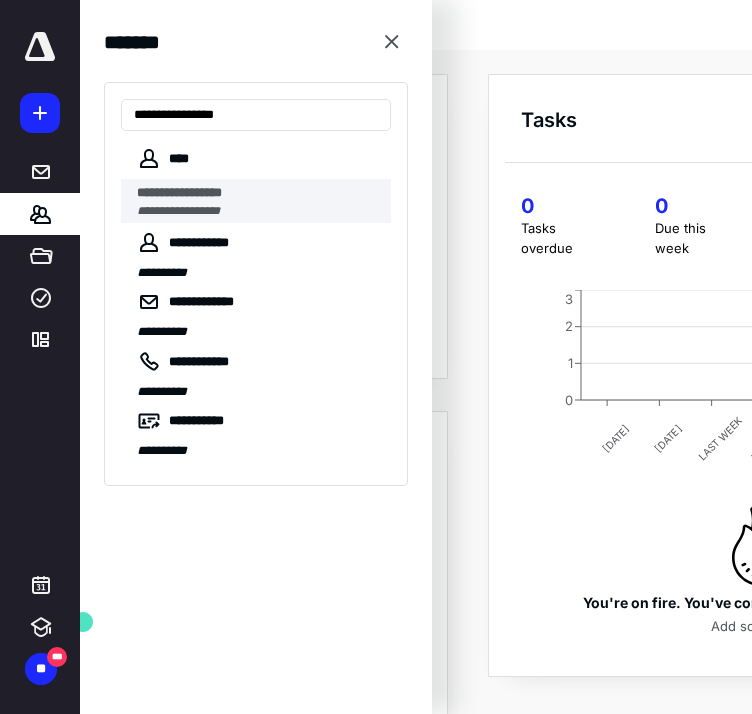 click on "**********" at bounding box center (258, 193) 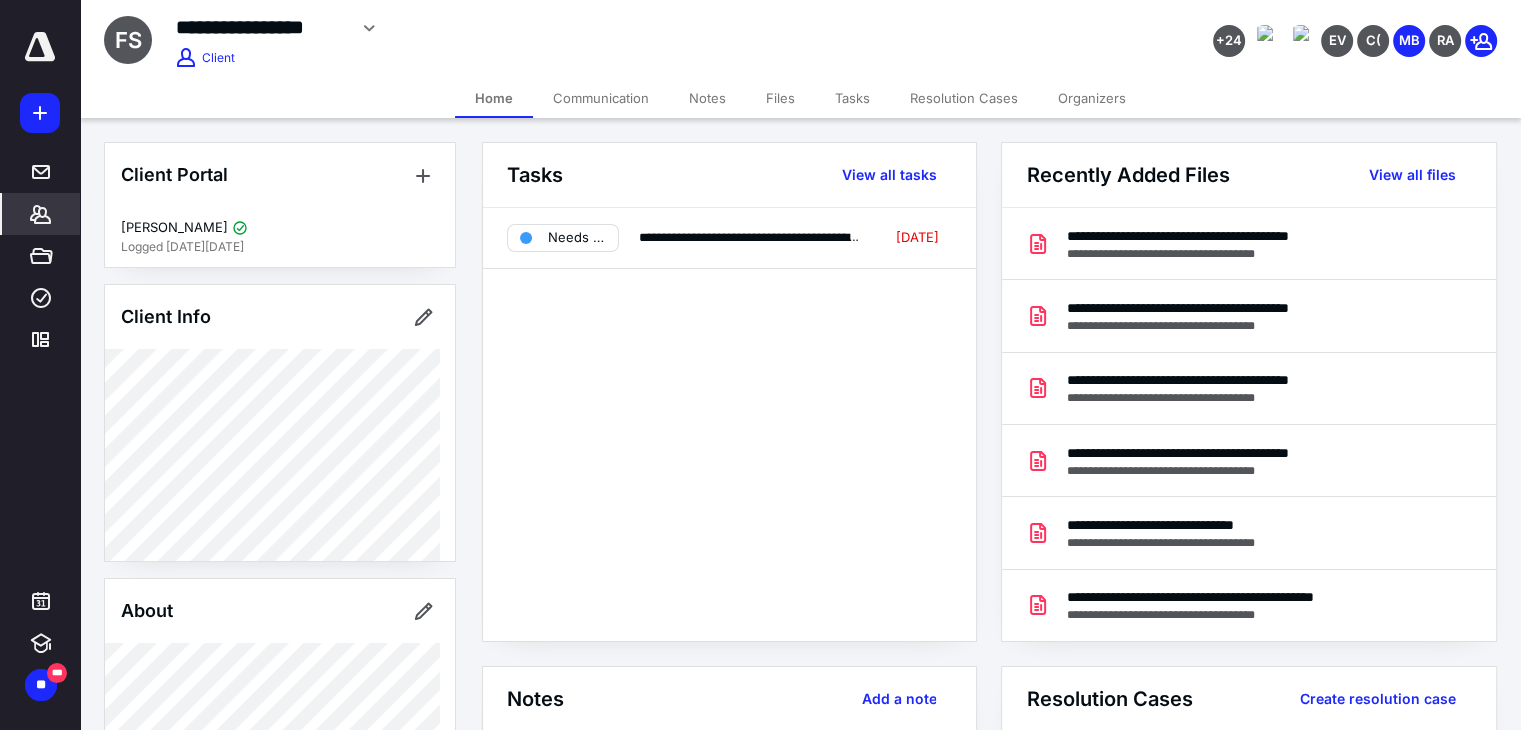scroll, scrollTop: 522, scrollLeft: 0, axis: vertical 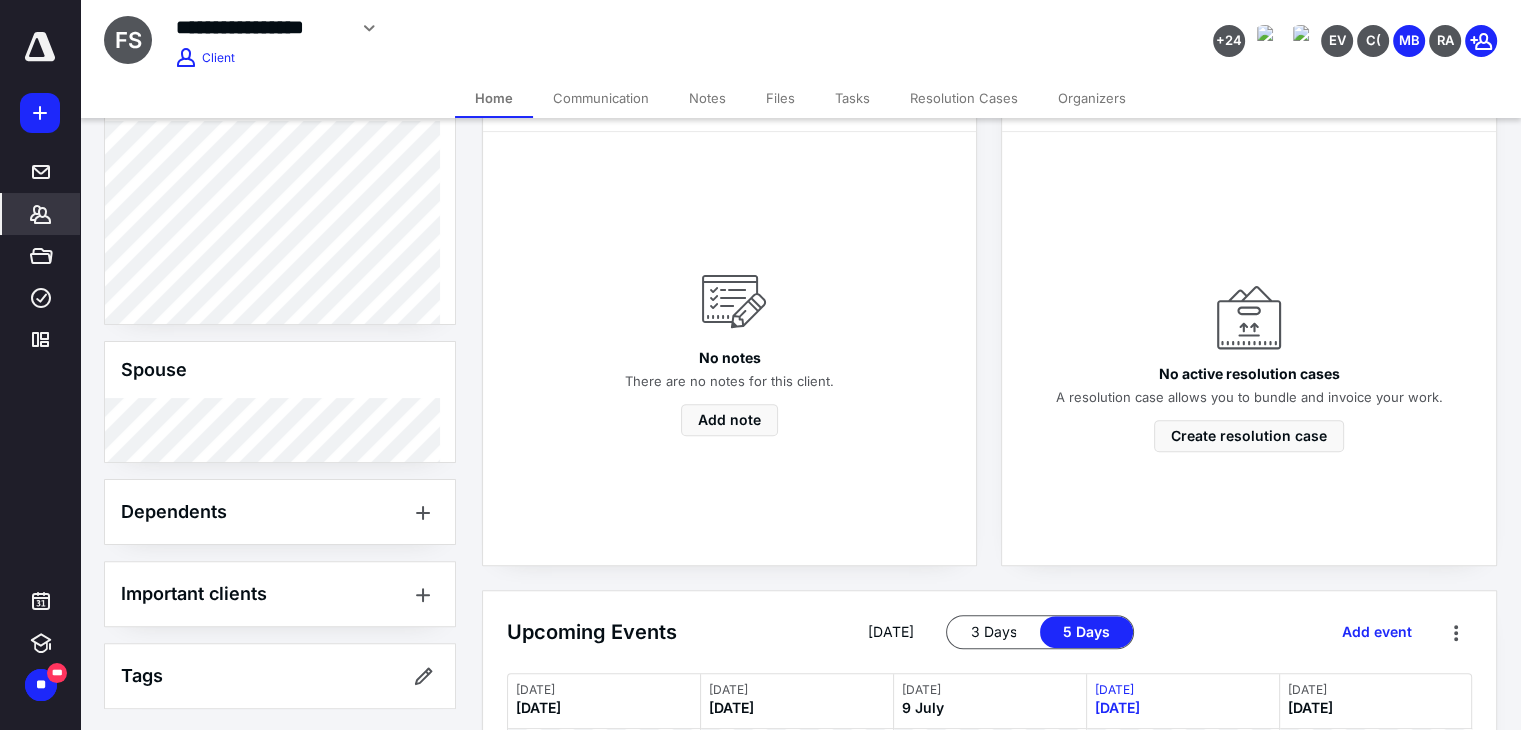 click on "Files" at bounding box center [780, 98] 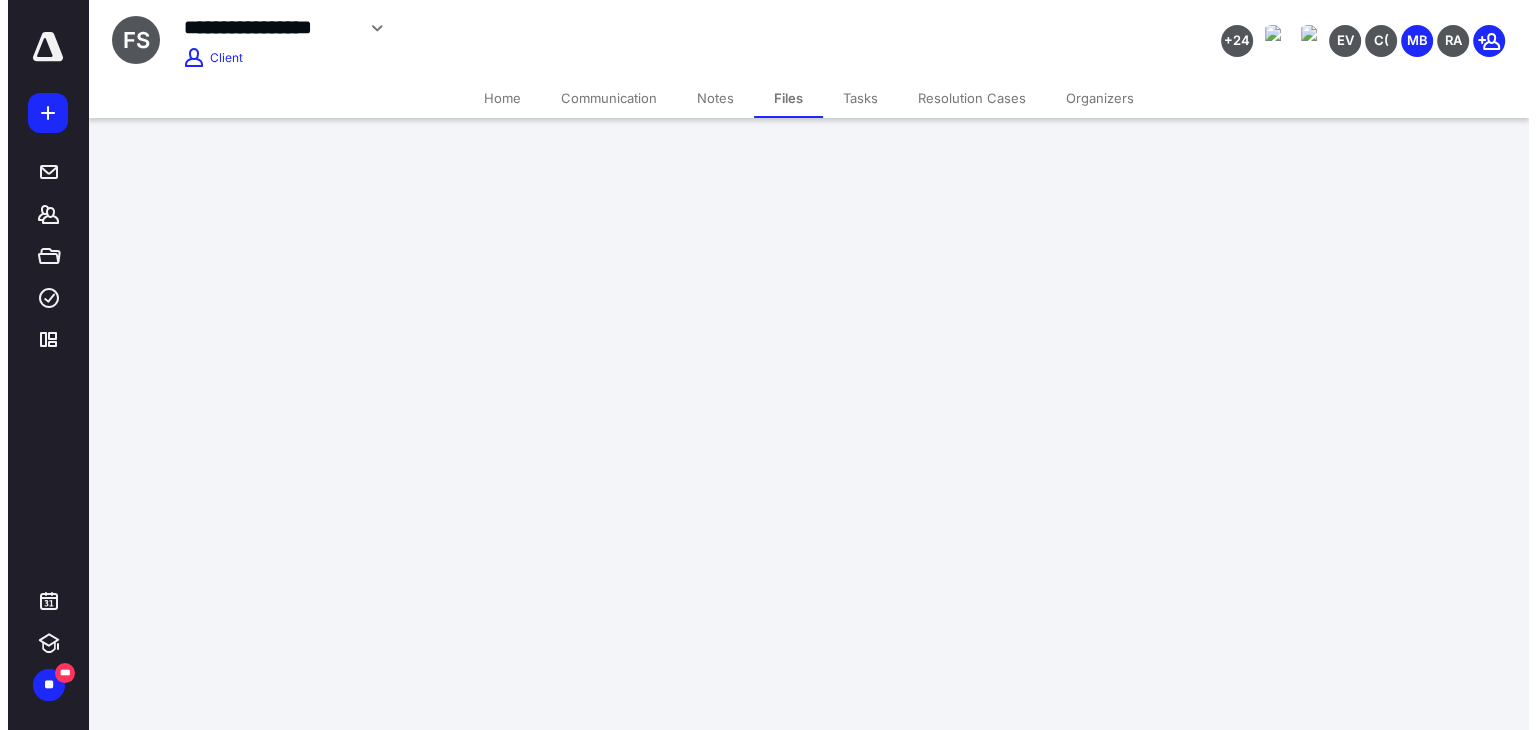 scroll, scrollTop: 0, scrollLeft: 0, axis: both 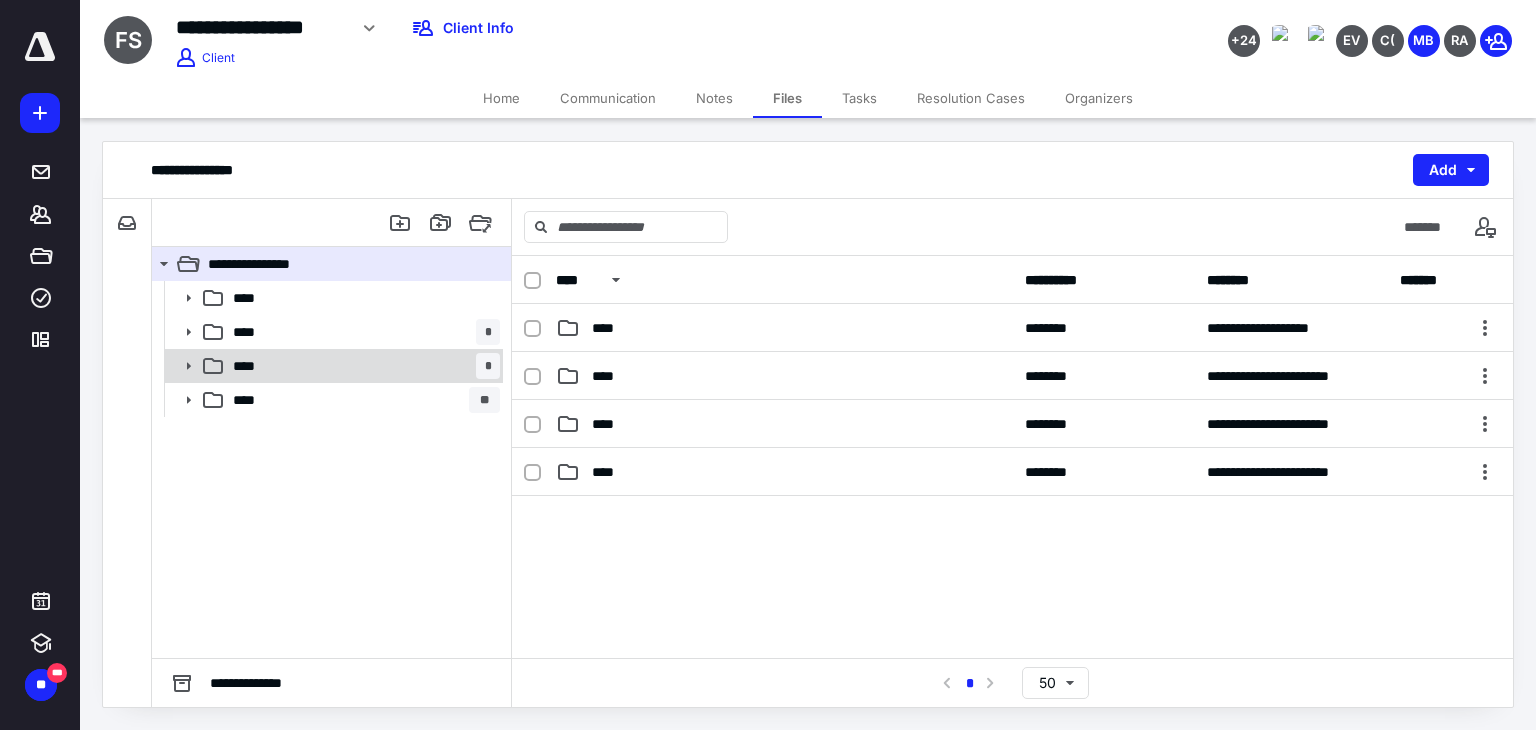 click on "**** *" at bounding box center [362, 366] 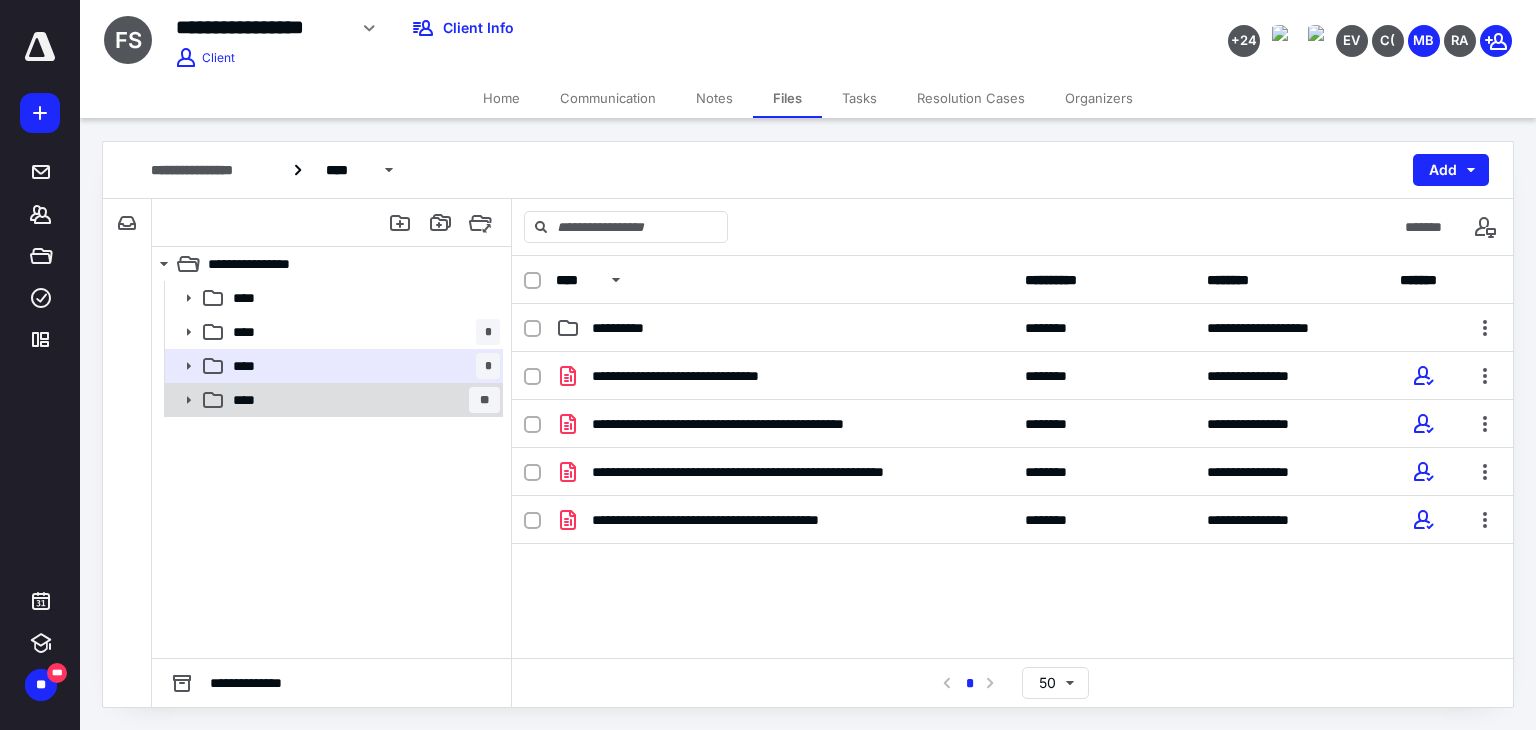 click on "**** **" at bounding box center (362, 400) 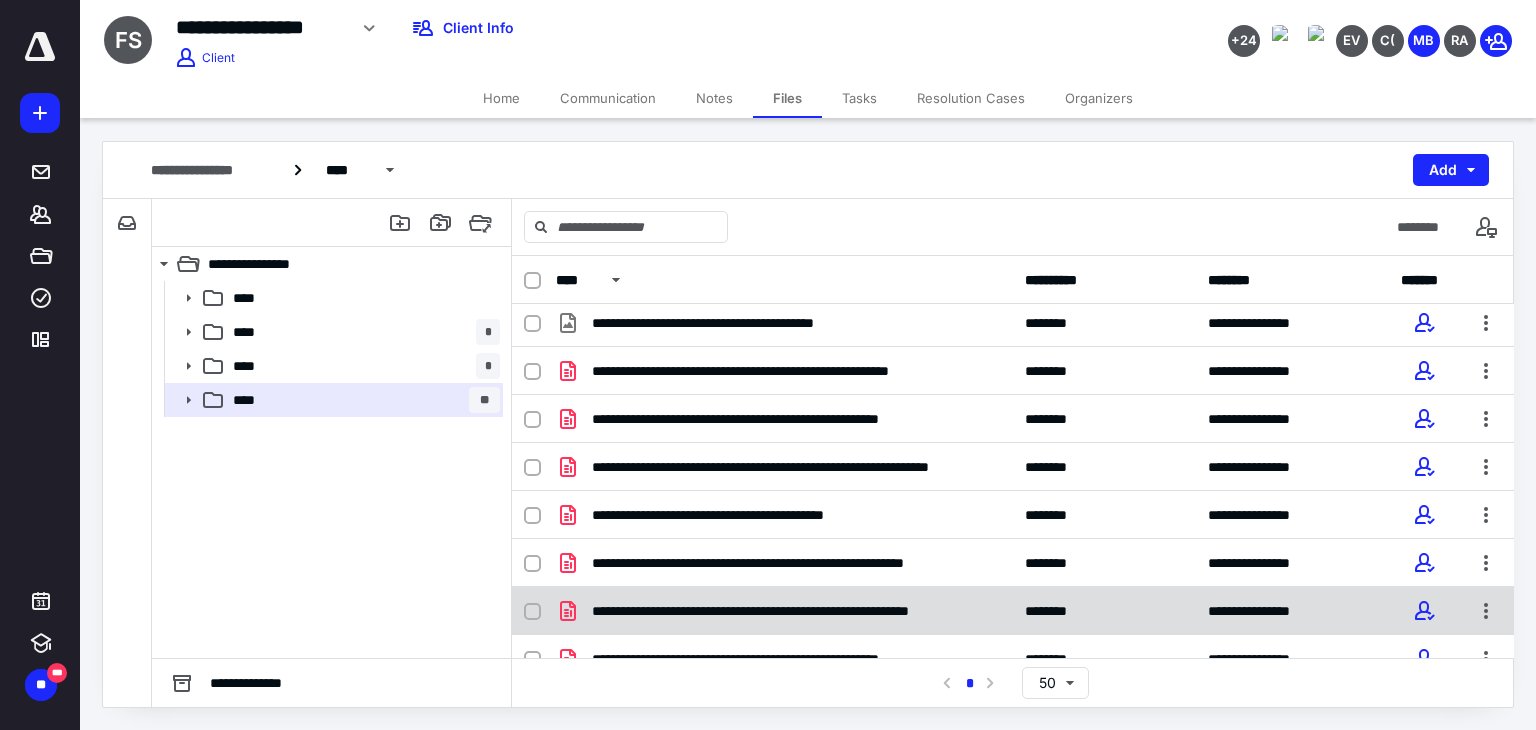 scroll, scrollTop: 740, scrollLeft: 0, axis: vertical 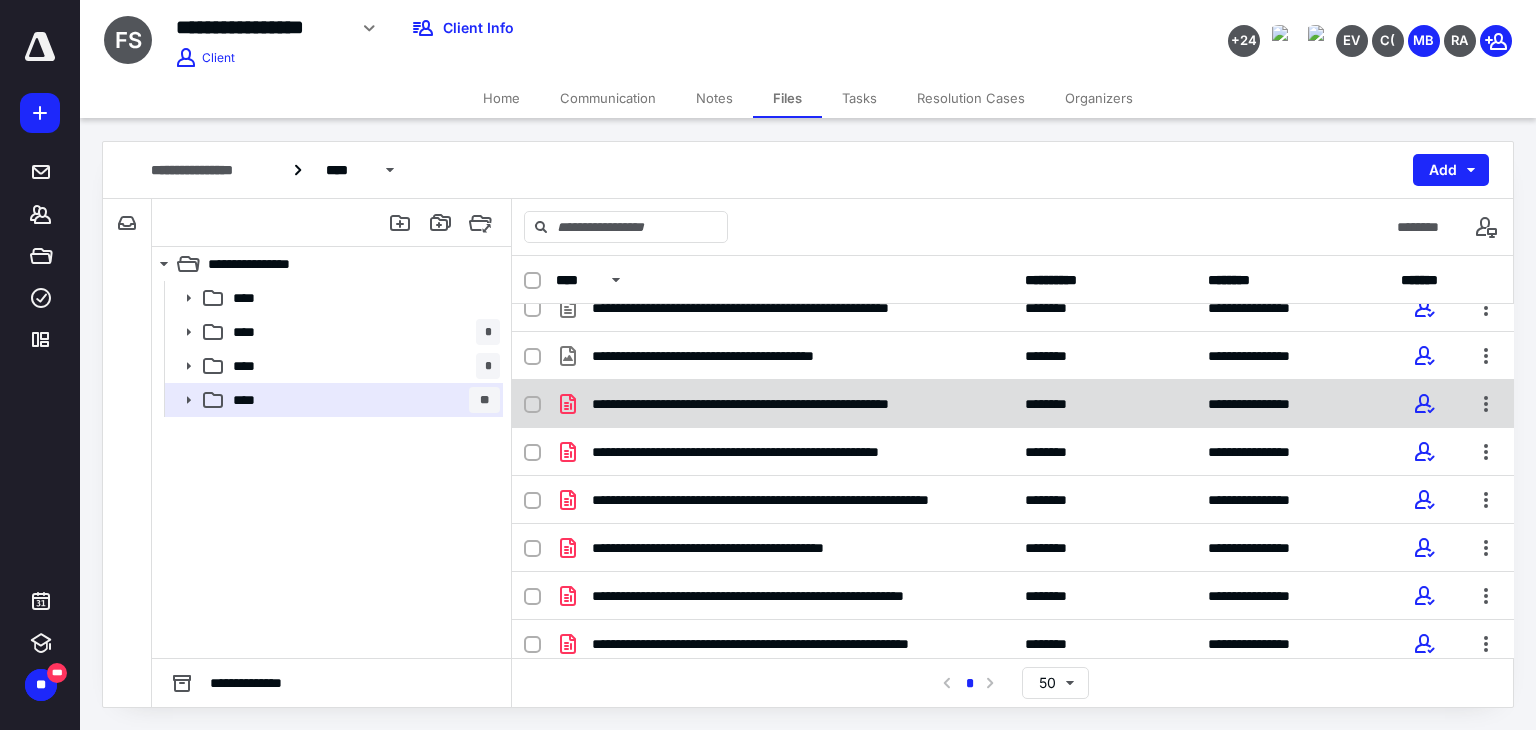 click on "**********" at bounding box center (1013, 404) 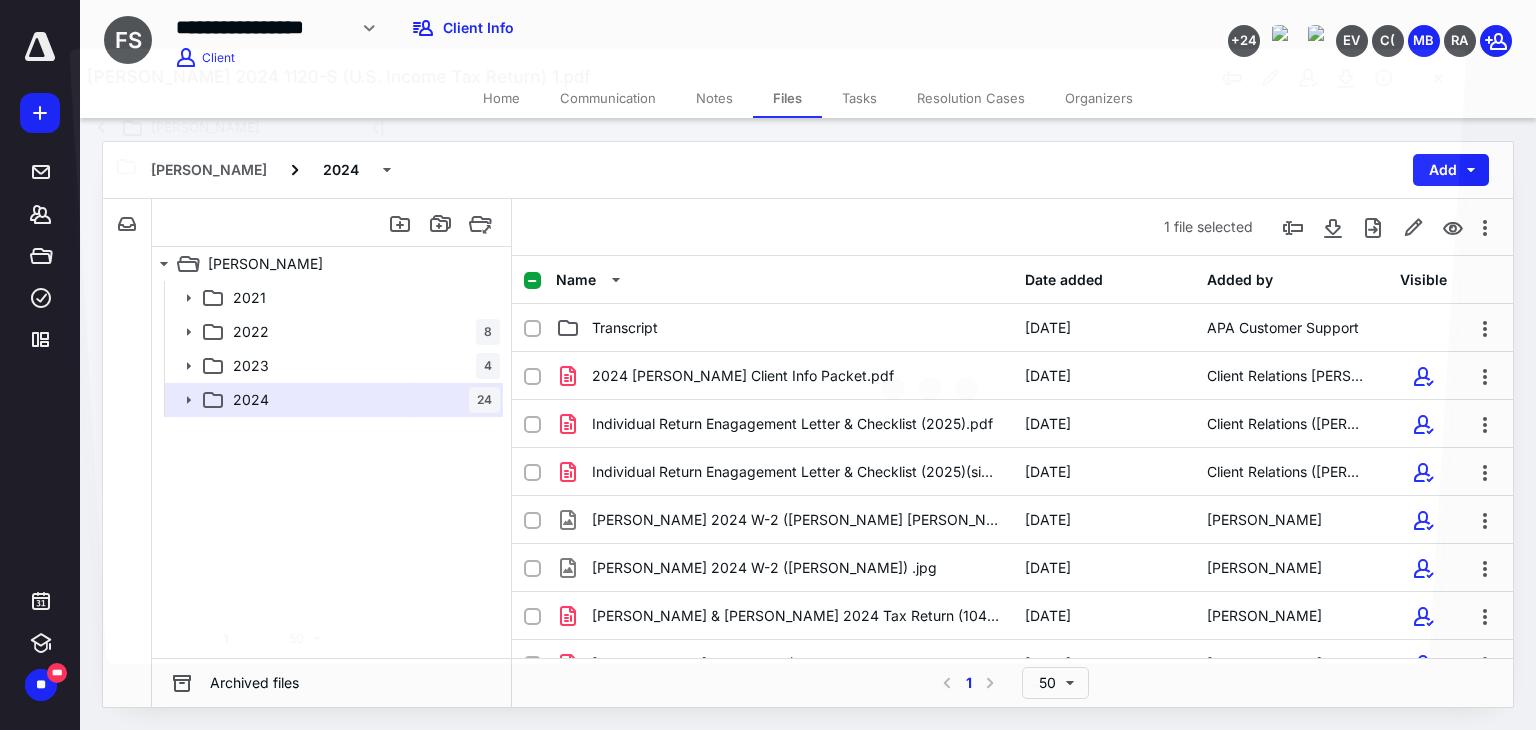 scroll, scrollTop: 740, scrollLeft: 0, axis: vertical 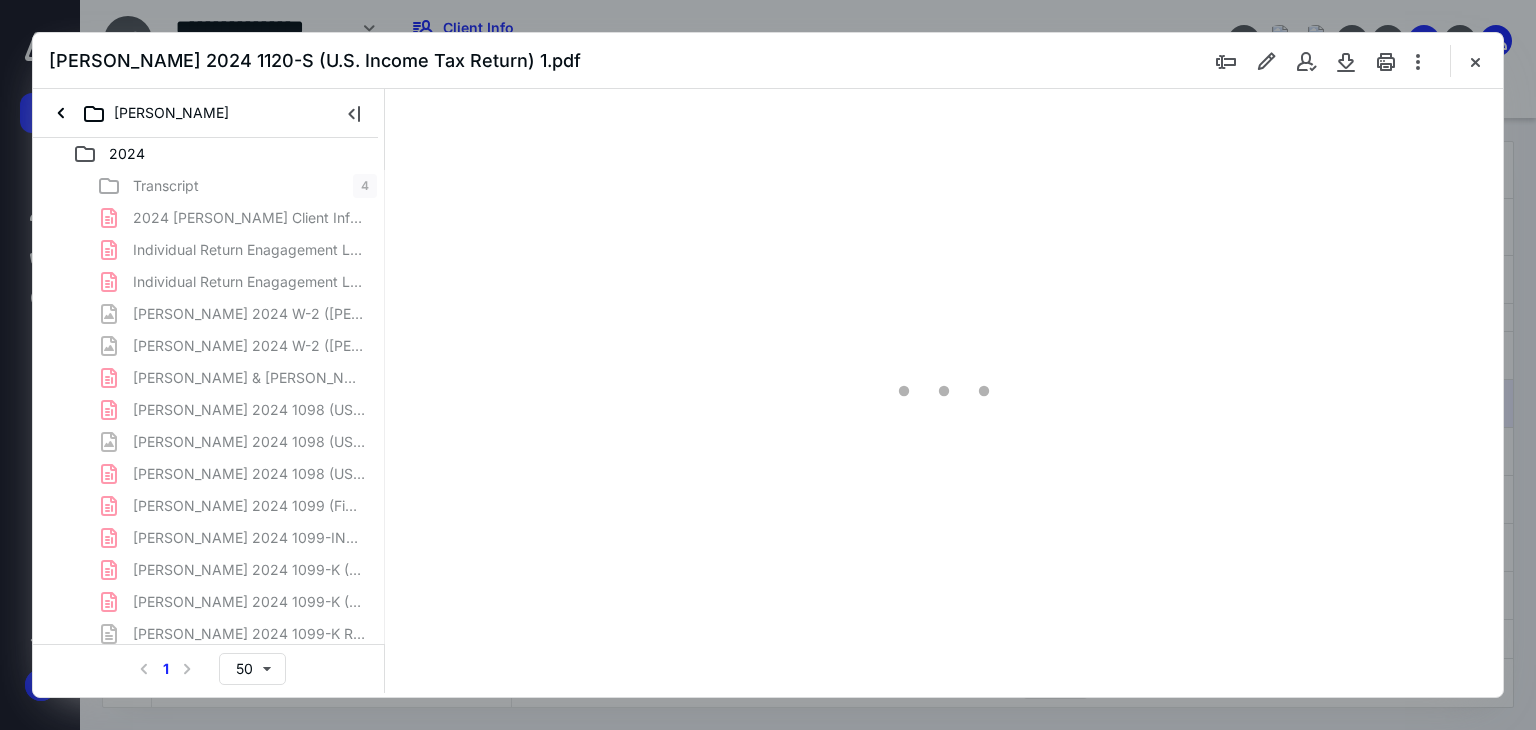 type on "179" 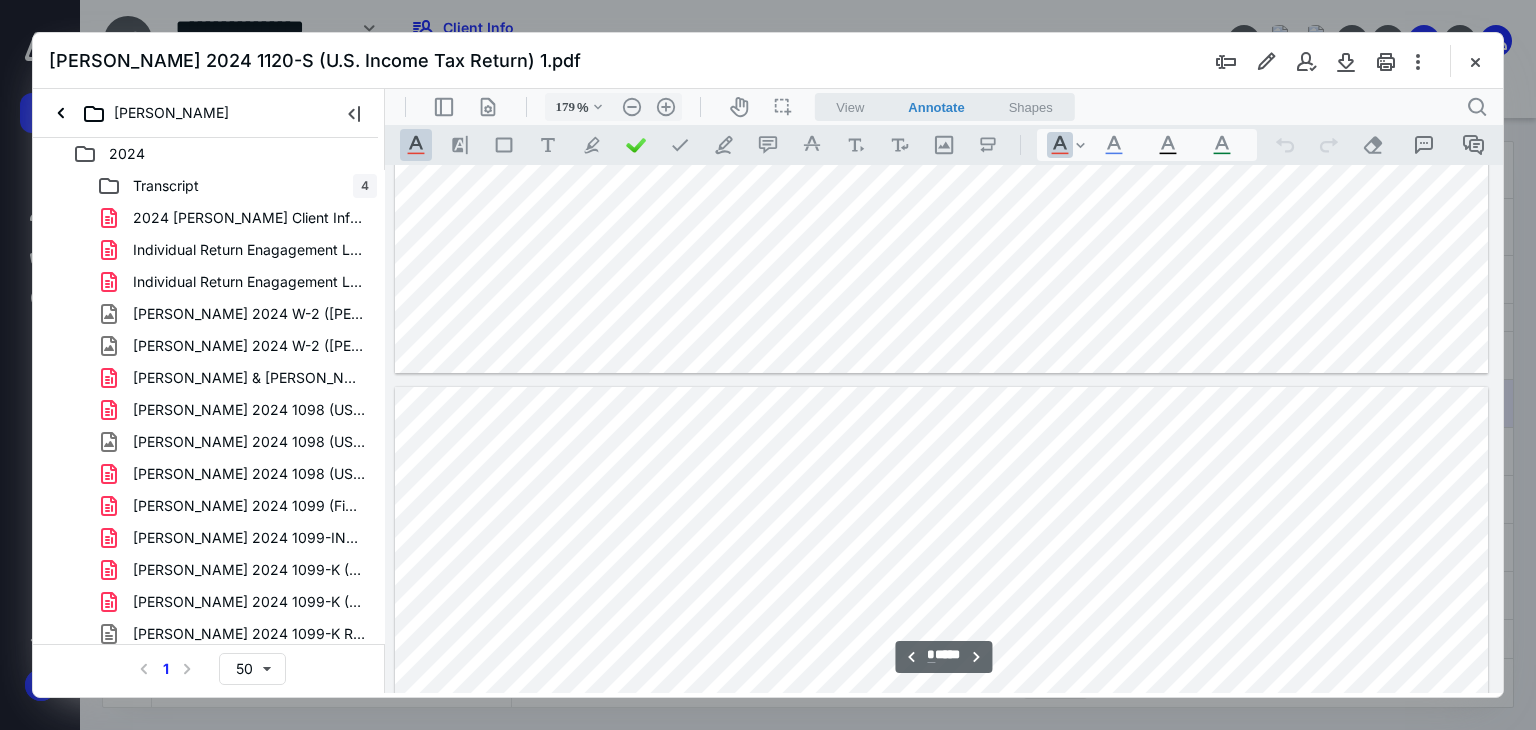 scroll, scrollTop: 1183, scrollLeft: 158, axis: both 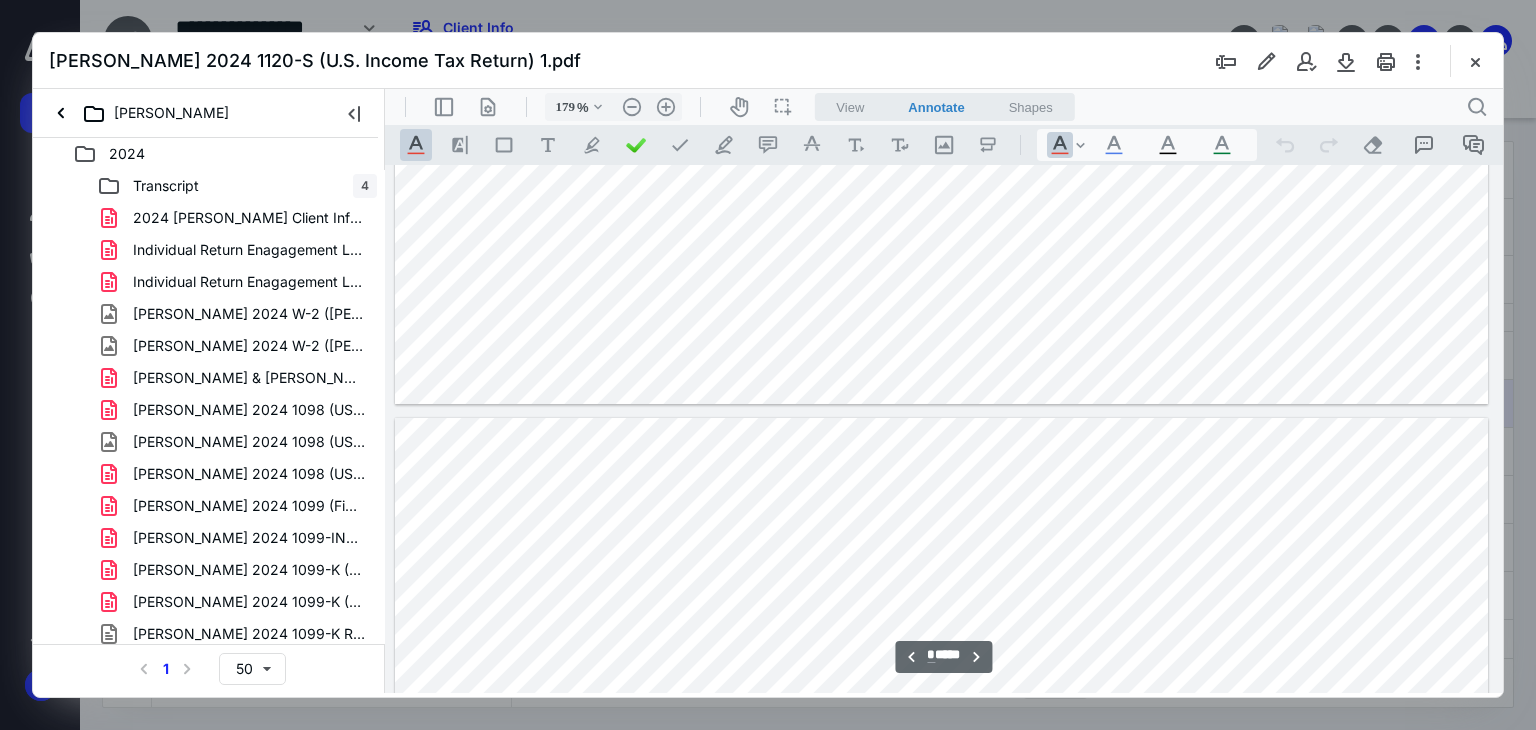 type on "*" 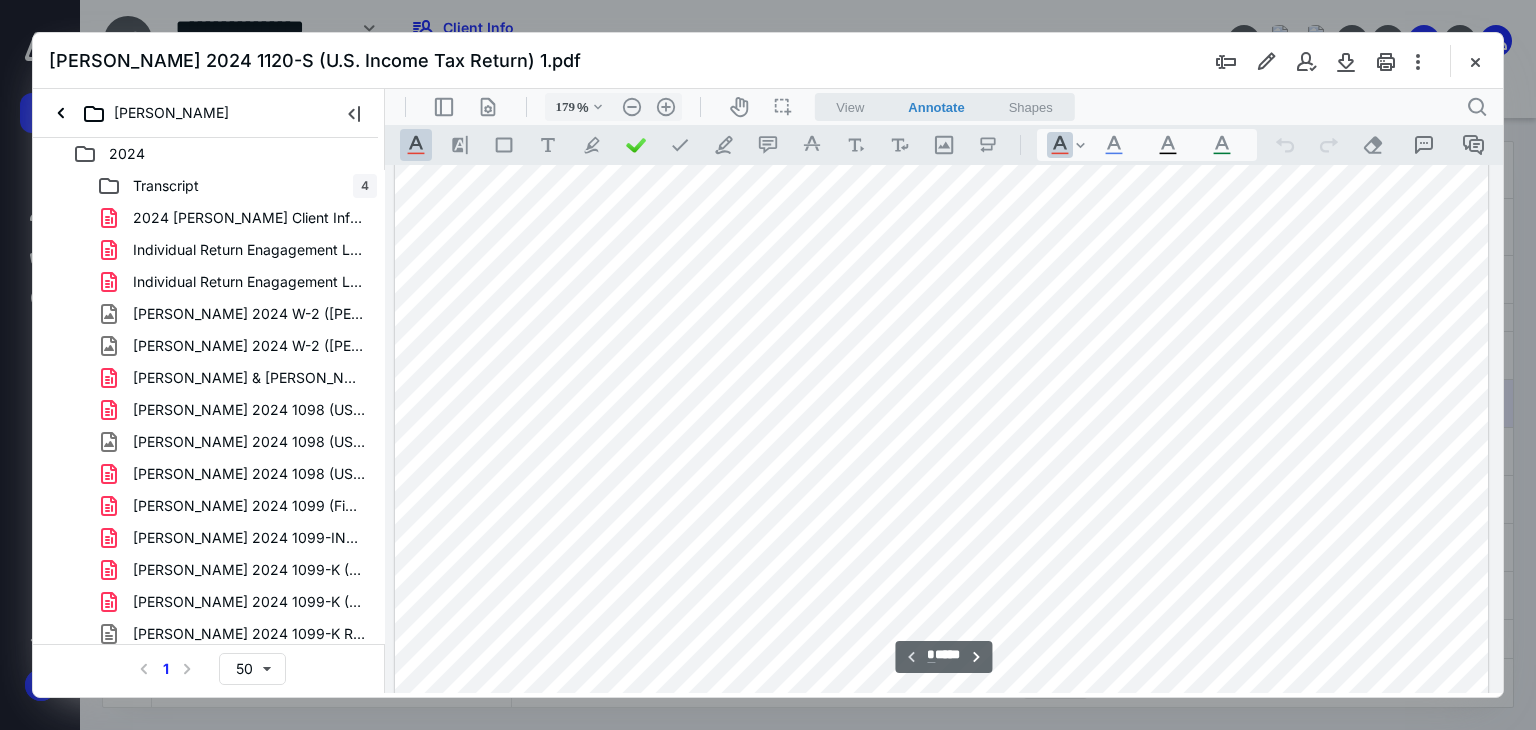 scroll, scrollTop: 0, scrollLeft: 158, axis: horizontal 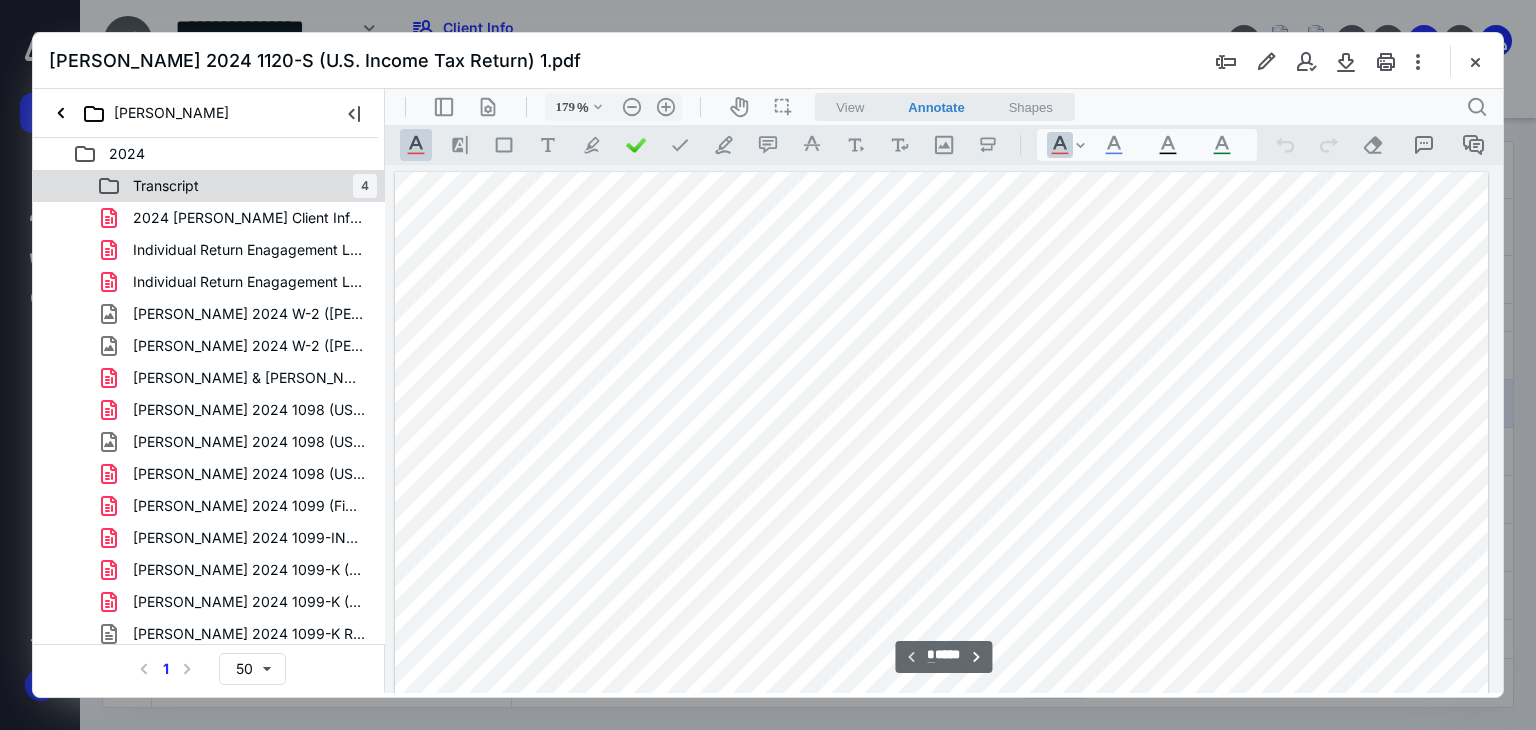 click on "Transcript 4" at bounding box center [237, 186] 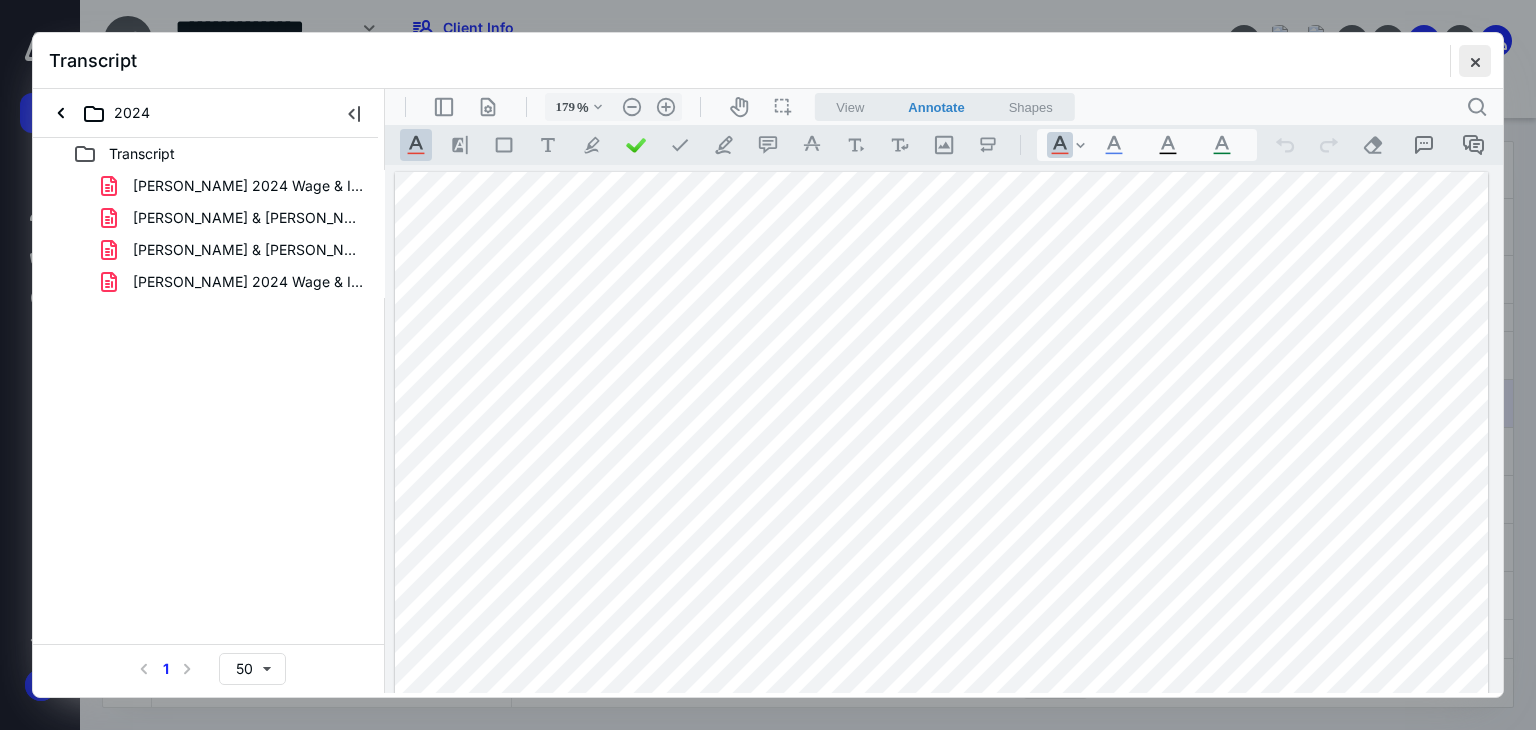 click at bounding box center [1475, 61] 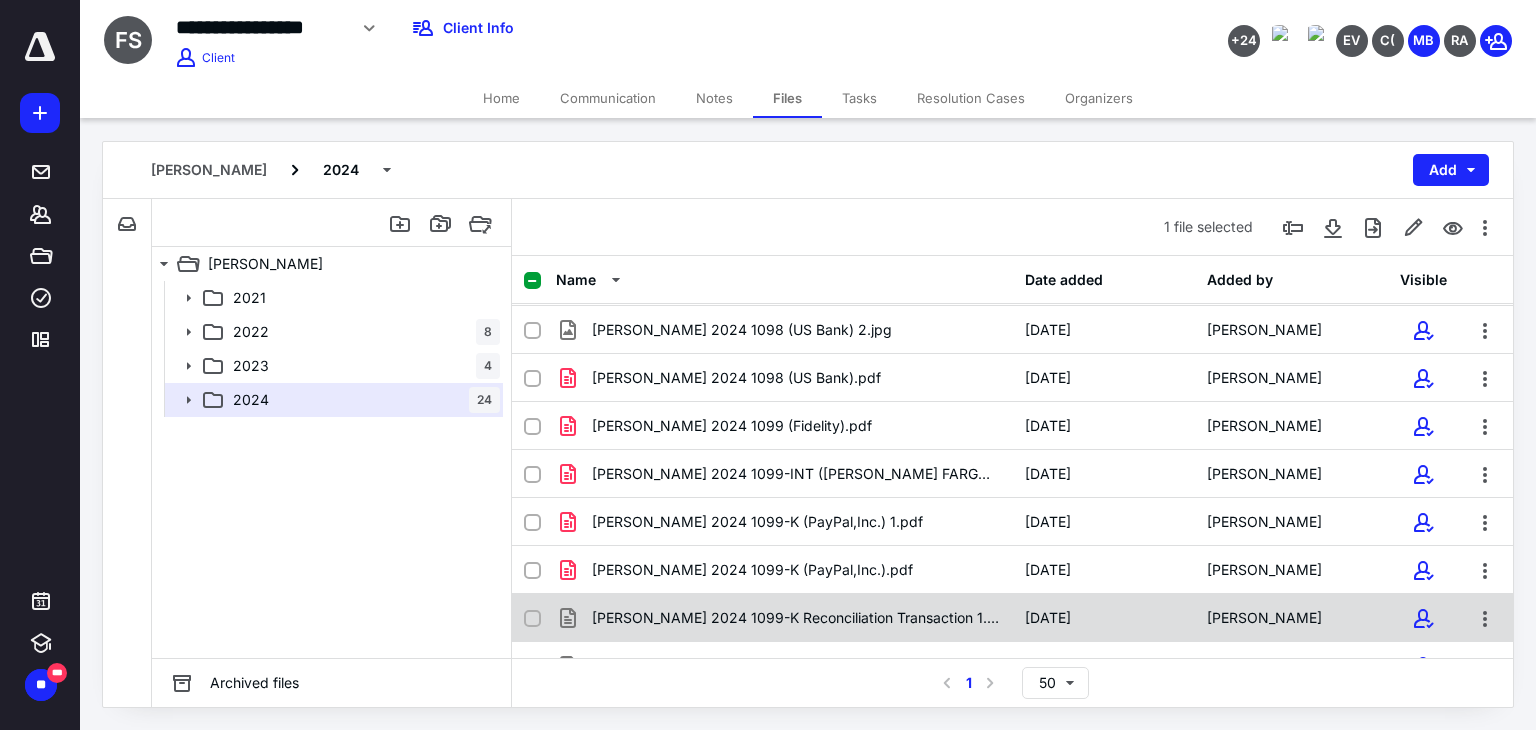 scroll, scrollTop: 40, scrollLeft: 0, axis: vertical 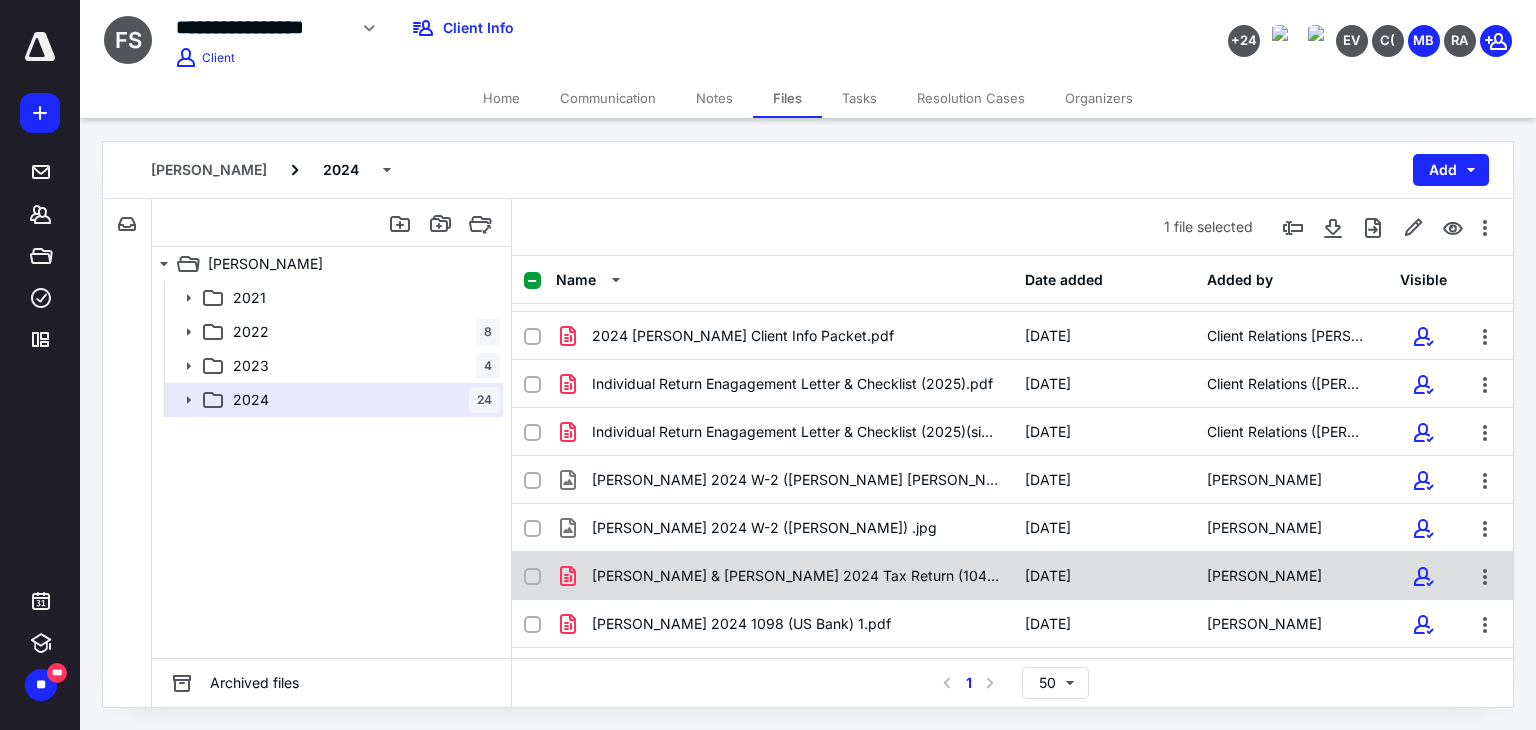click on "Sedaghati Farhad & Roya 2024 Tax Return (1040).pdf" at bounding box center [796, 576] 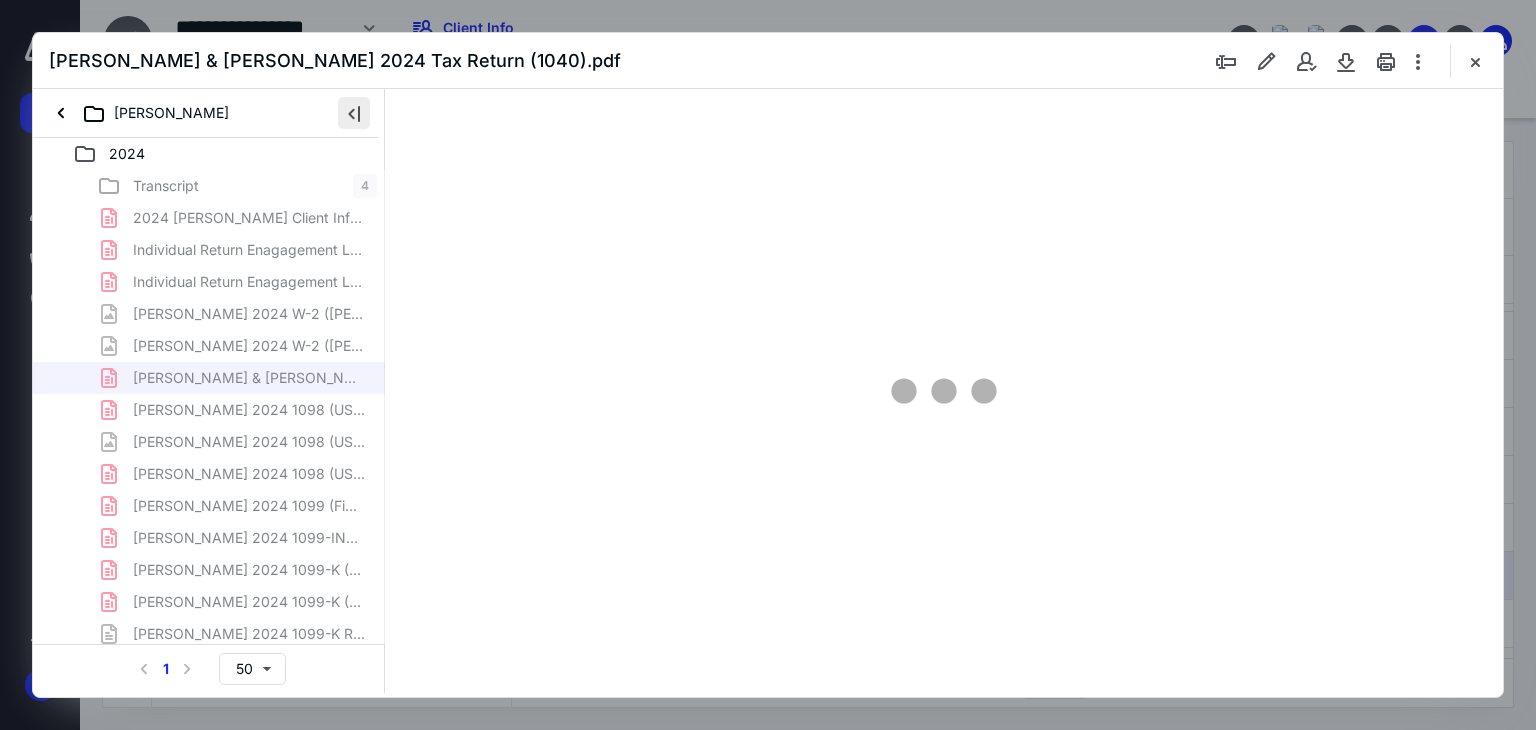 click at bounding box center [354, 113] 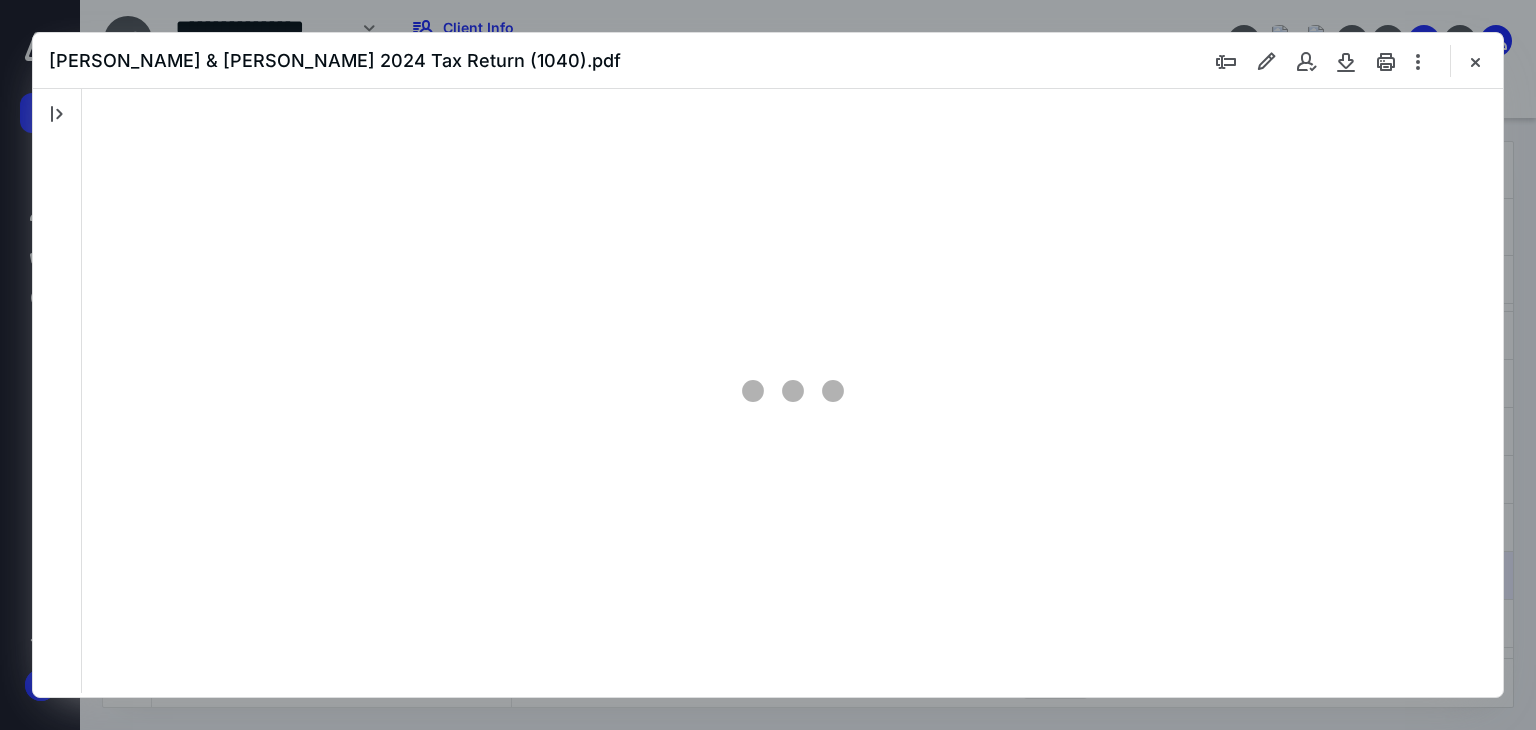 scroll, scrollTop: 0, scrollLeft: 0, axis: both 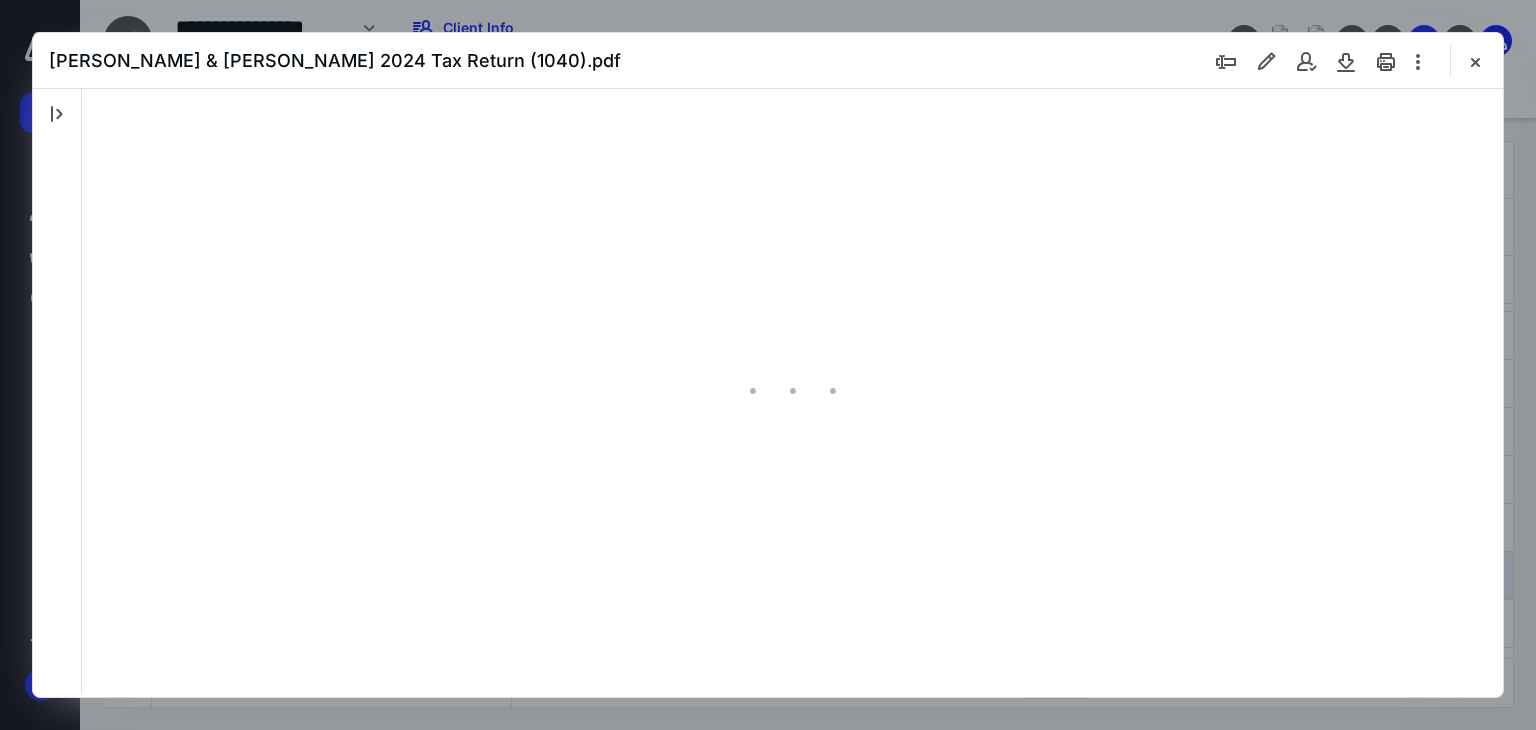 type on "227" 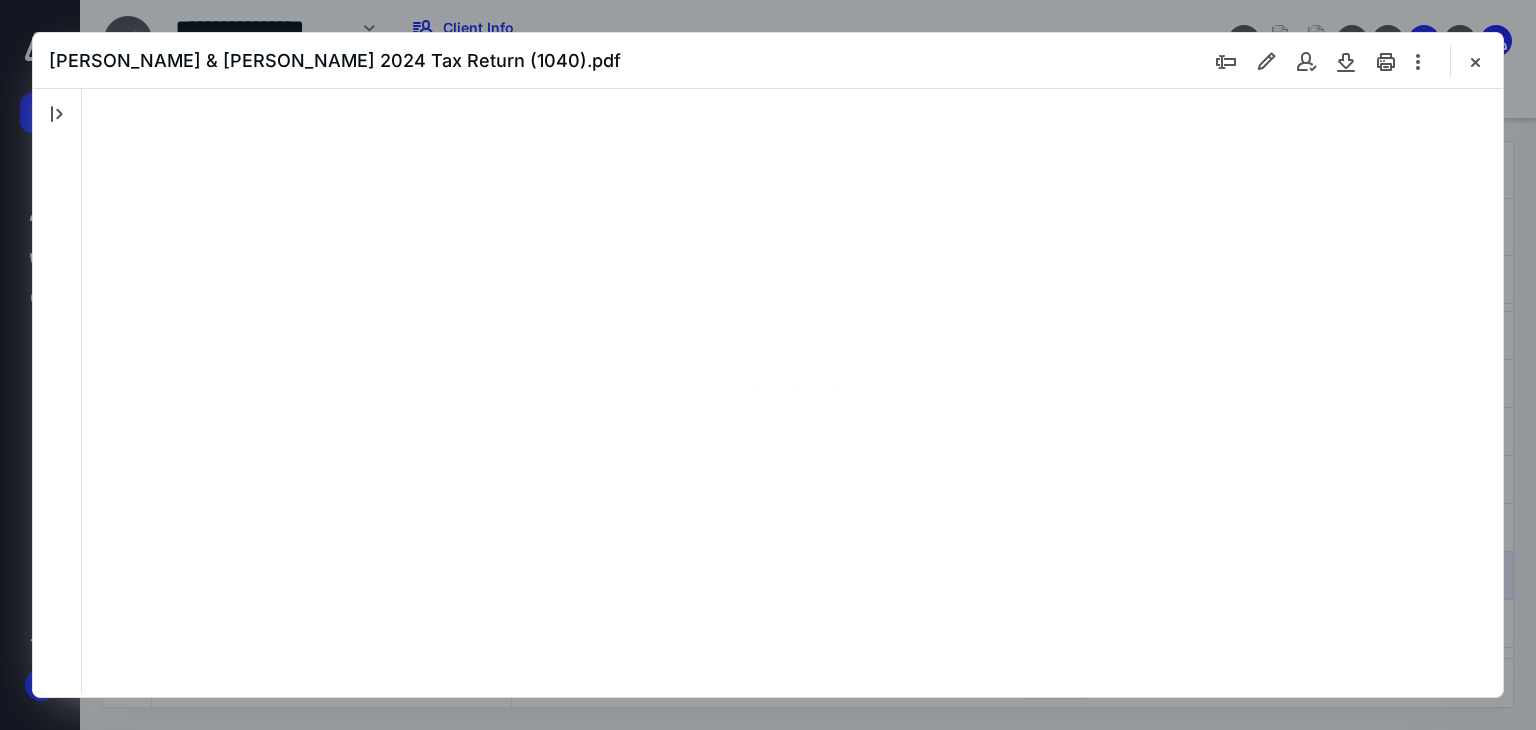 scroll, scrollTop: 84, scrollLeft: 0, axis: vertical 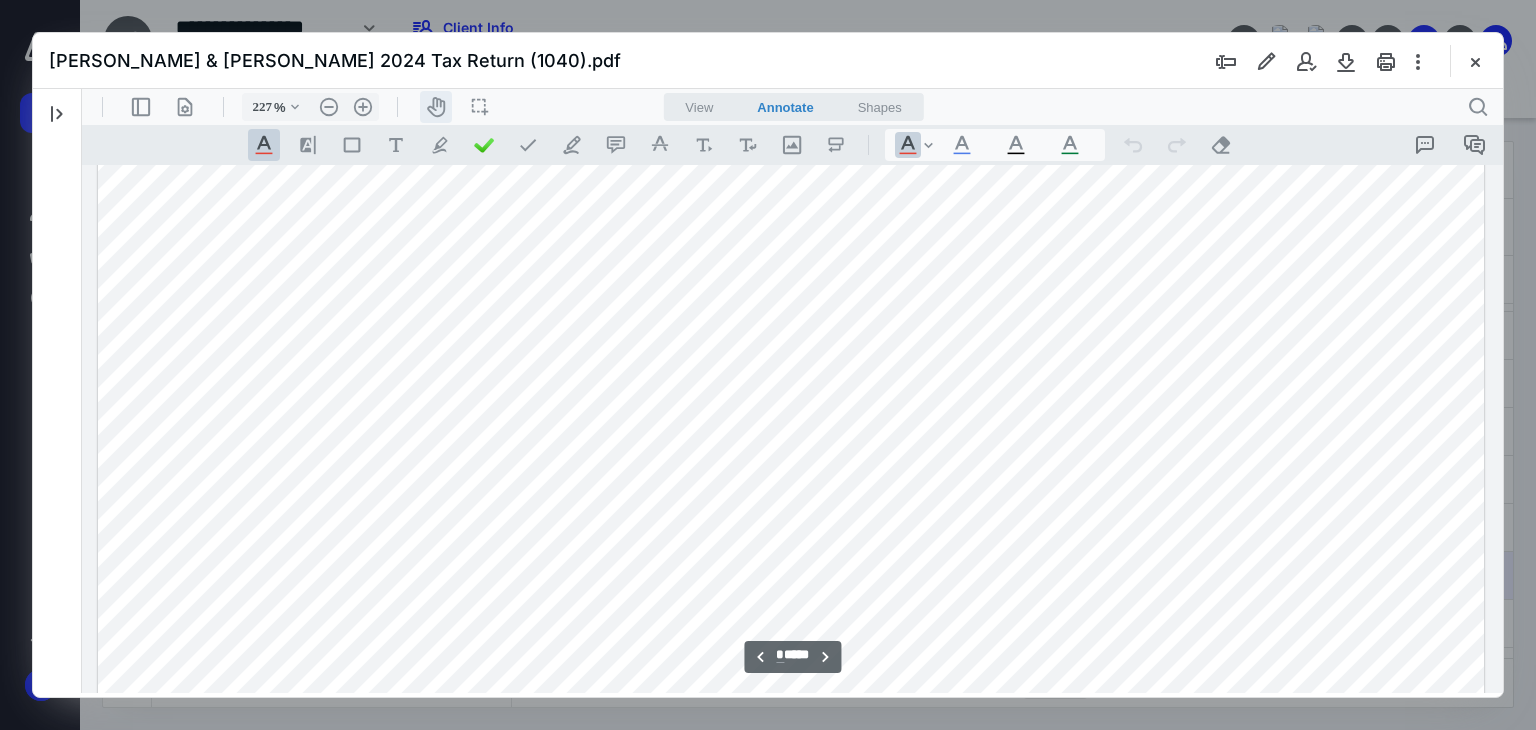 click on "icon-header-pan20" at bounding box center (436, 107) 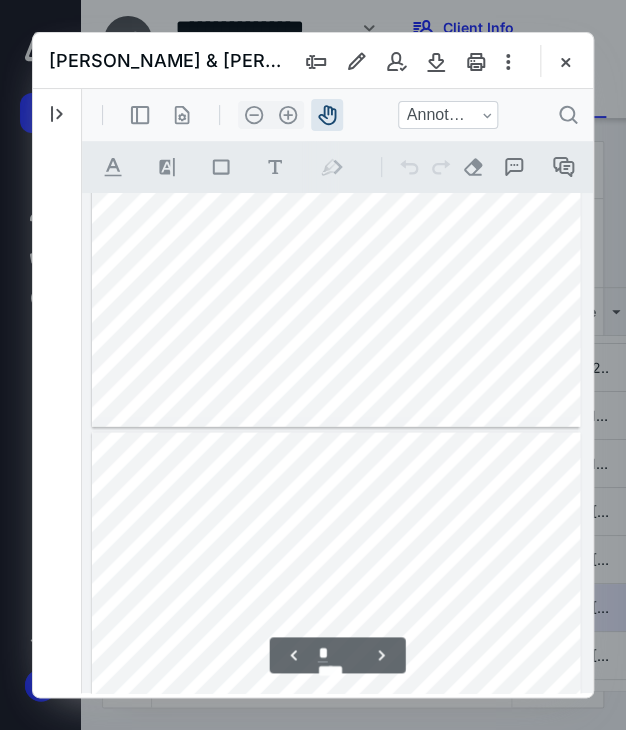 scroll, scrollTop: 2237, scrollLeft: 0, axis: vertical 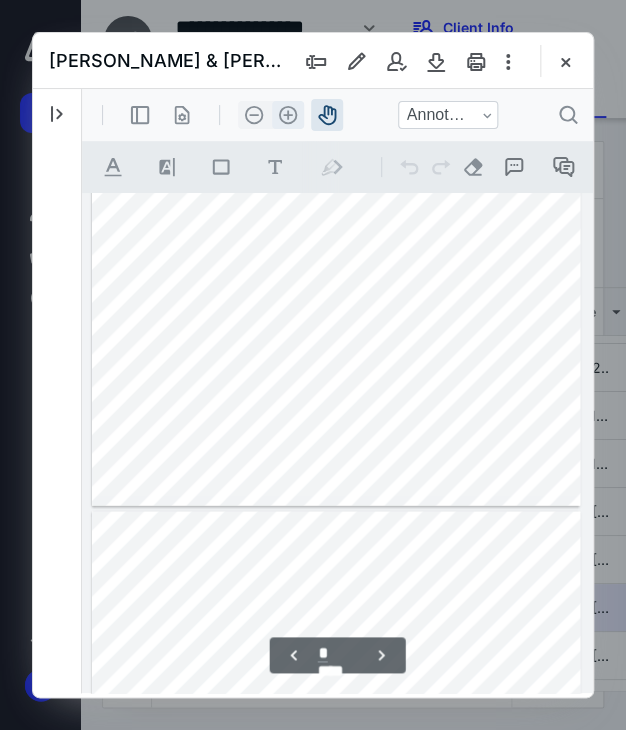 click on ".cls-1{fill:#abb0c4;} icon - header - zoom - in - line" at bounding box center [288, 115] 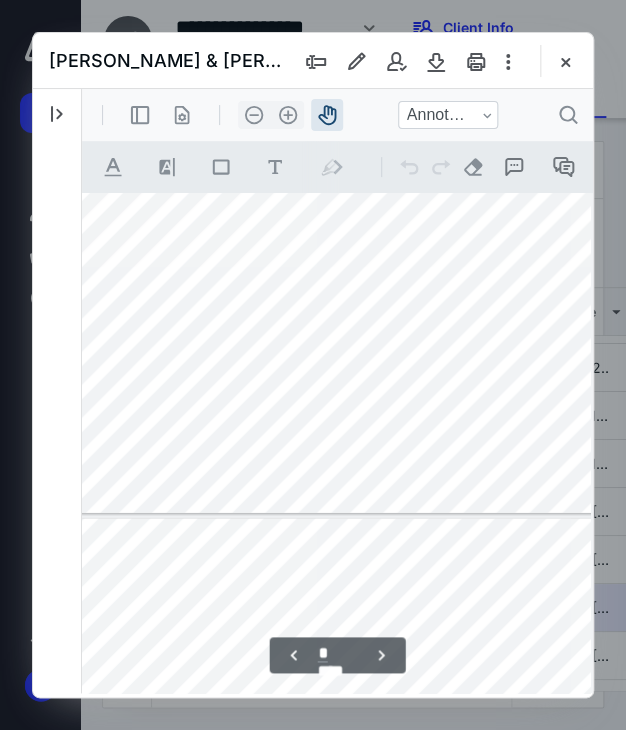 type on "*" 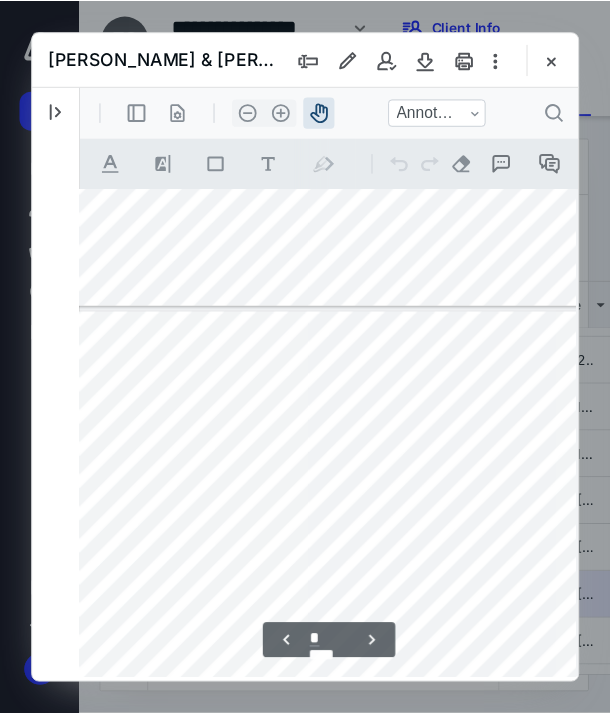 scroll, scrollTop: 2966, scrollLeft: 20, axis: both 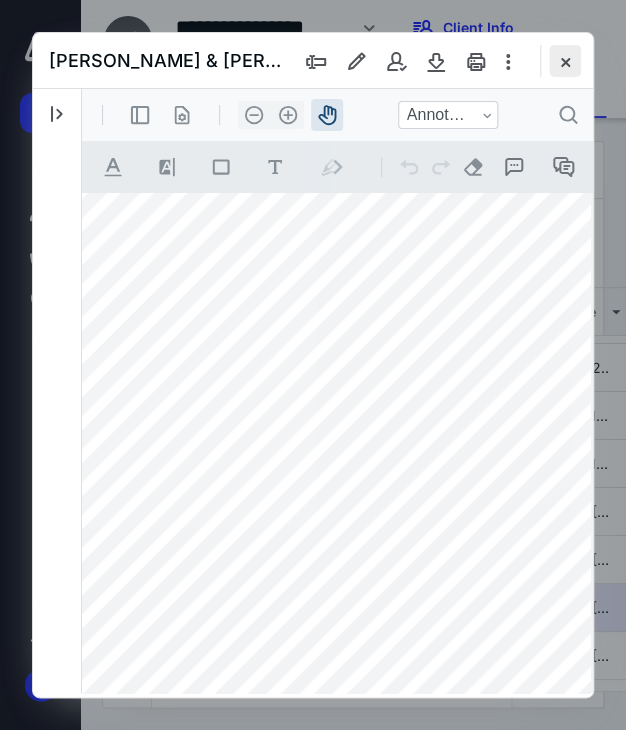 click at bounding box center [565, 61] 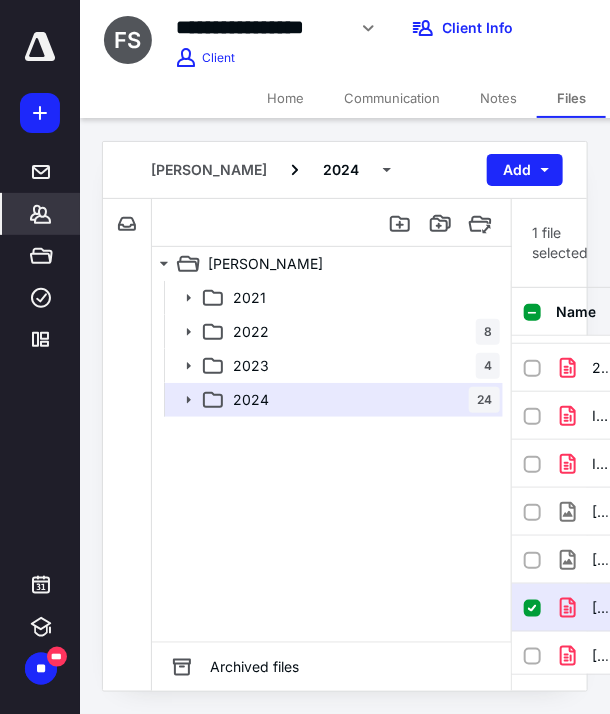 click on "*******" at bounding box center (41, 214) 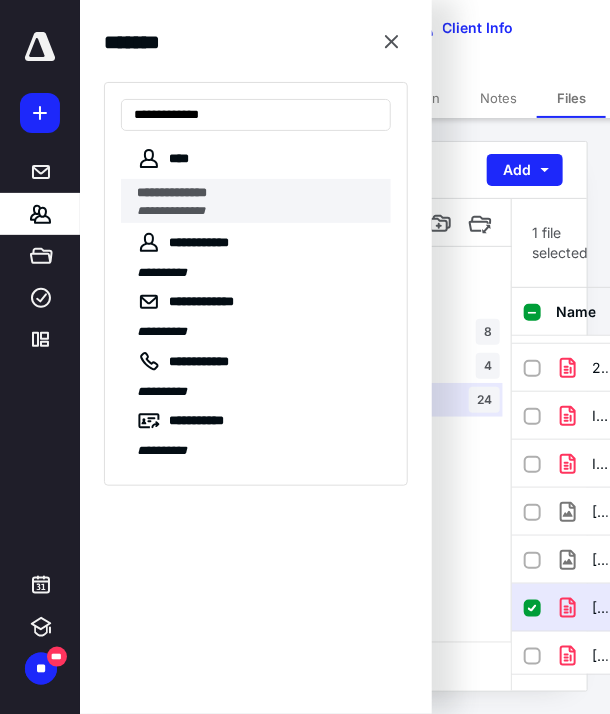 type on "**********" 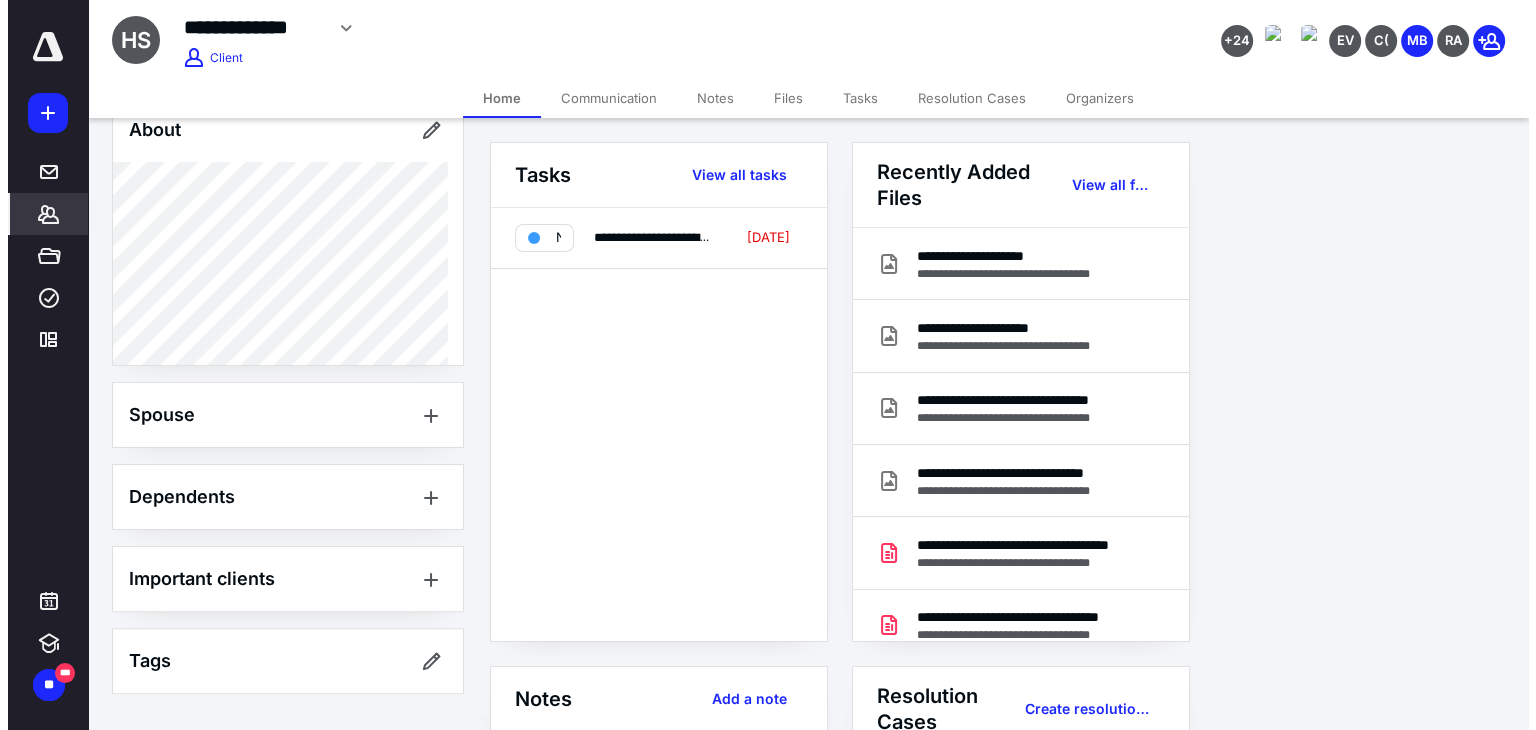 scroll, scrollTop: 466, scrollLeft: 0, axis: vertical 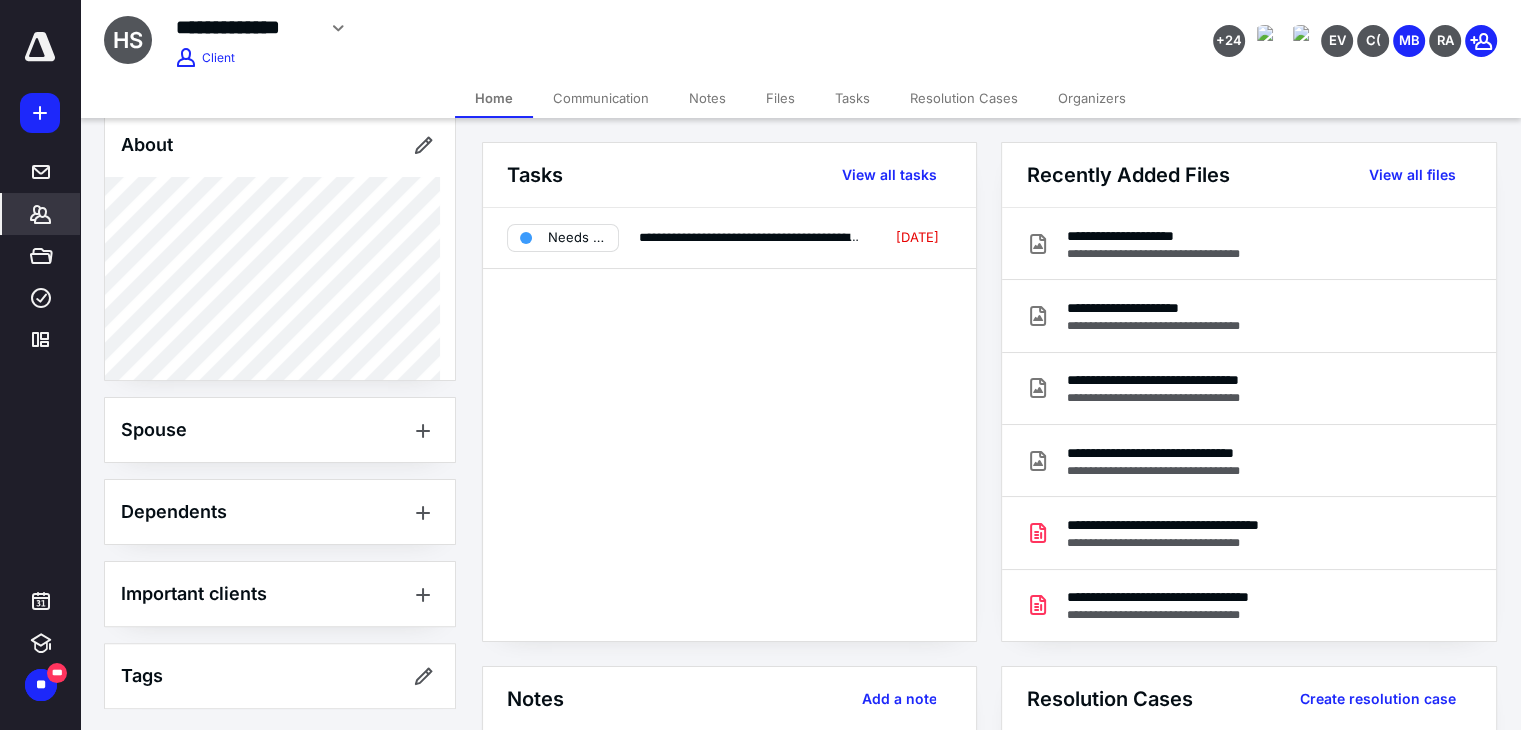 click on "Files" at bounding box center [780, 98] 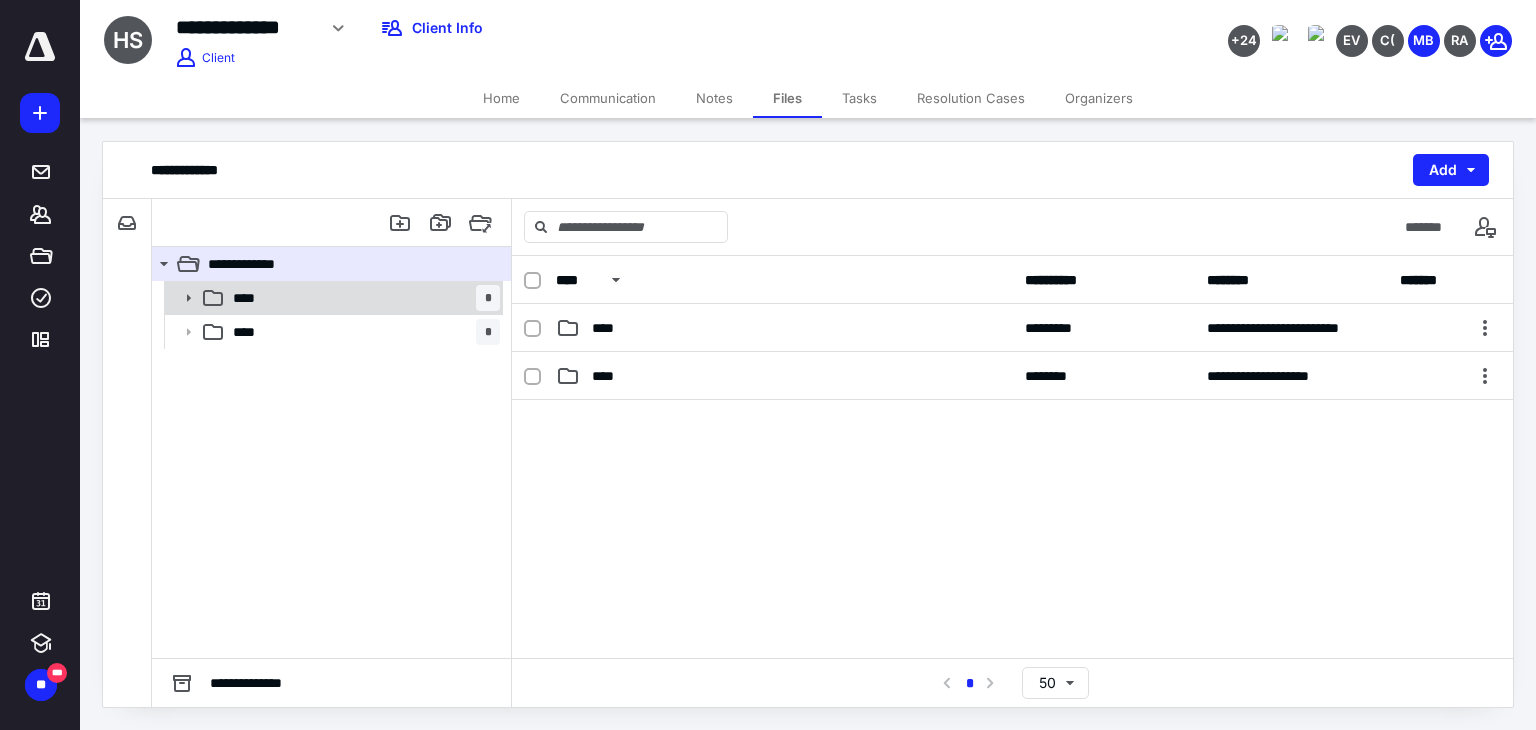 click on "**** *" at bounding box center [362, 298] 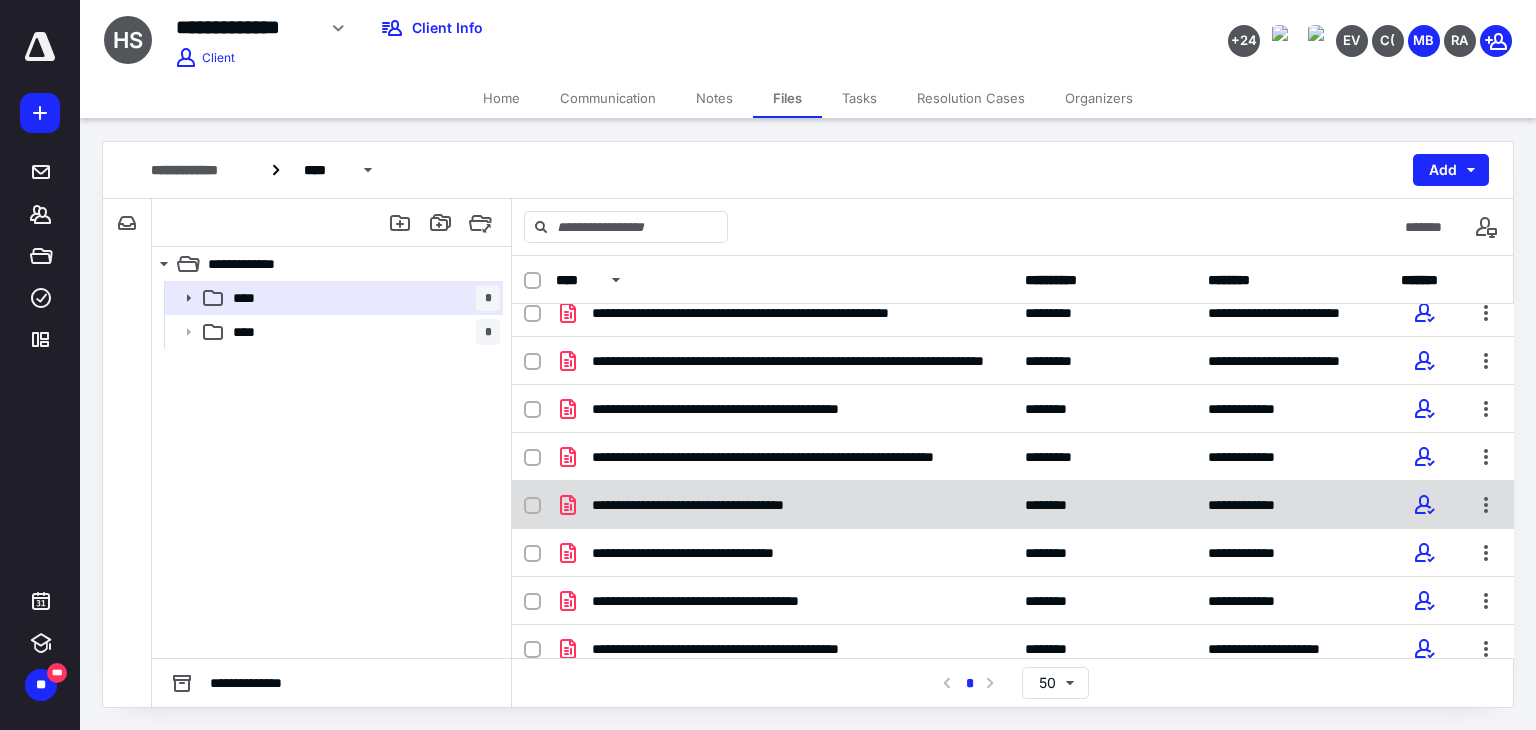 scroll, scrollTop: 76, scrollLeft: 0, axis: vertical 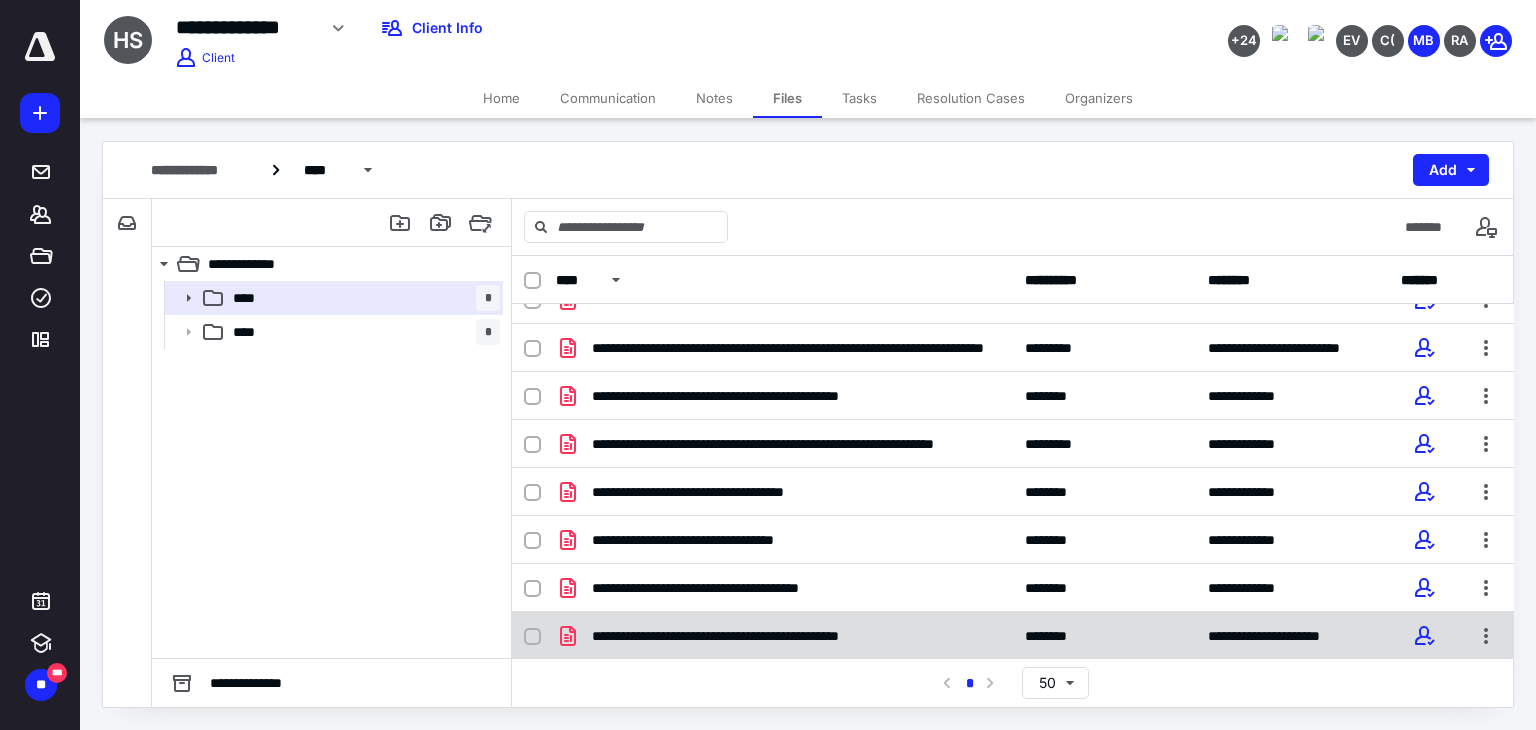 click on "**********" at bounding box center (758, 636) 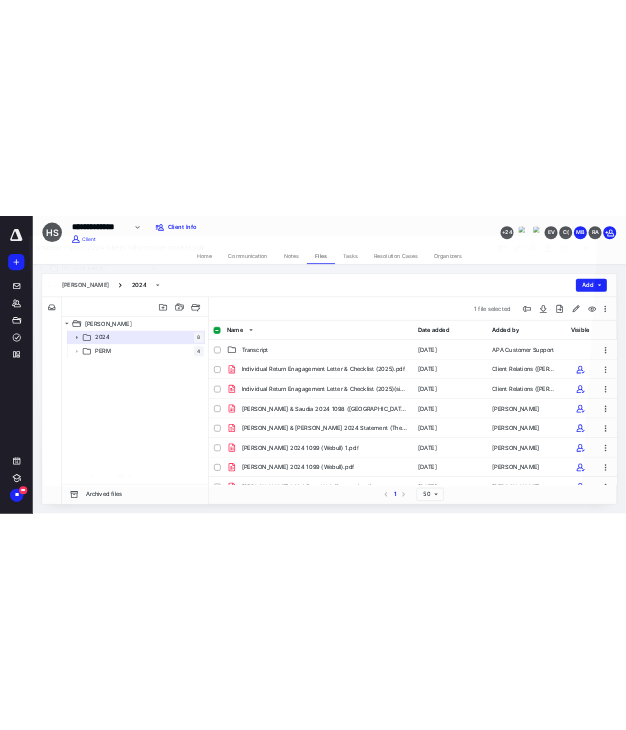 scroll, scrollTop: 76, scrollLeft: 0, axis: vertical 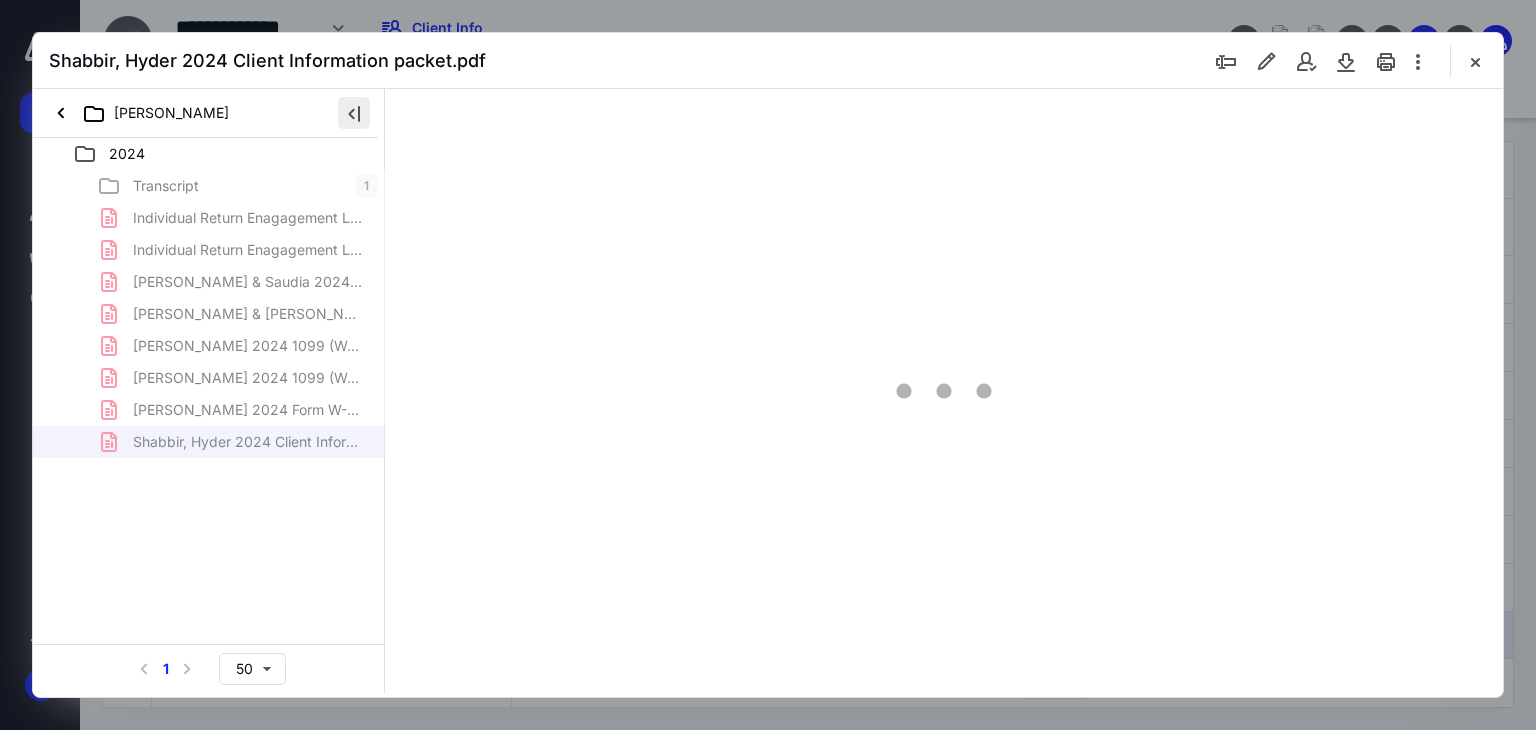 click at bounding box center [354, 113] 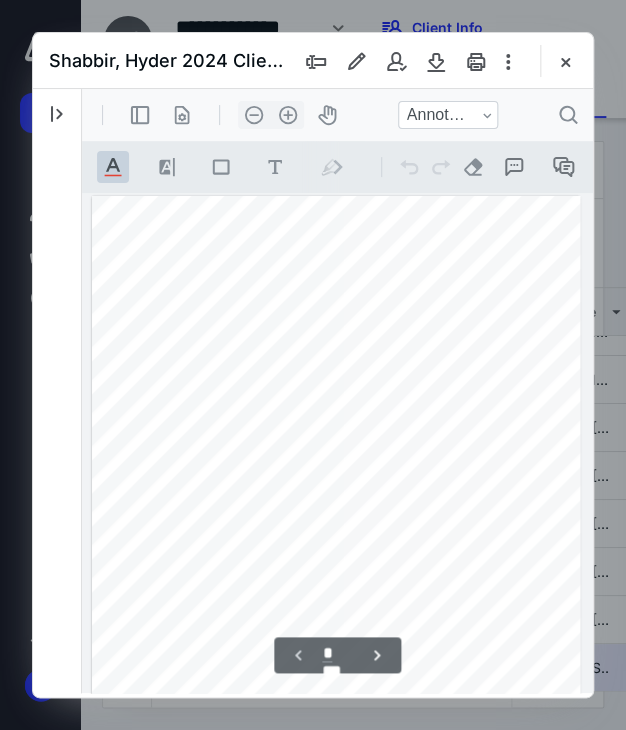 scroll, scrollTop: 0, scrollLeft: 0, axis: both 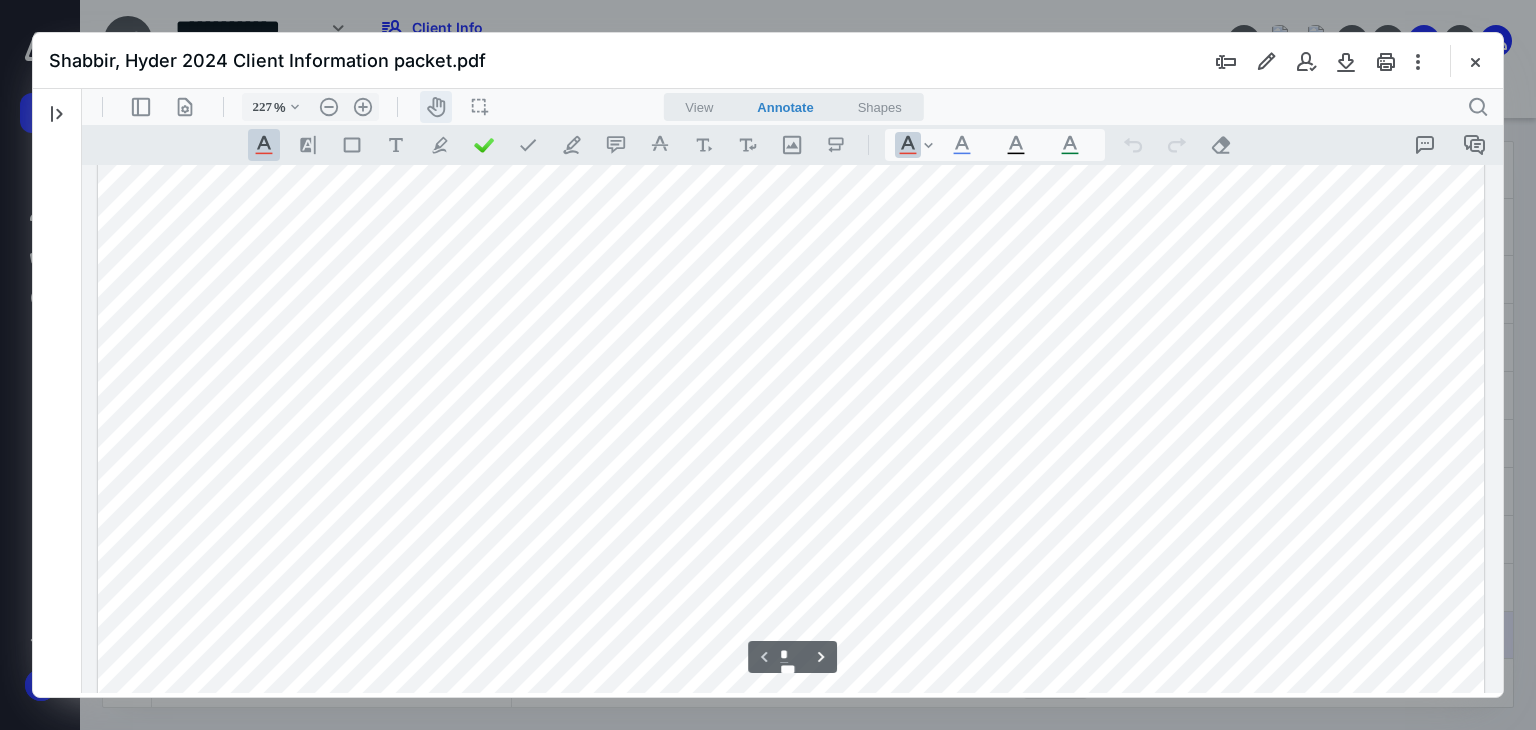 click on "icon-header-pan20" at bounding box center (436, 107) 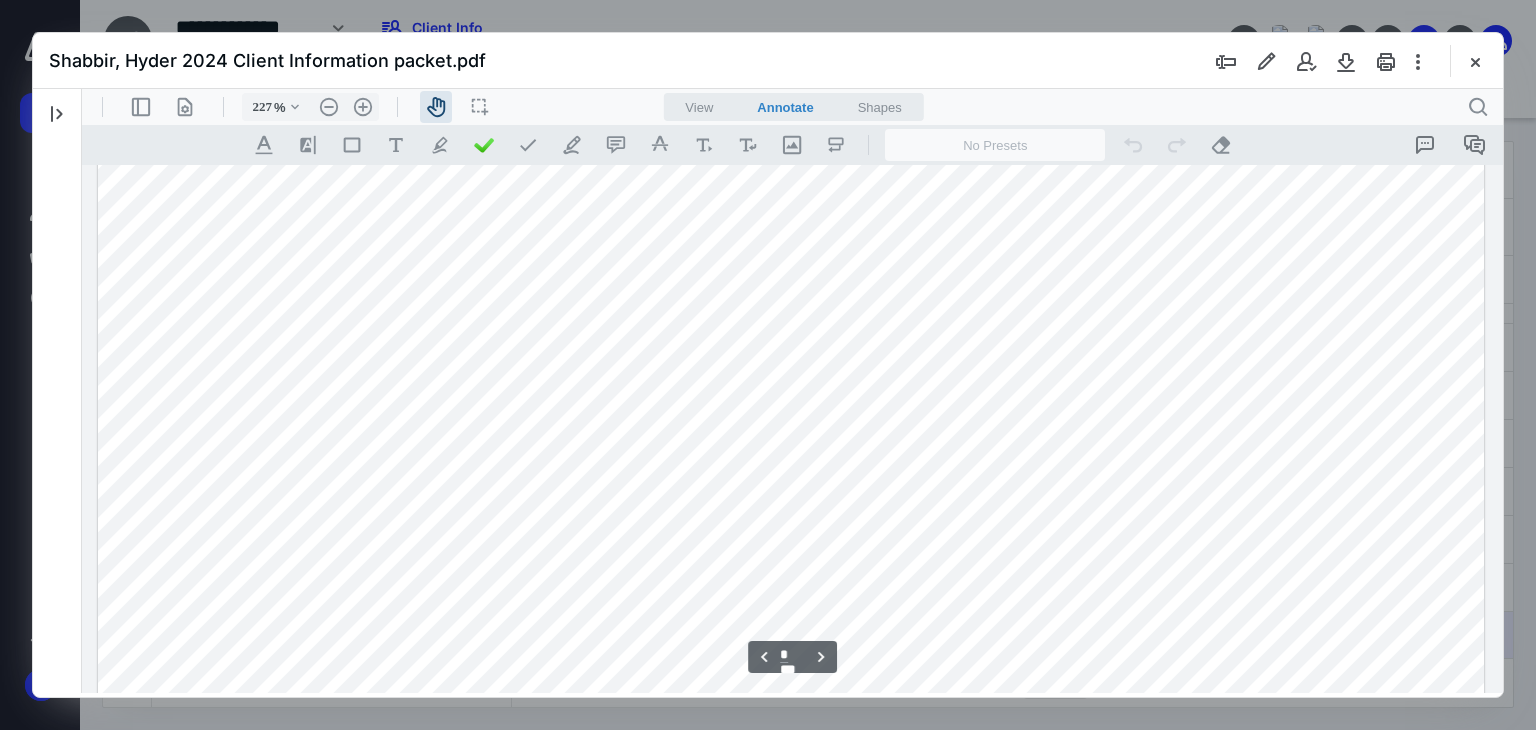 scroll, scrollTop: 4800, scrollLeft: 0, axis: vertical 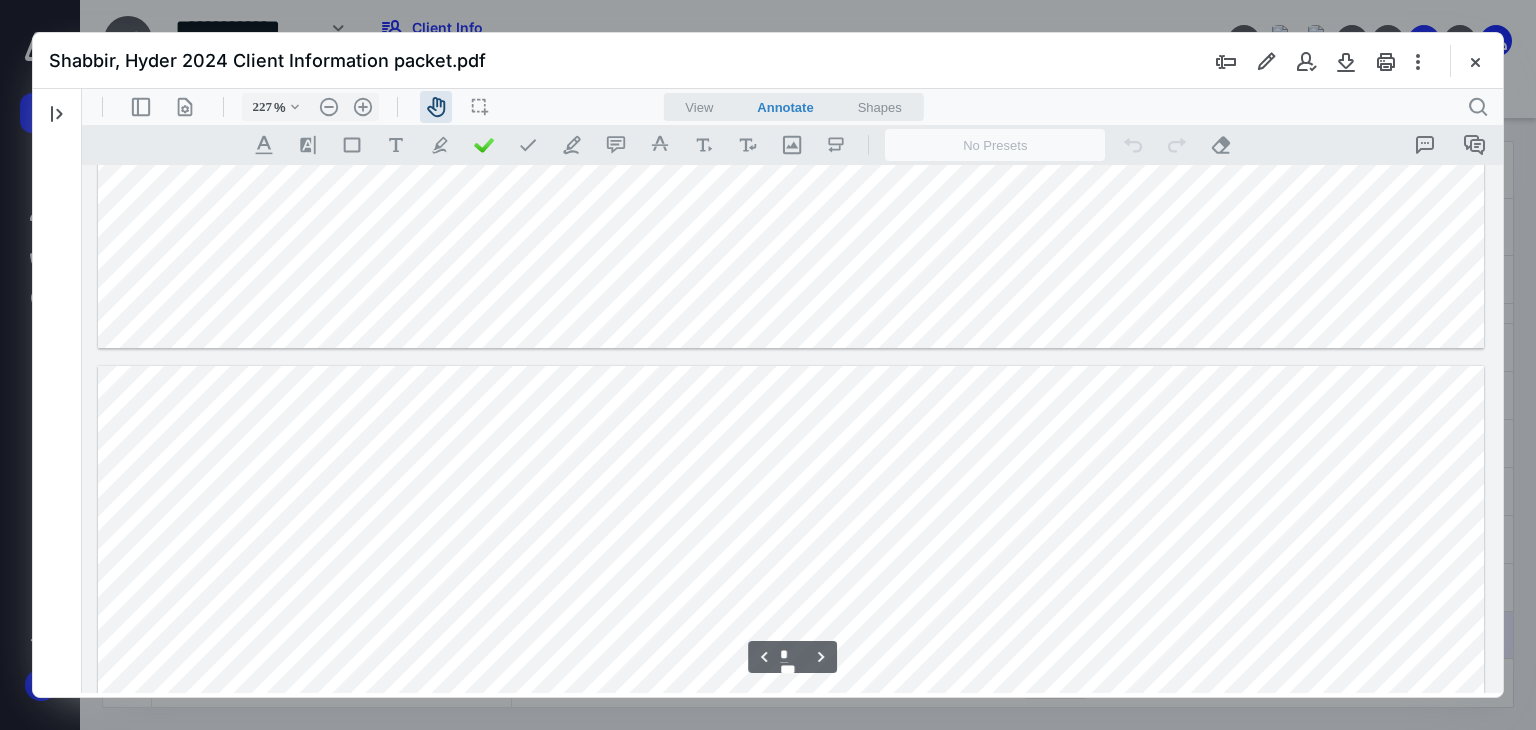 type on "*" 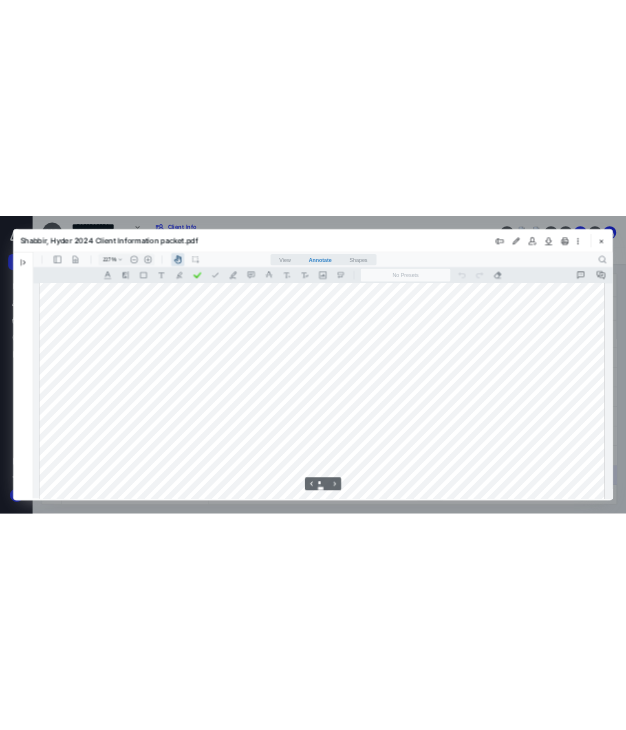 scroll, scrollTop: 5900, scrollLeft: 0, axis: vertical 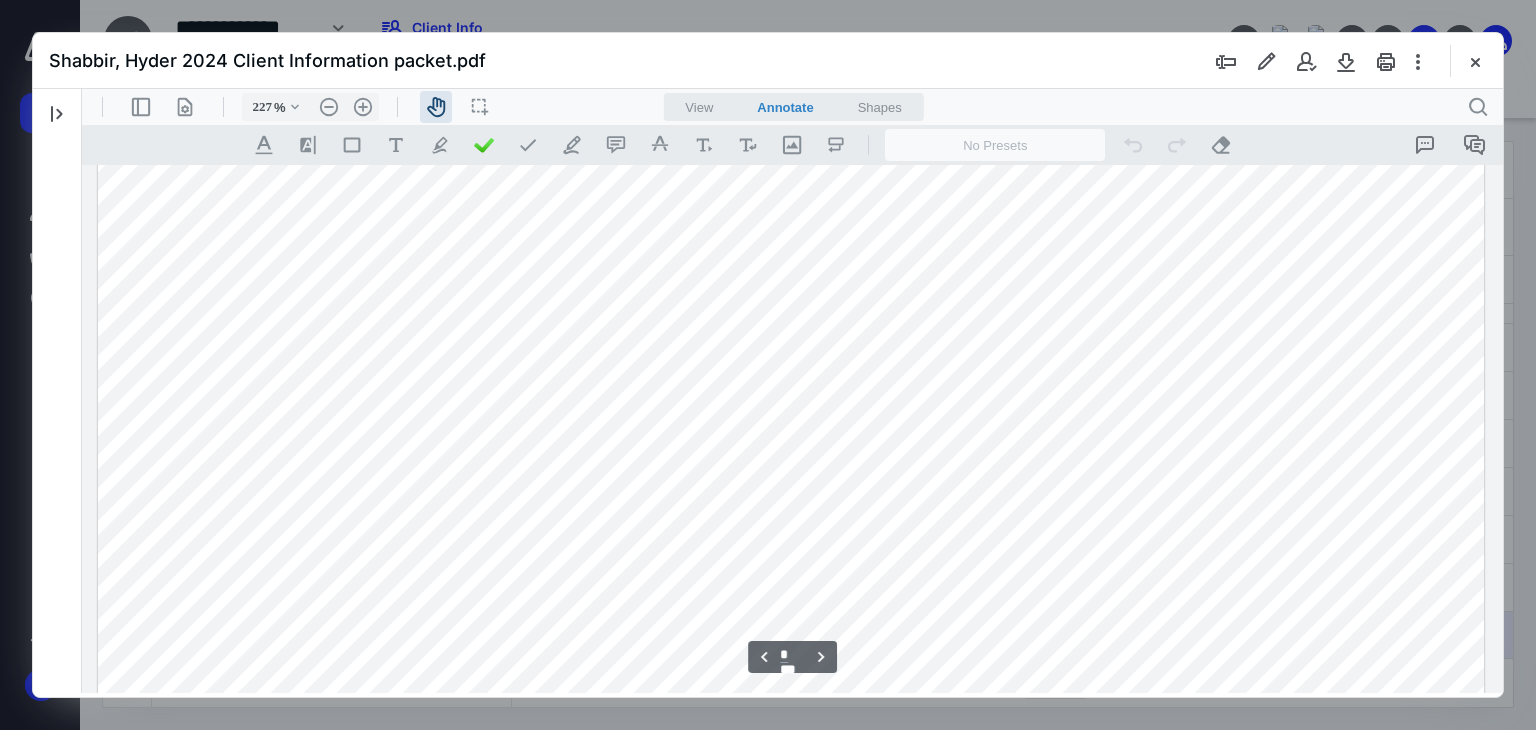 type 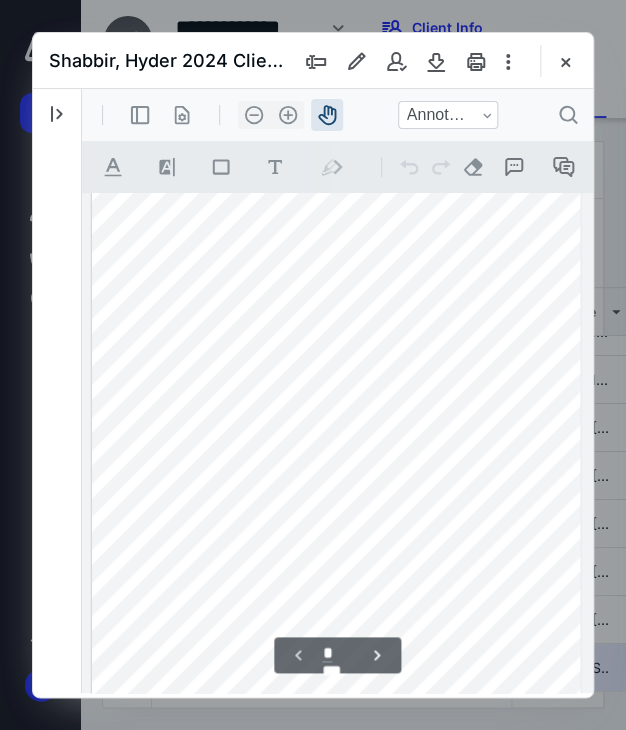 scroll, scrollTop: 0, scrollLeft: 0, axis: both 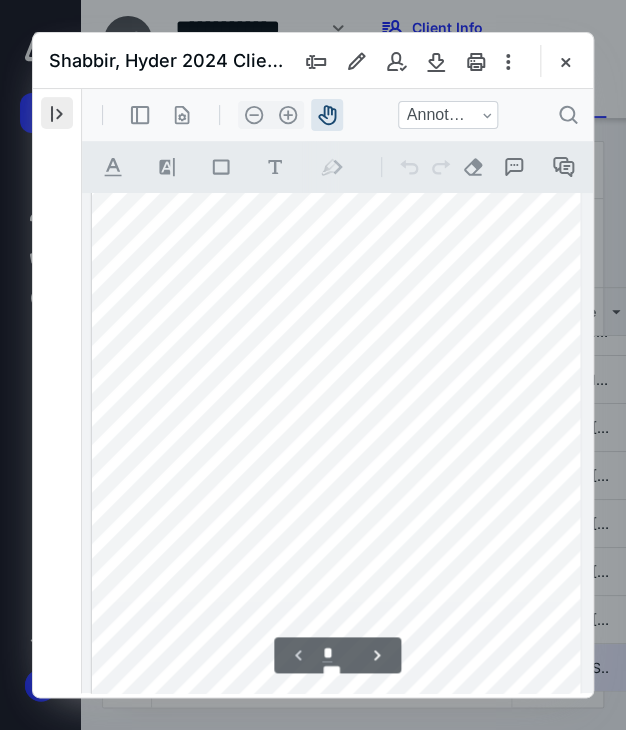 click at bounding box center (57, 113) 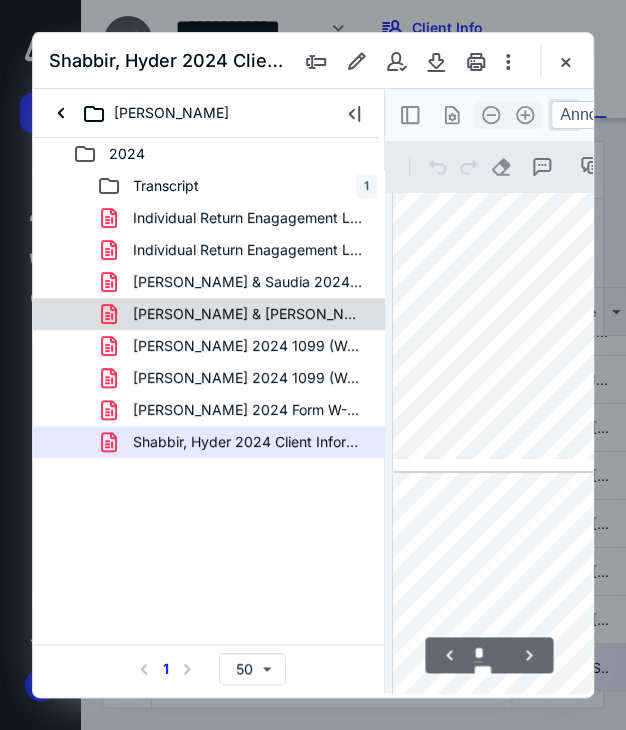 scroll, scrollTop: 1, scrollLeft: 0, axis: vertical 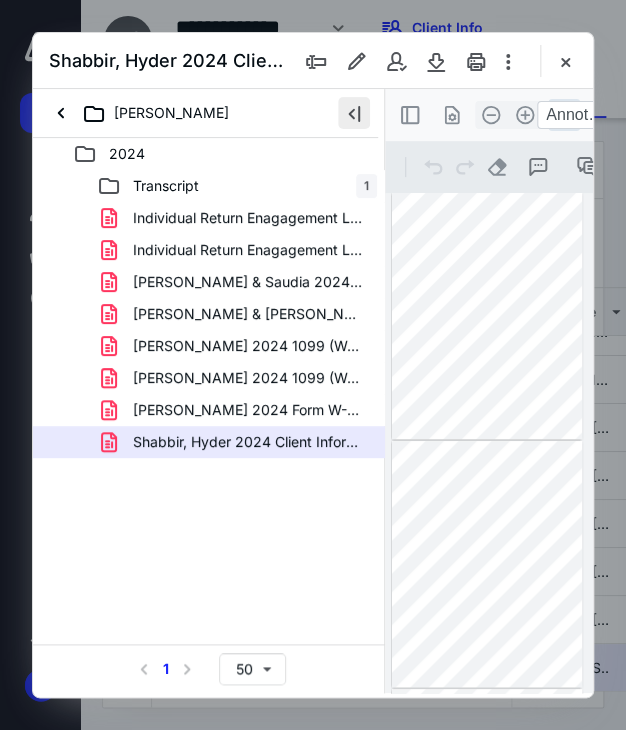 click at bounding box center [354, 113] 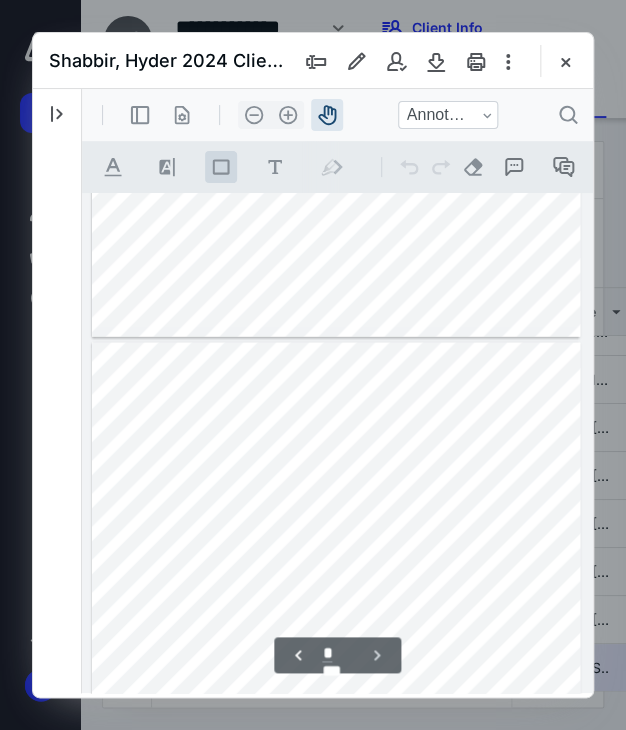 scroll, scrollTop: 2490, scrollLeft: 0, axis: vertical 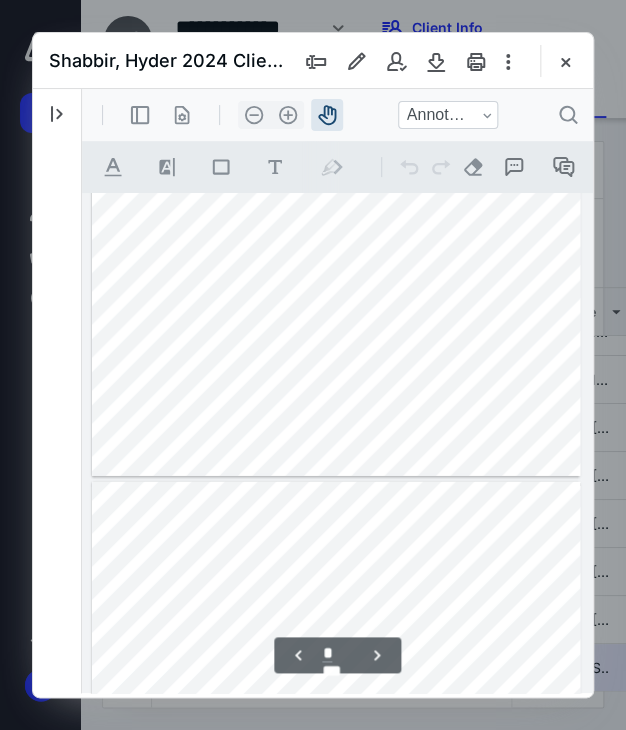 type on "*" 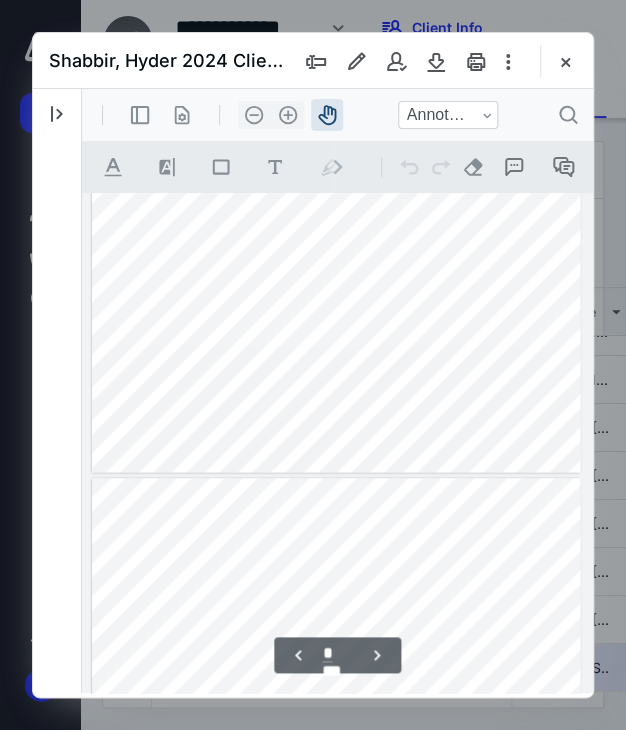 scroll, scrollTop: 190, scrollLeft: 0, axis: vertical 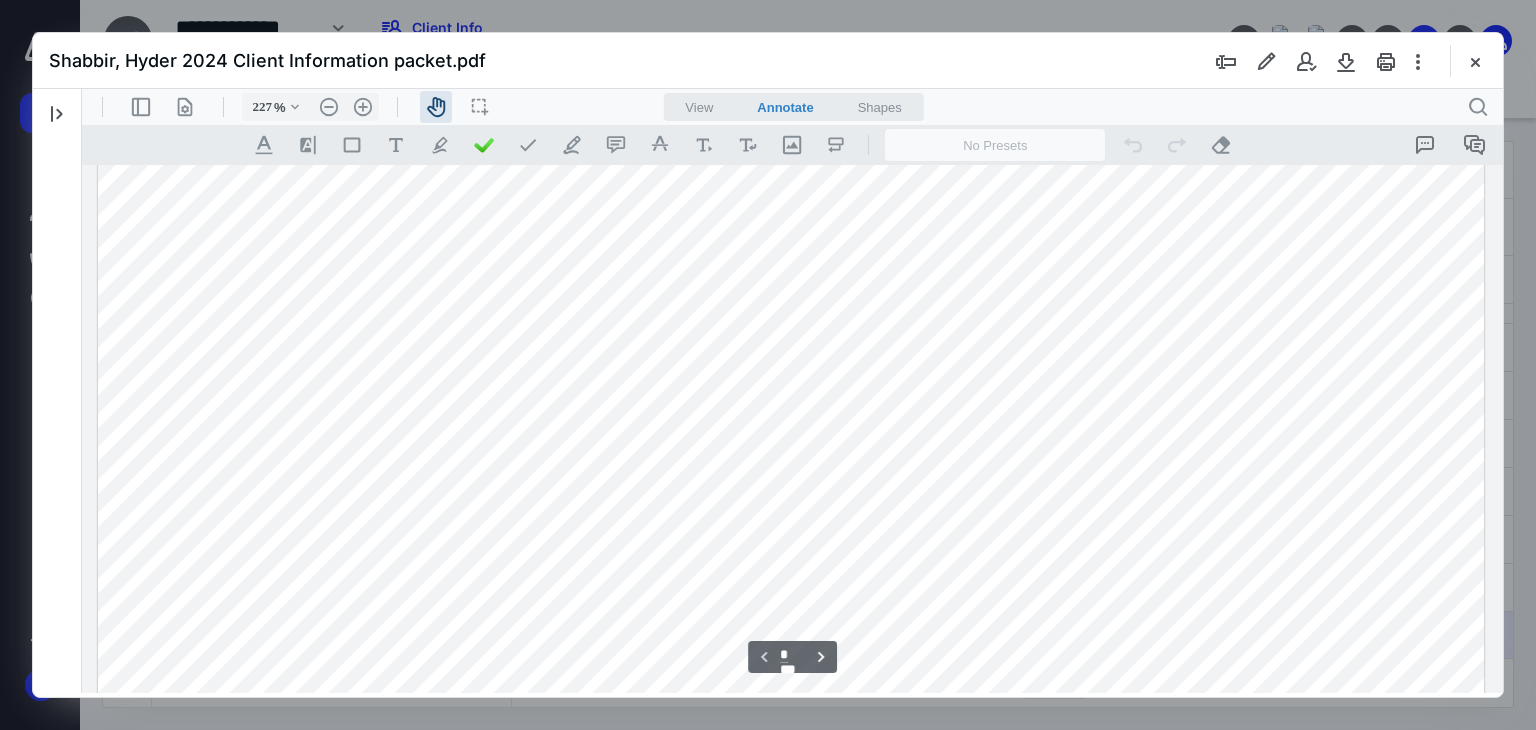 type 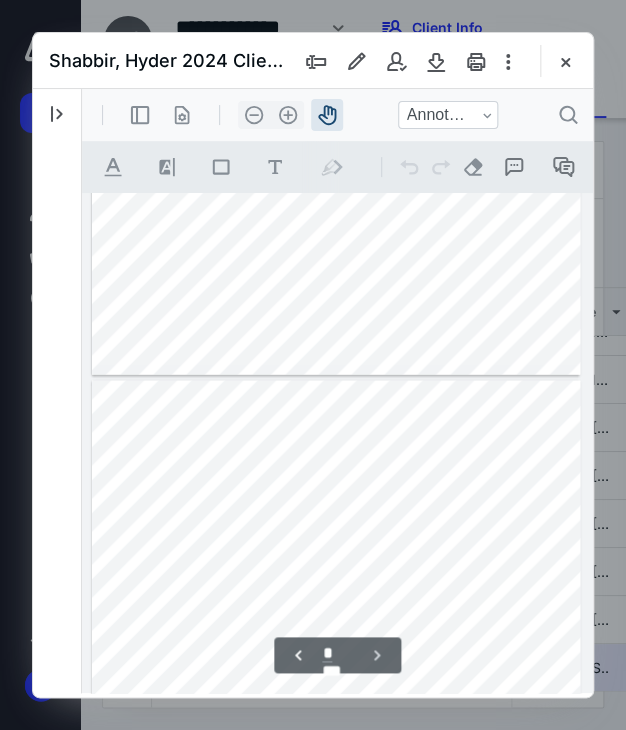 scroll, scrollTop: 2391, scrollLeft: 0, axis: vertical 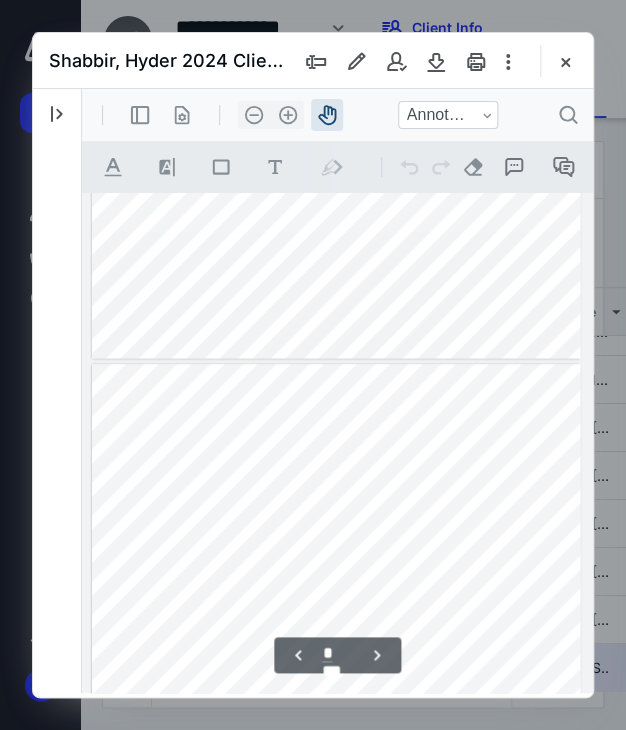 type on "*" 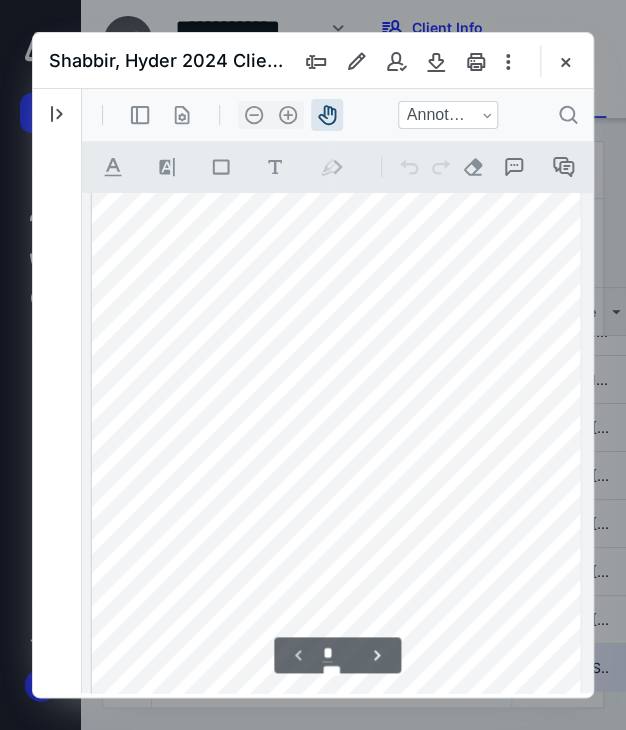 scroll, scrollTop: 0, scrollLeft: 0, axis: both 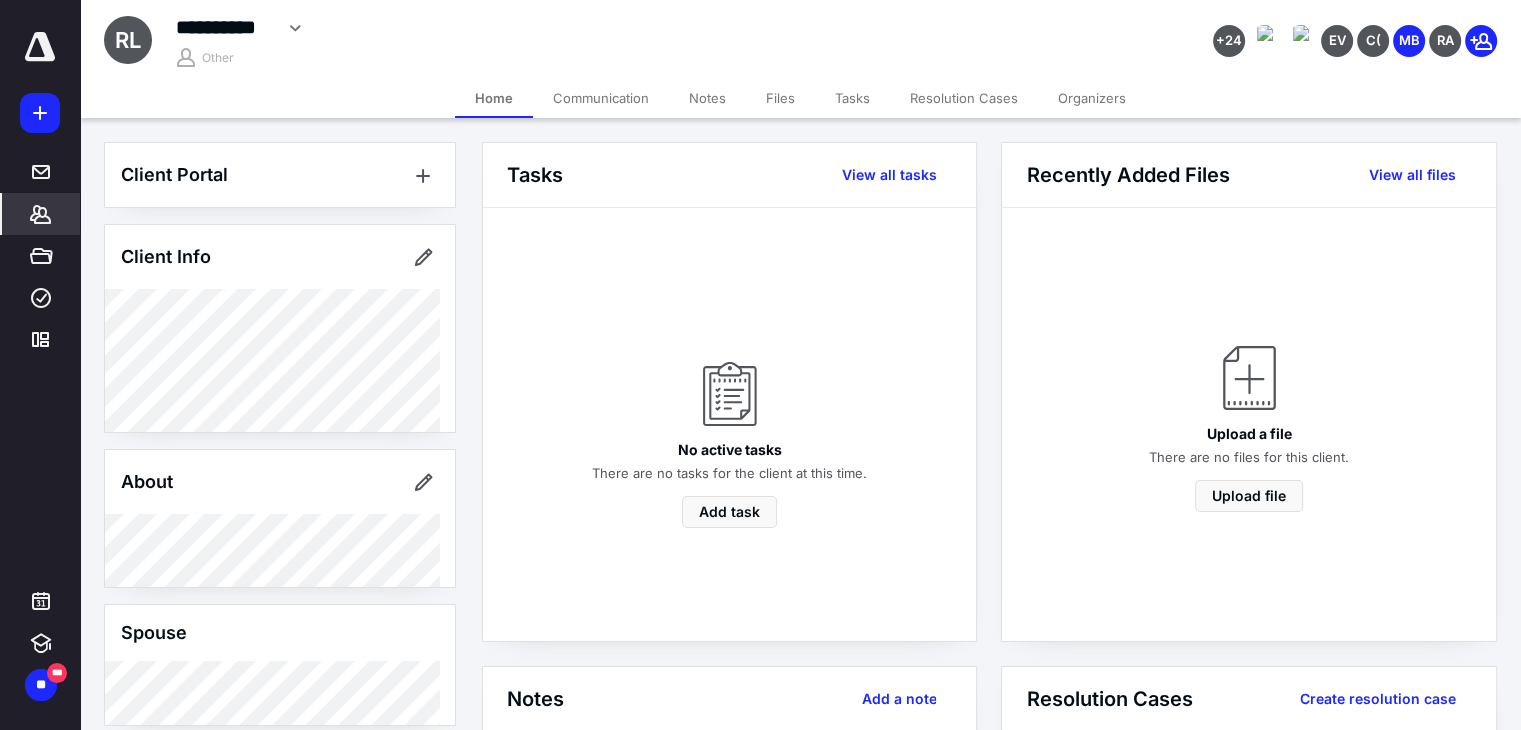 click on "Files" at bounding box center (780, 98) 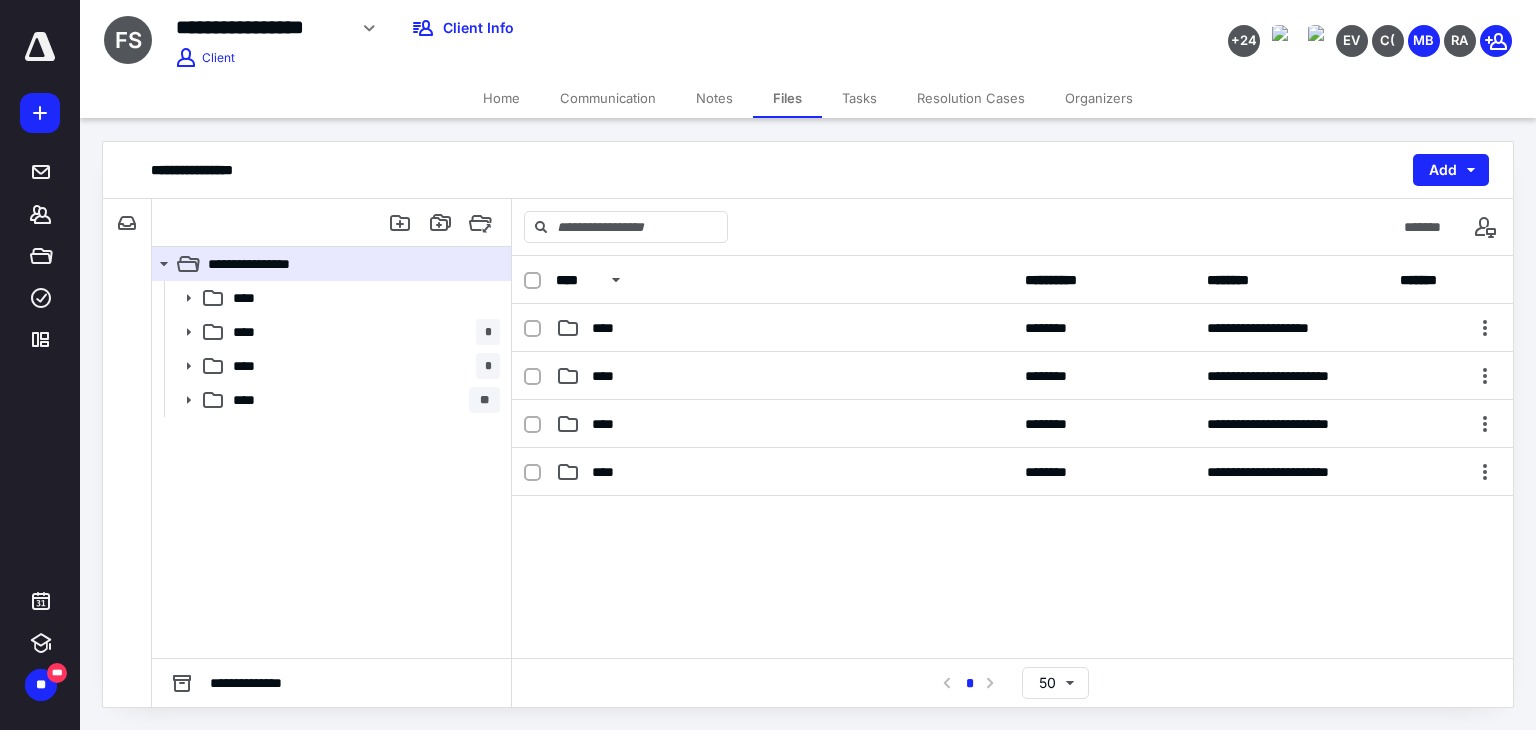 scroll, scrollTop: 0, scrollLeft: 0, axis: both 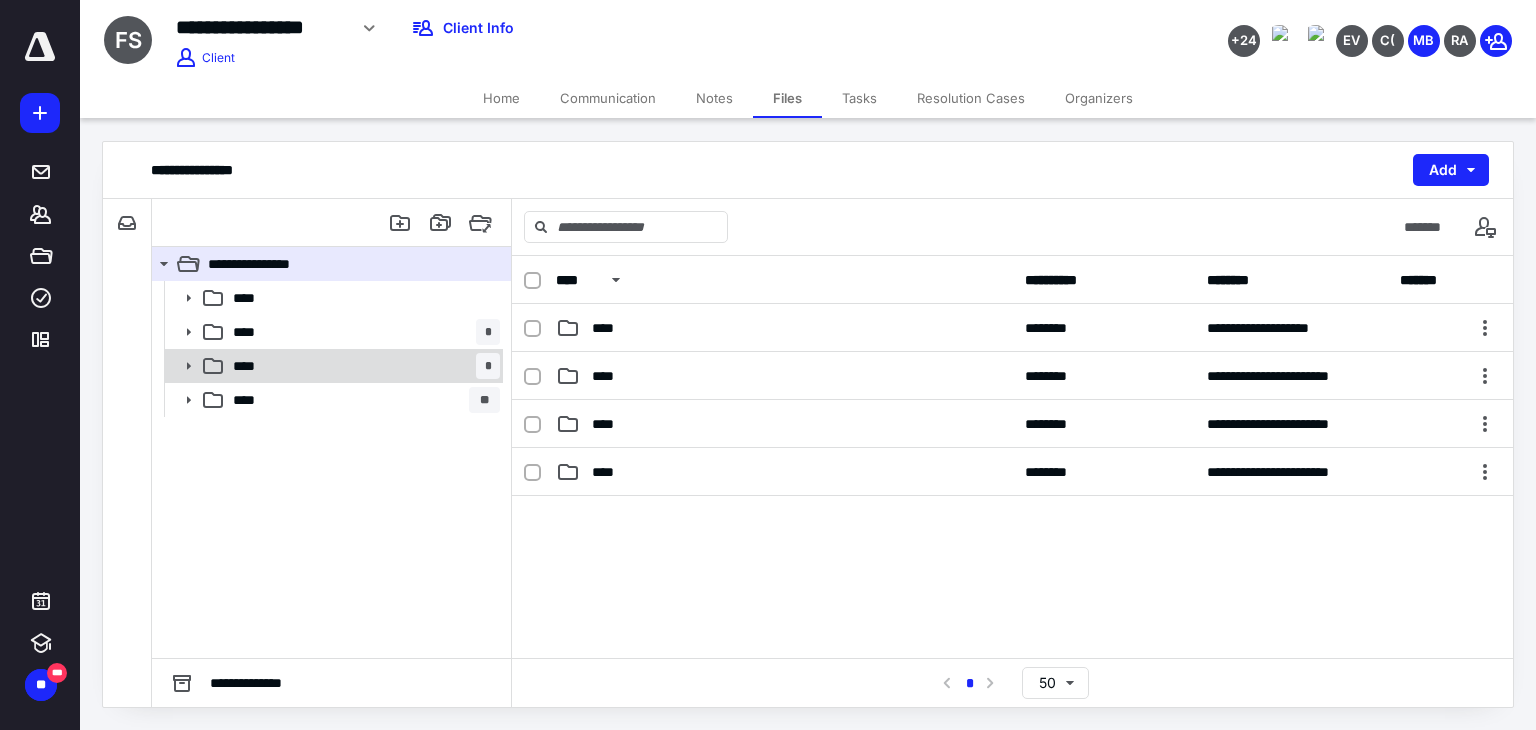 click on "**** *" at bounding box center [362, 366] 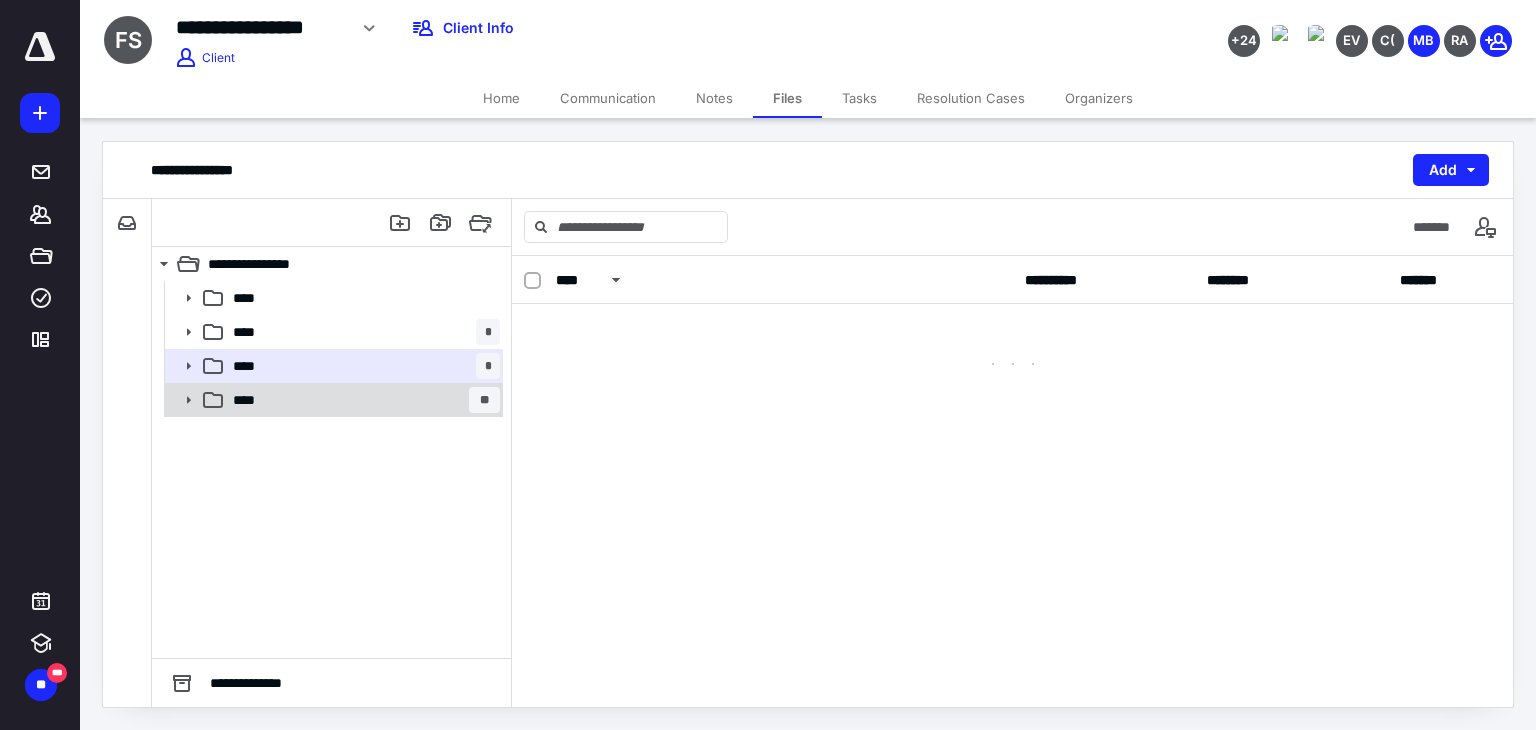click on "**** **" at bounding box center (362, 400) 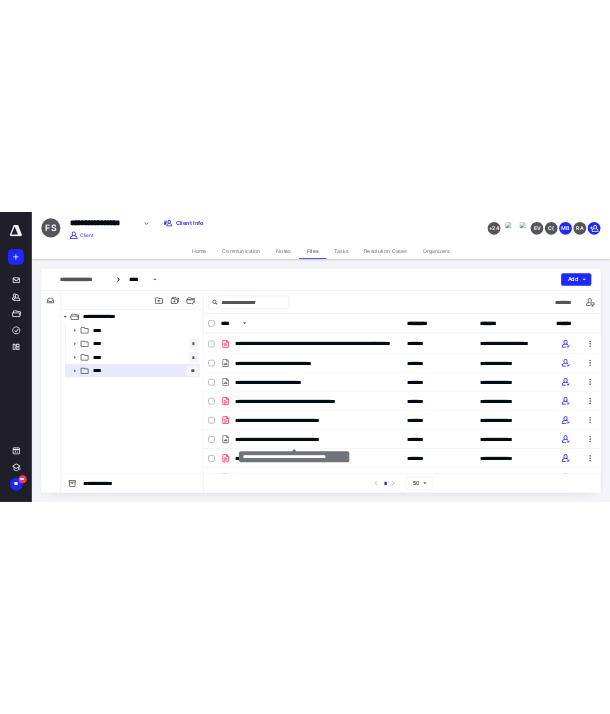 scroll, scrollTop: 0, scrollLeft: 0, axis: both 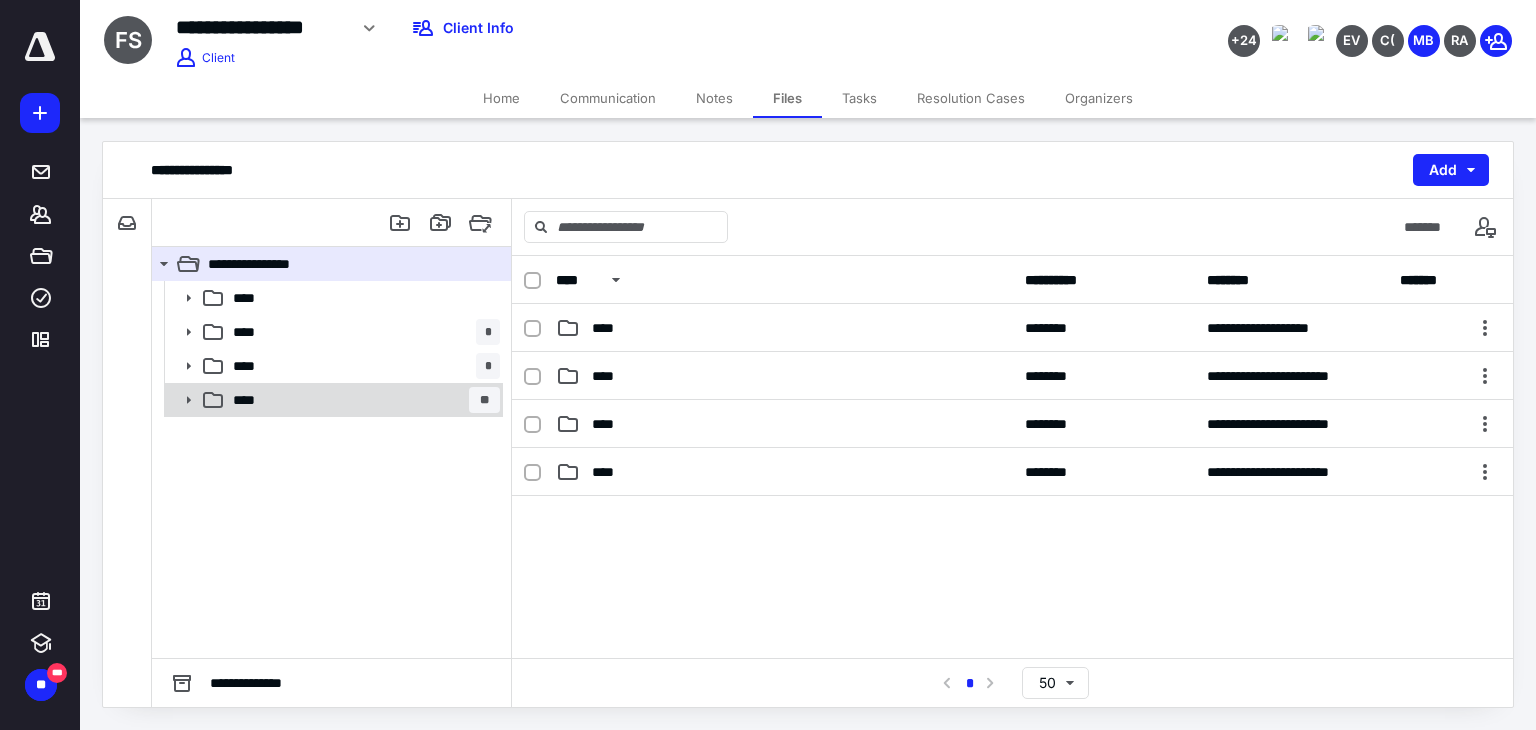 click on "**** **" at bounding box center (332, 400) 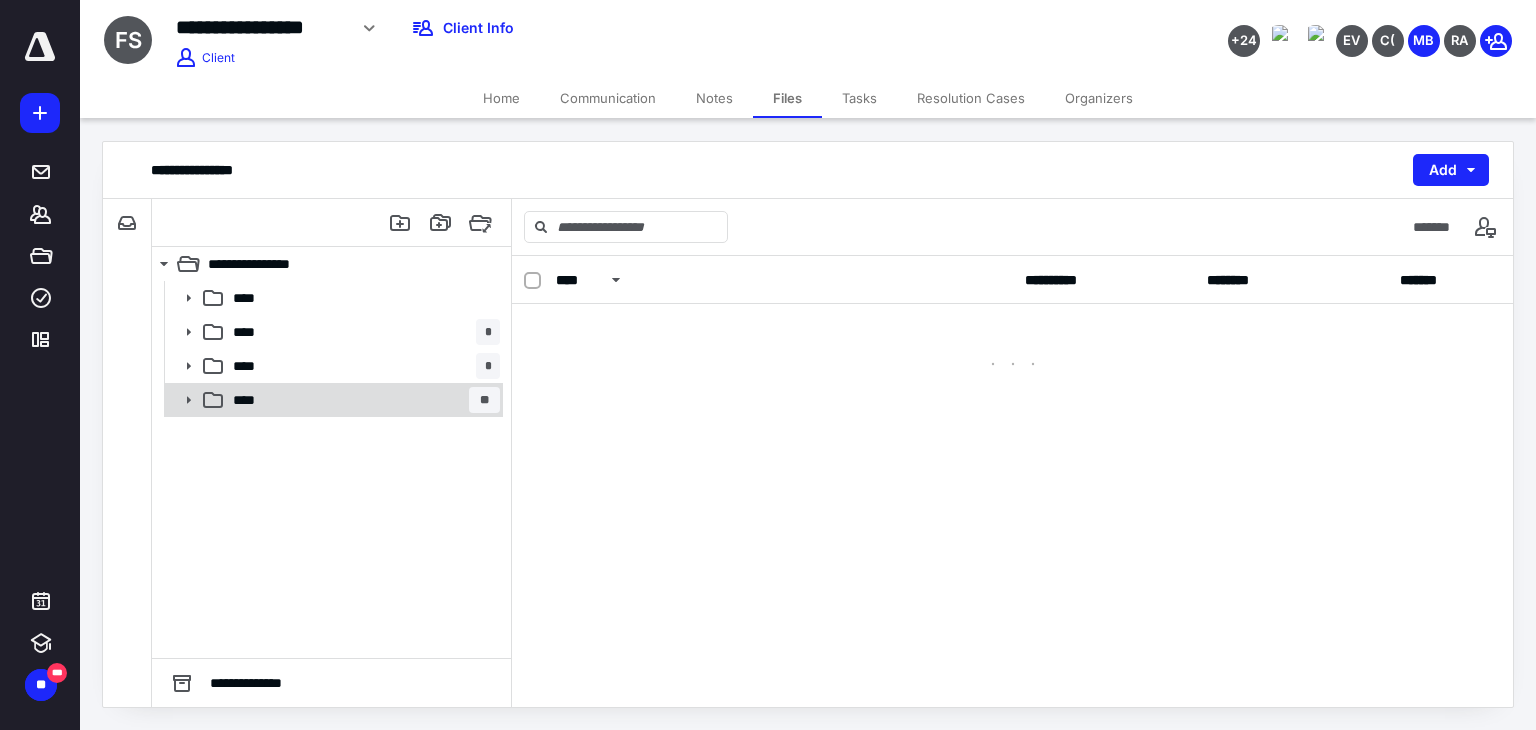 click on "**** **" at bounding box center (332, 400) 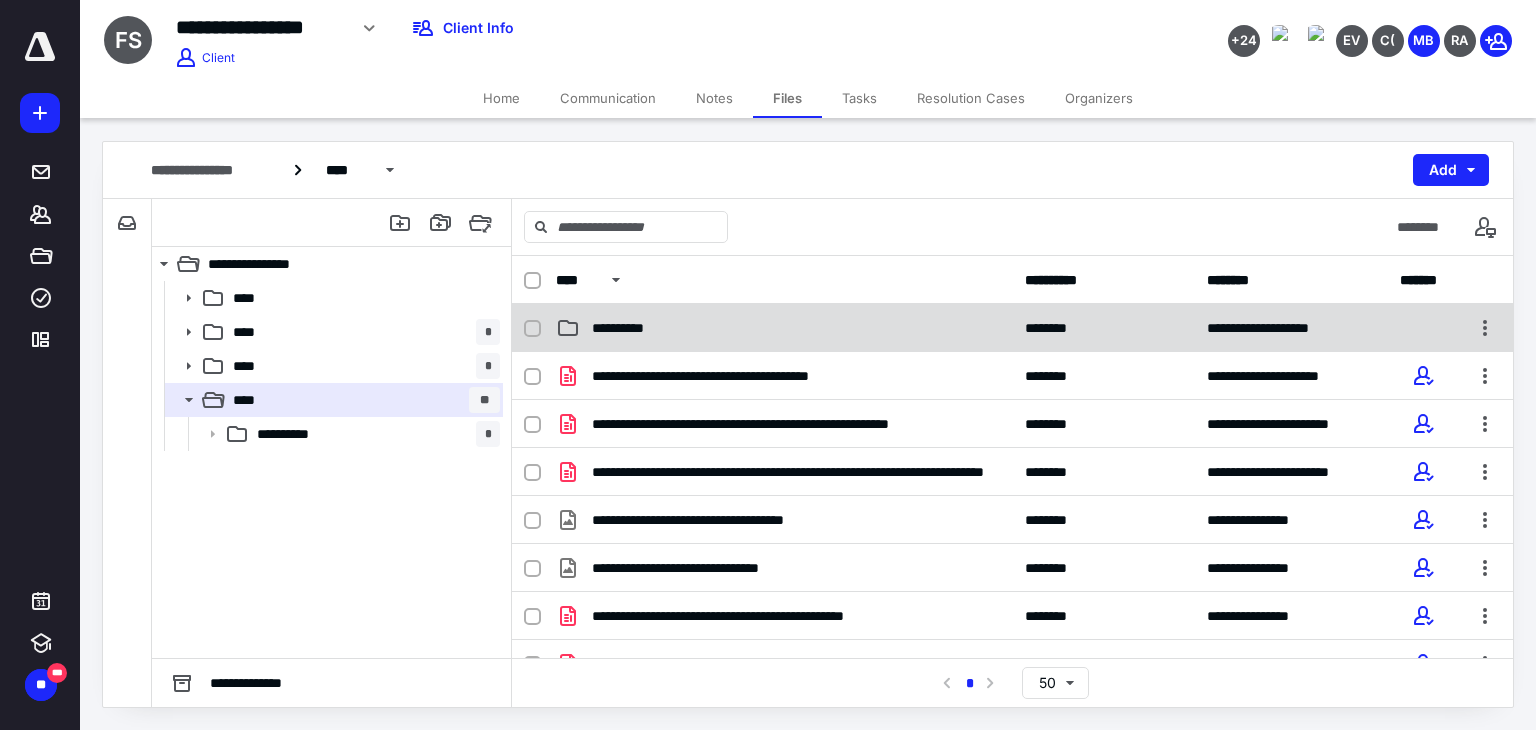 click on "**********" at bounding box center [625, 328] 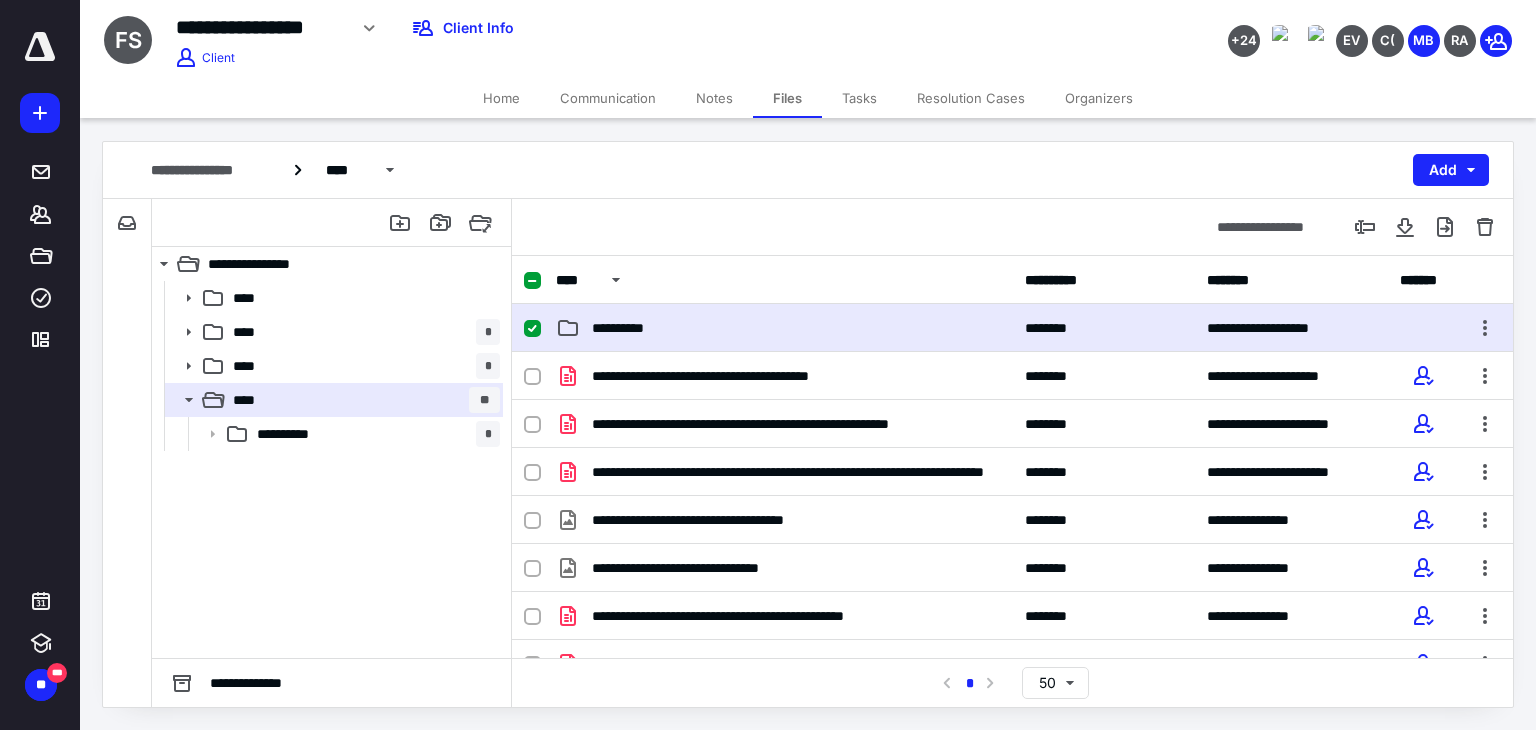 click on "**********" at bounding box center (625, 328) 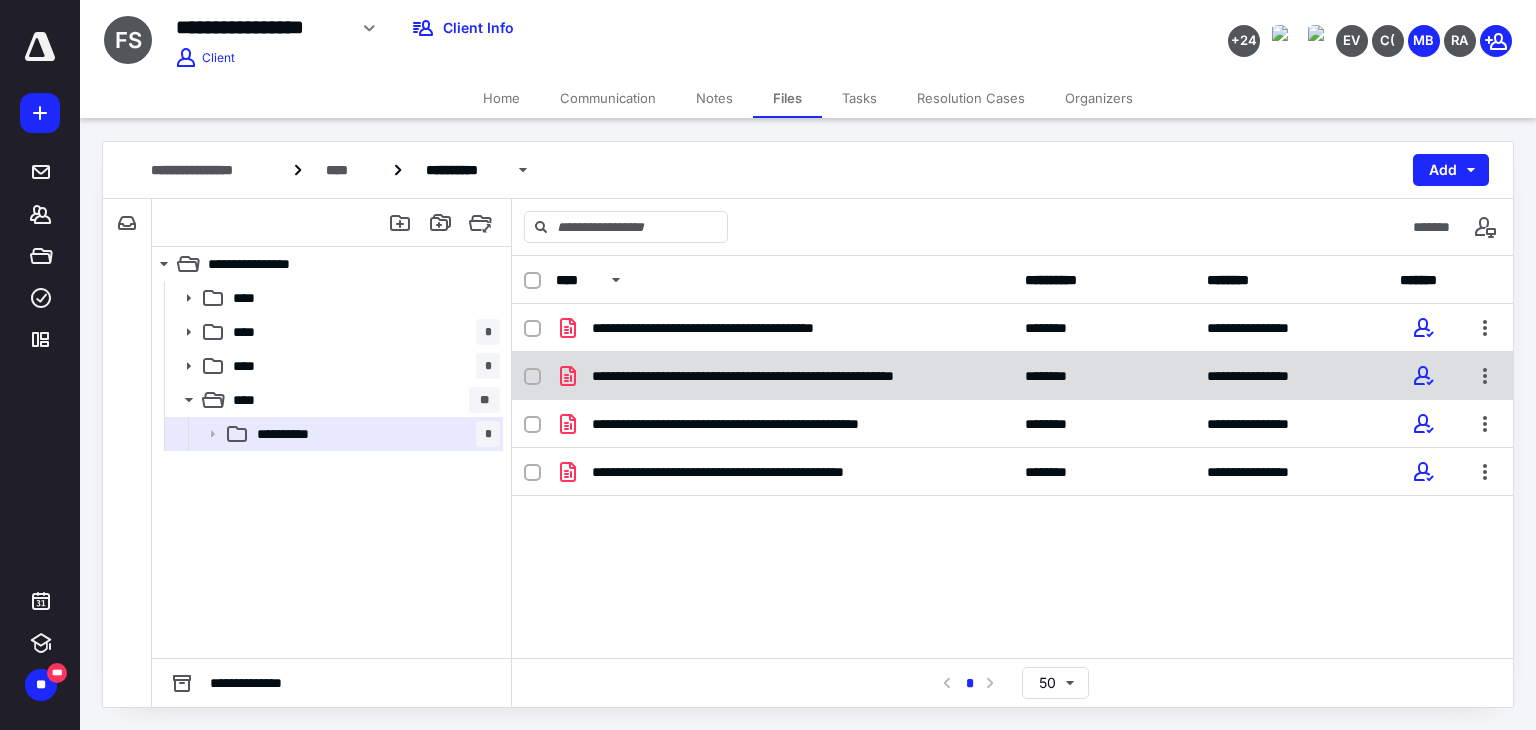 click on "**********" at bounding box center (796, 376) 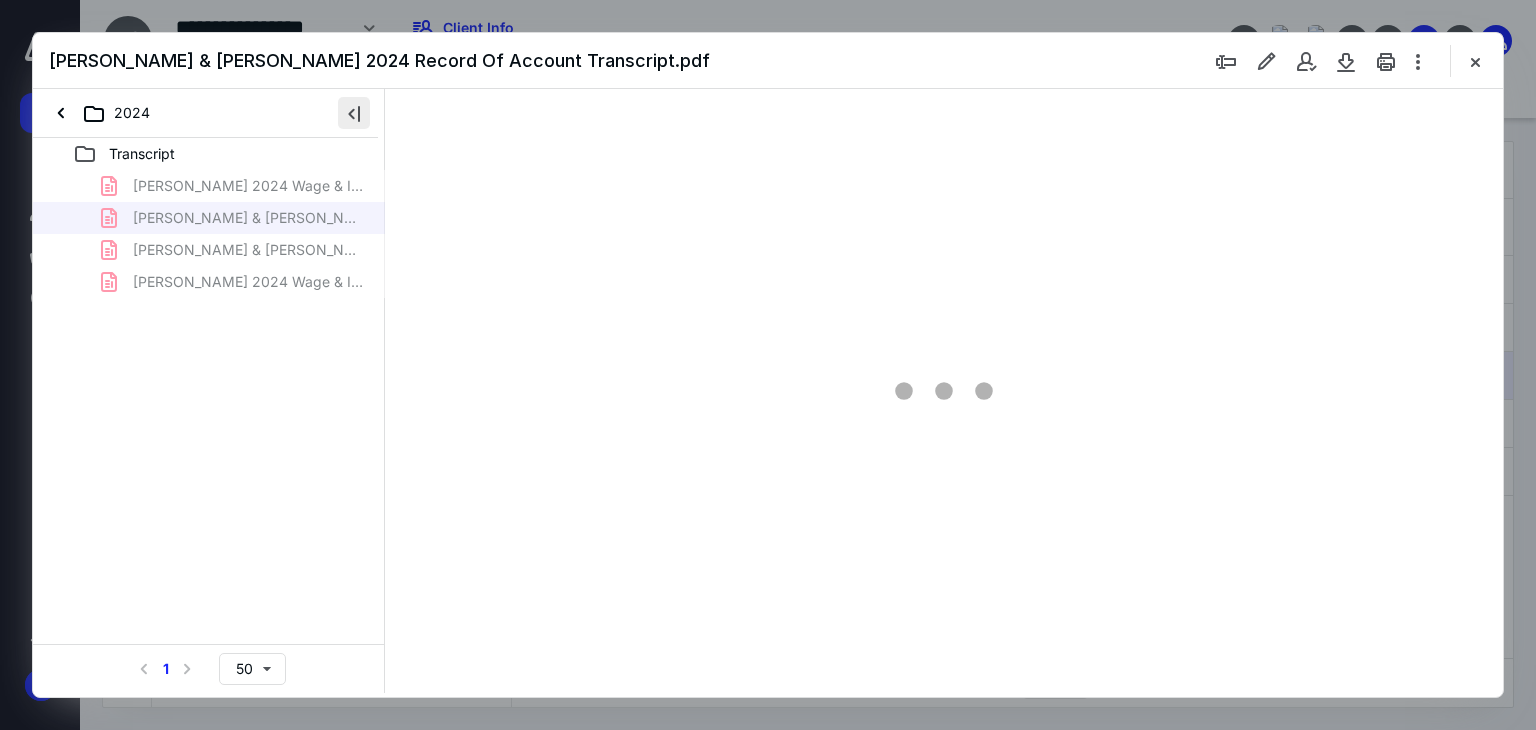 click at bounding box center [354, 113] 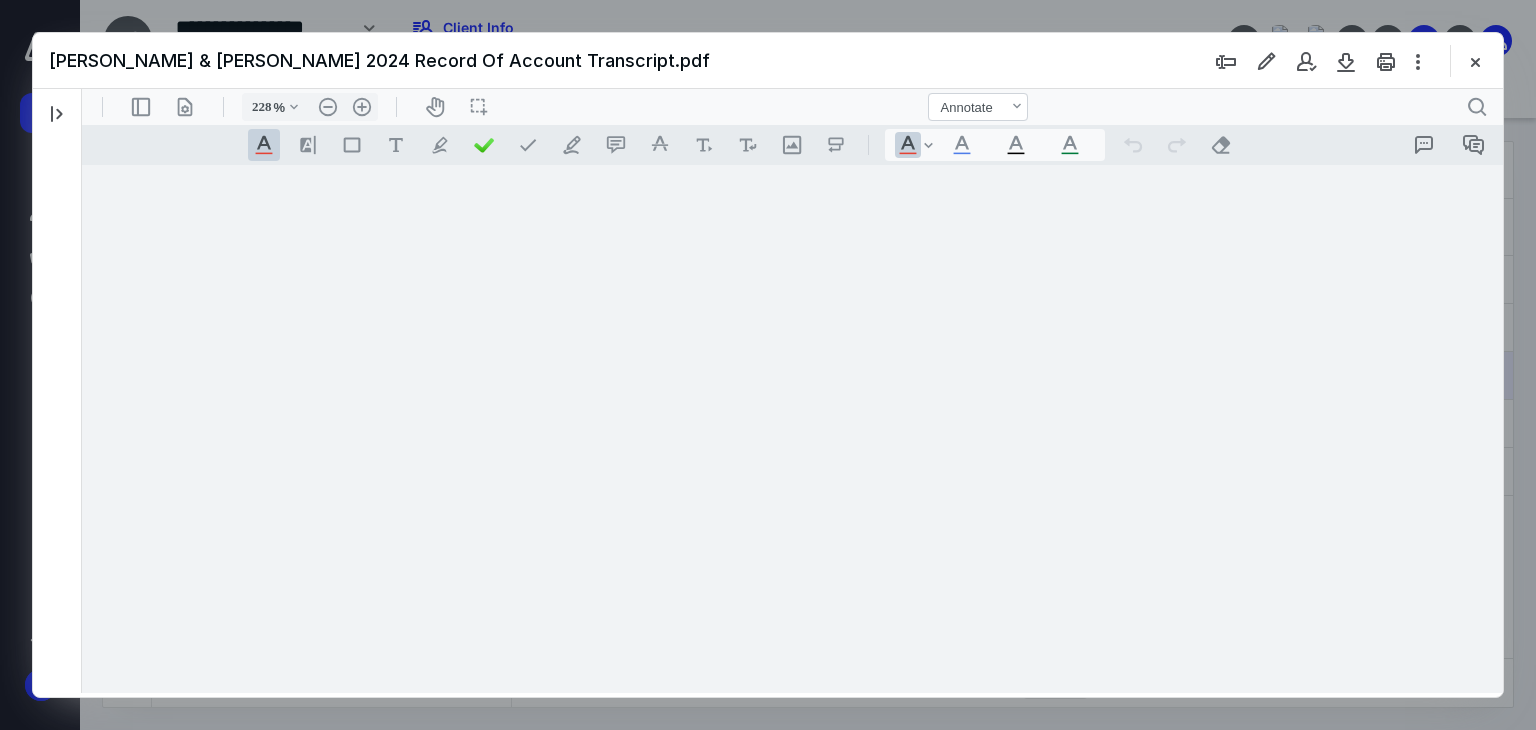 scroll, scrollTop: 0, scrollLeft: 0, axis: both 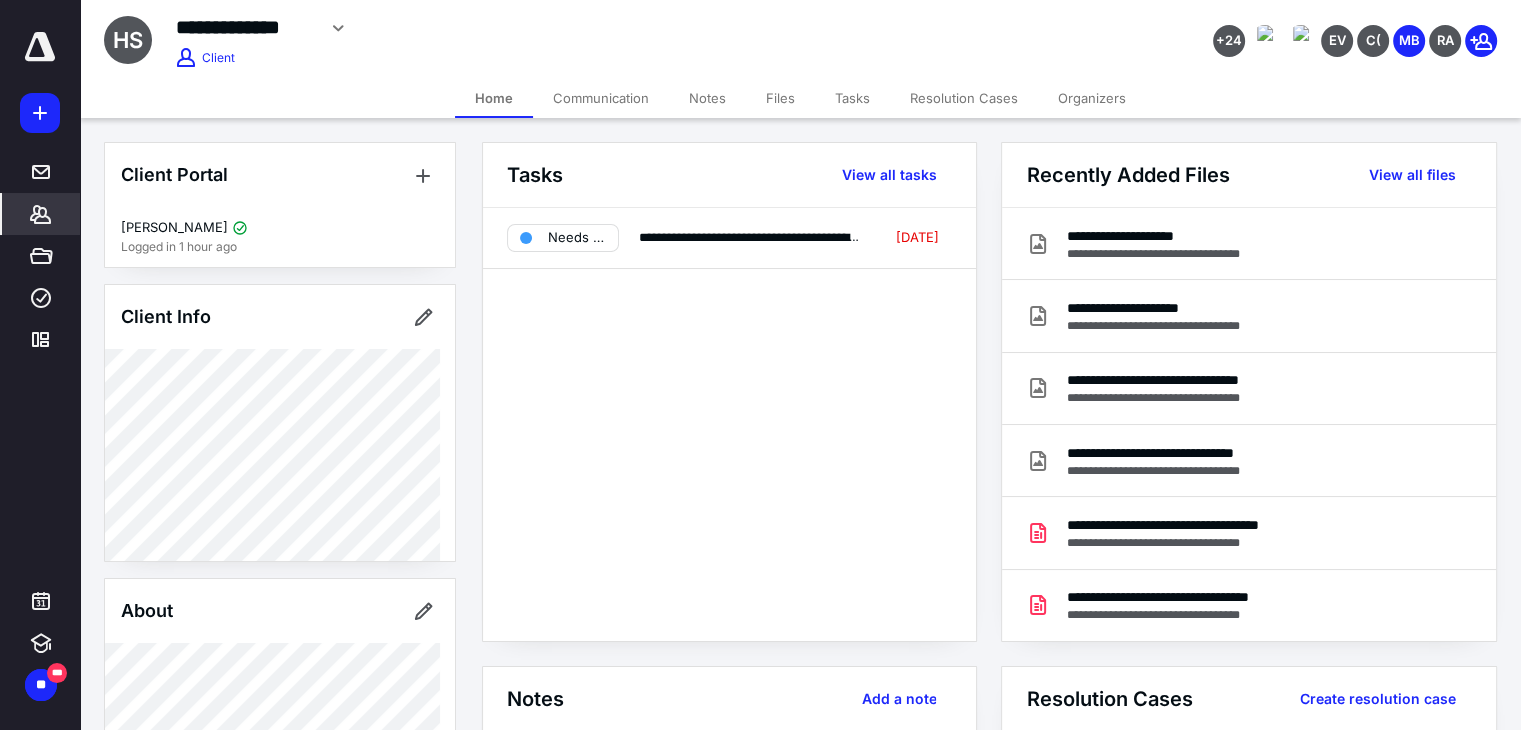 click on "Files" at bounding box center (780, 98) 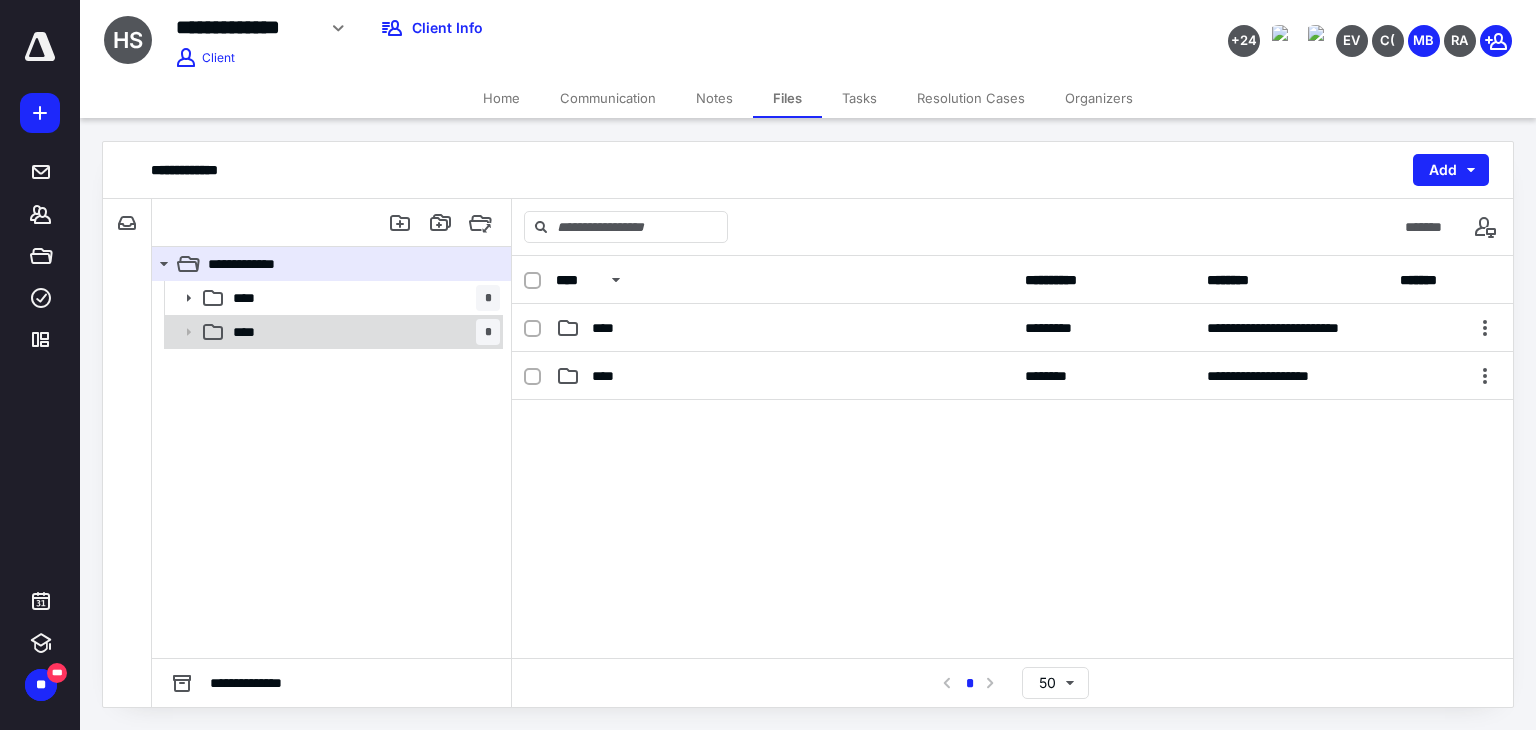 click on "**** *" at bounding box center [362, 332] 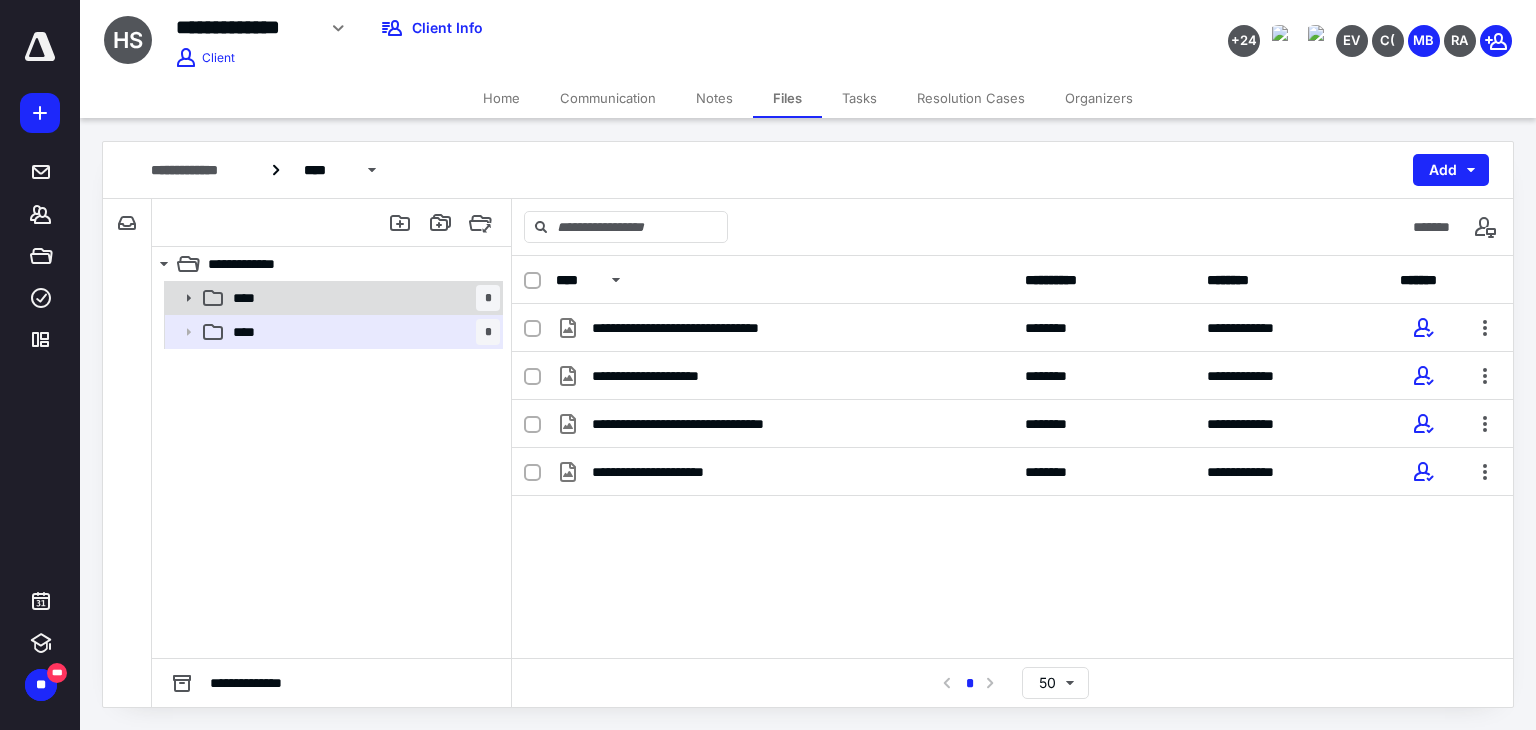 click on "**** *" at bounding box center (362, 298) 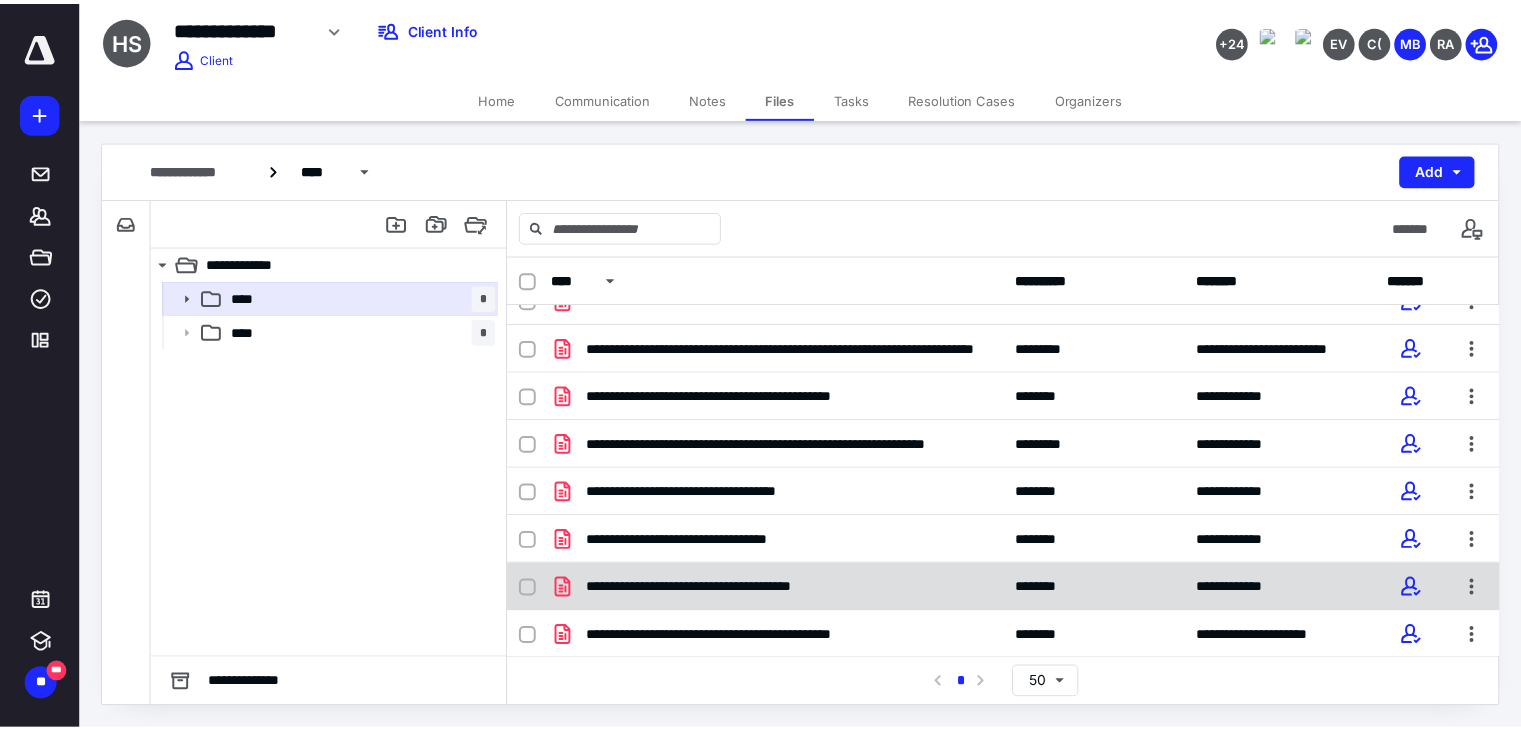 scroll, scrollTop: 0, scrollLeft: 0, axis: both 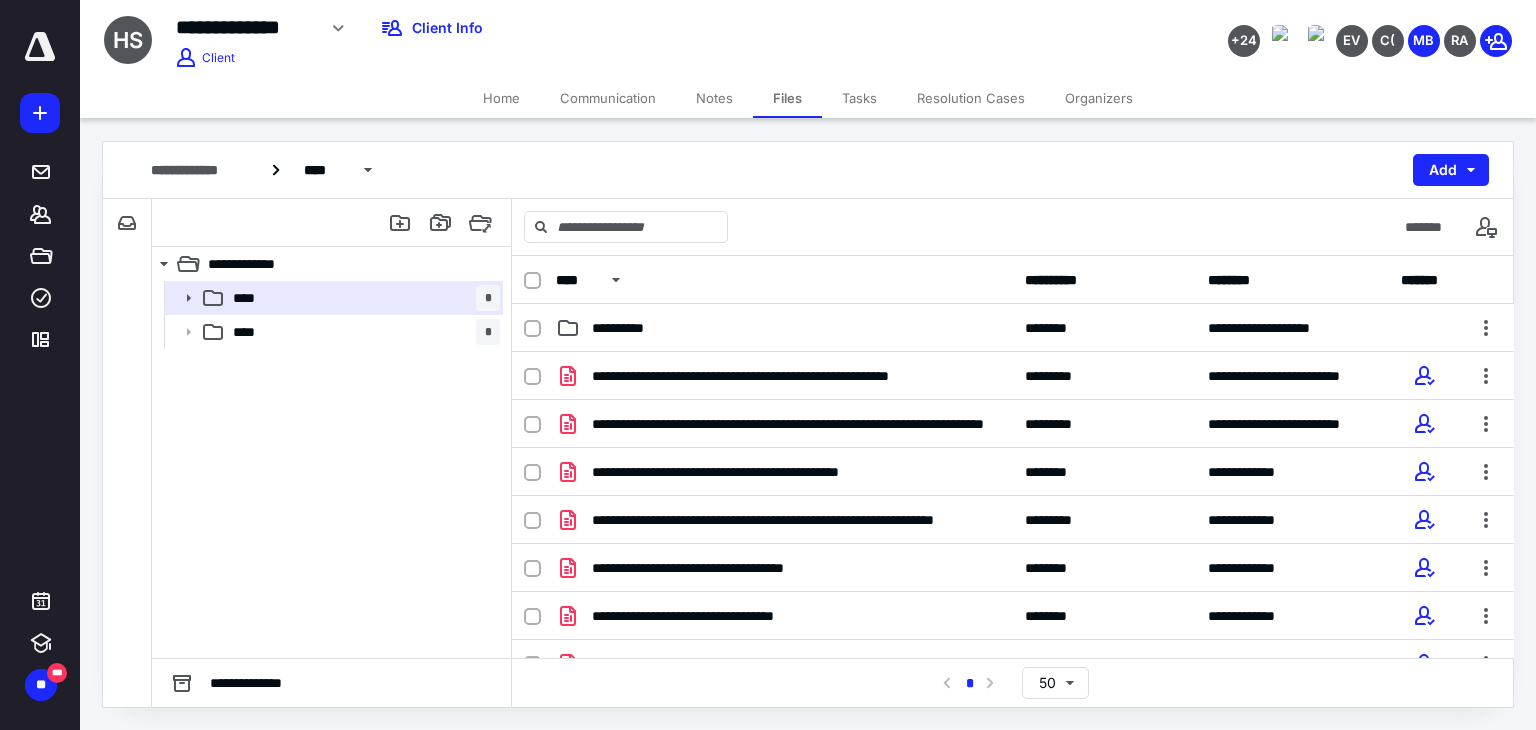 click on "Home" at bounding box center (501, 98) 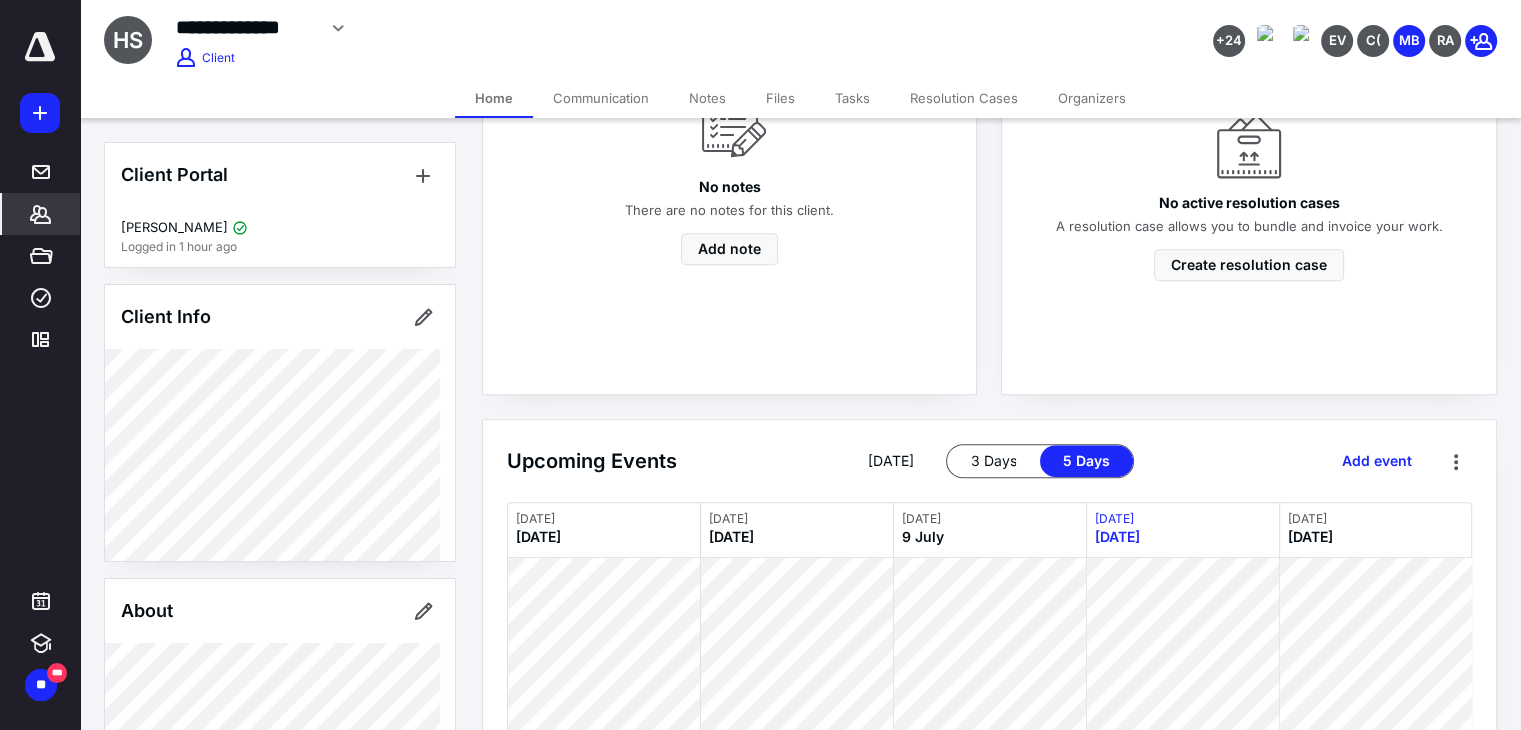 scroll, scrollTop: 900, scrollLeft: 0, axis: vertical 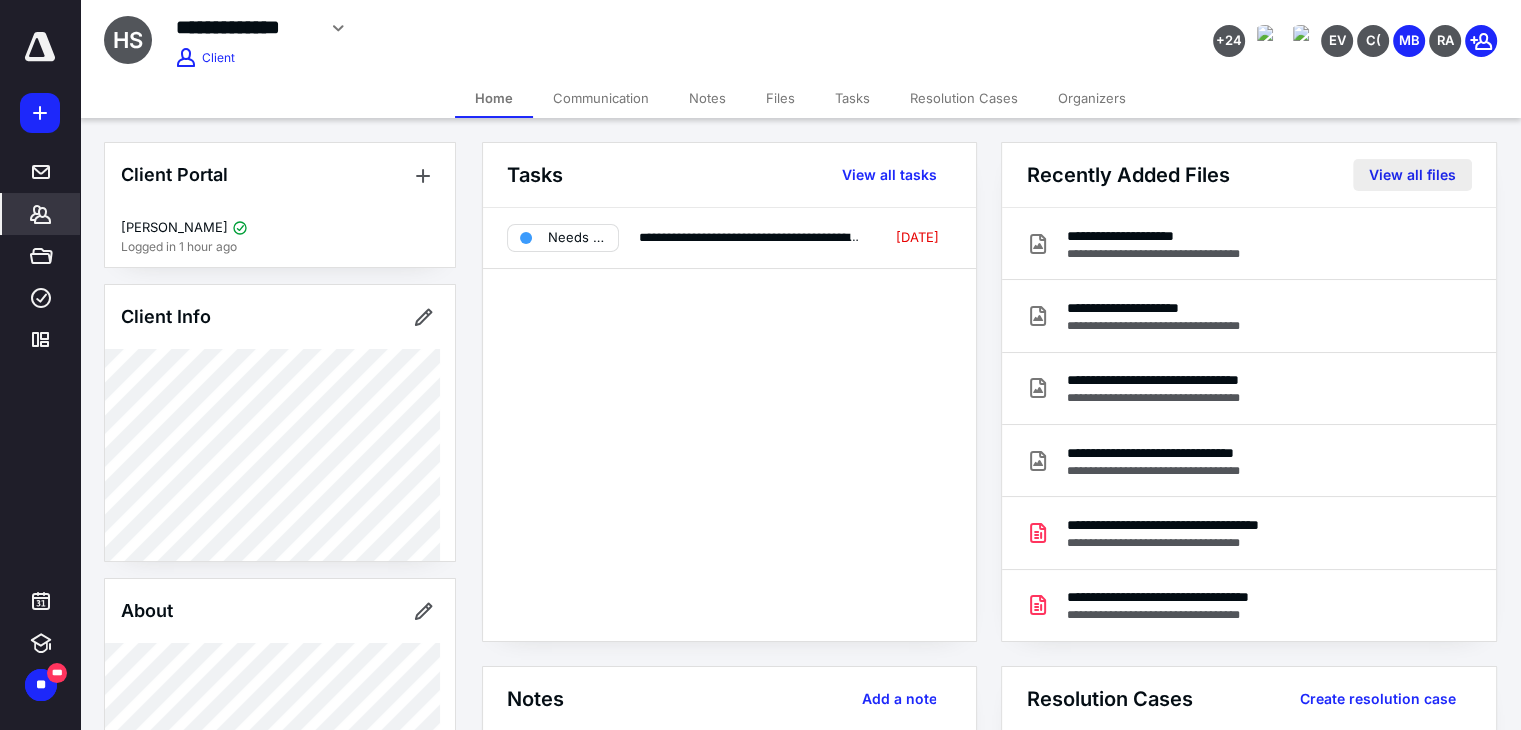 click on "View all files" at bounding box center (1412, 175) 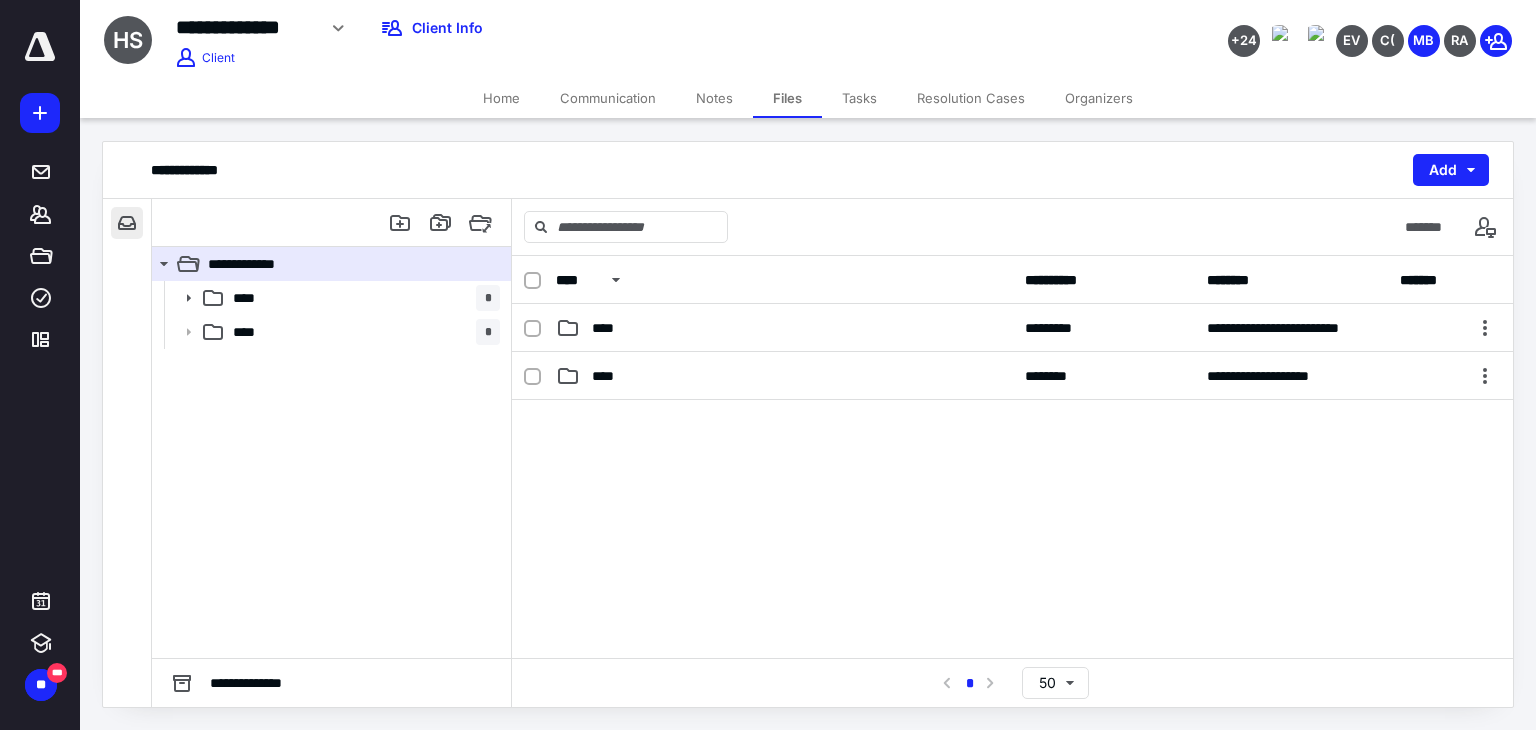 click at bounding box center [127, 223] 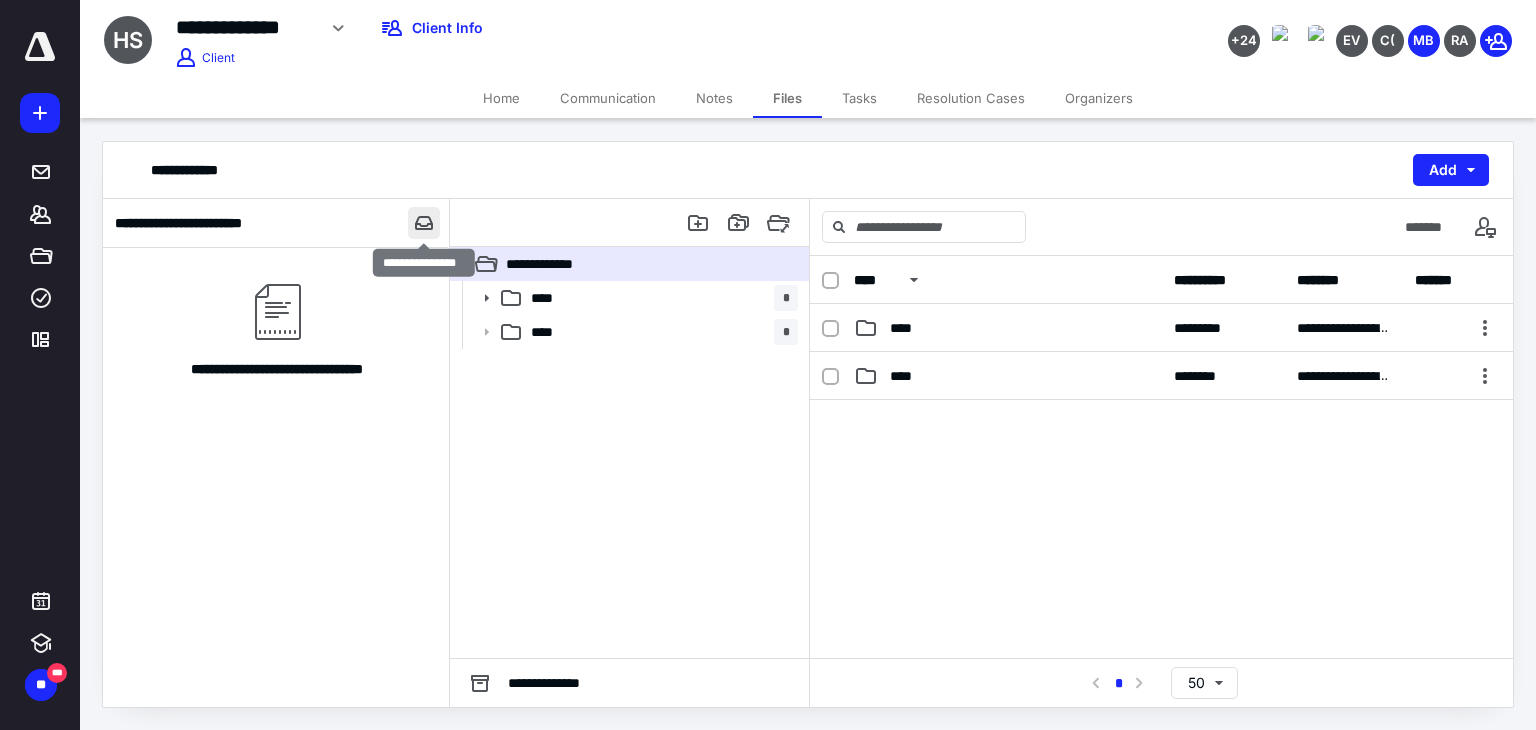 click at bounding box center [424, 223] 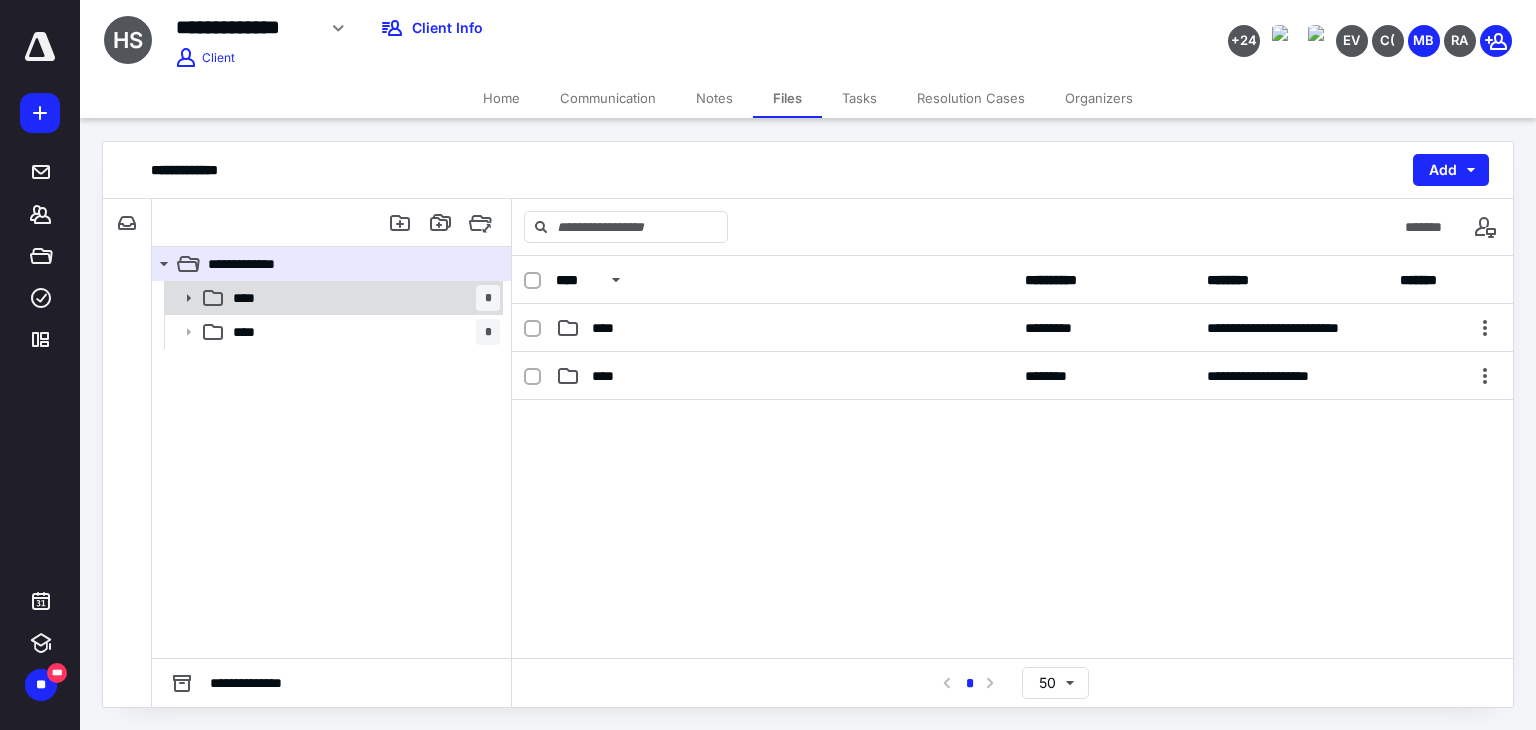 click on "**** *" at bounding box center [332, 298] 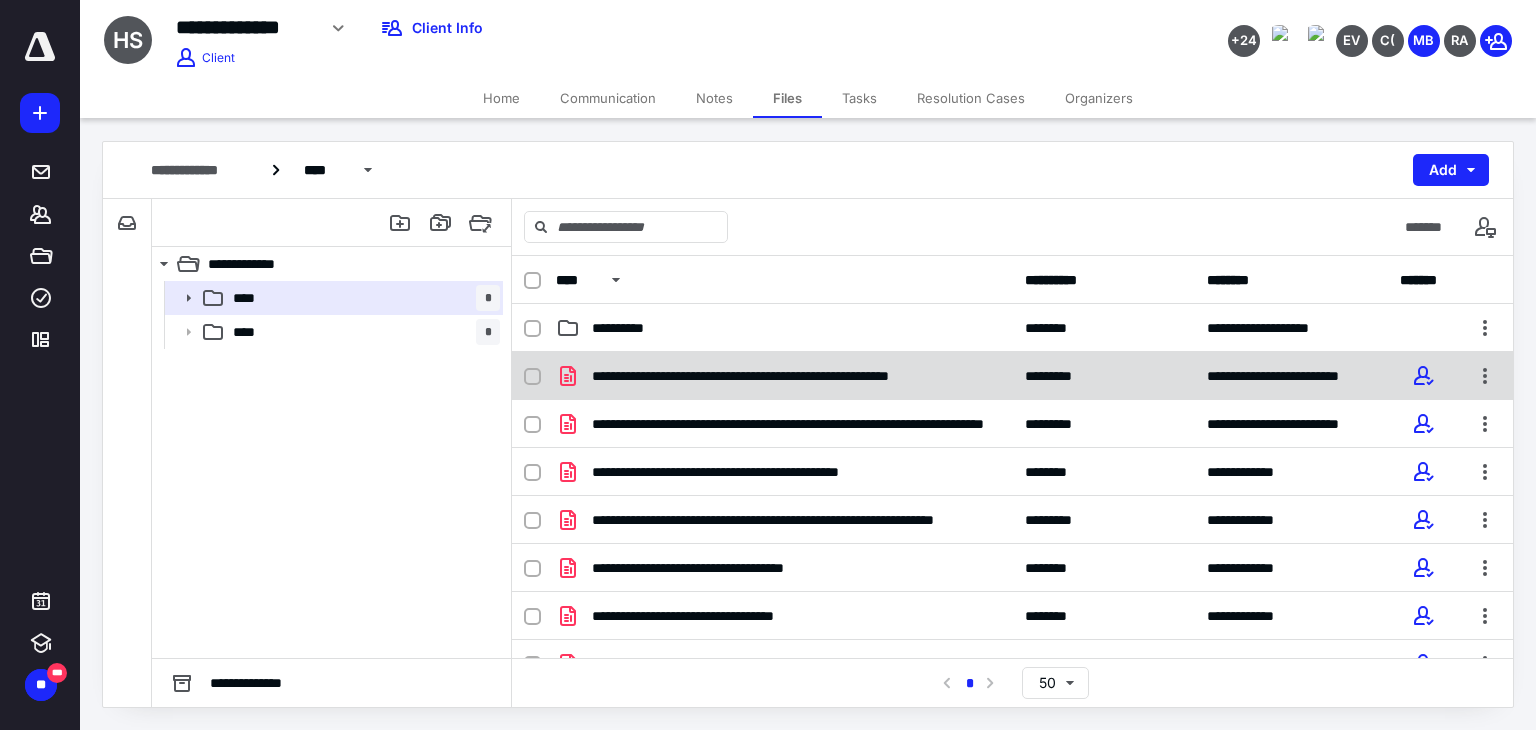 click on "**********" at bounding box center [792, 376] 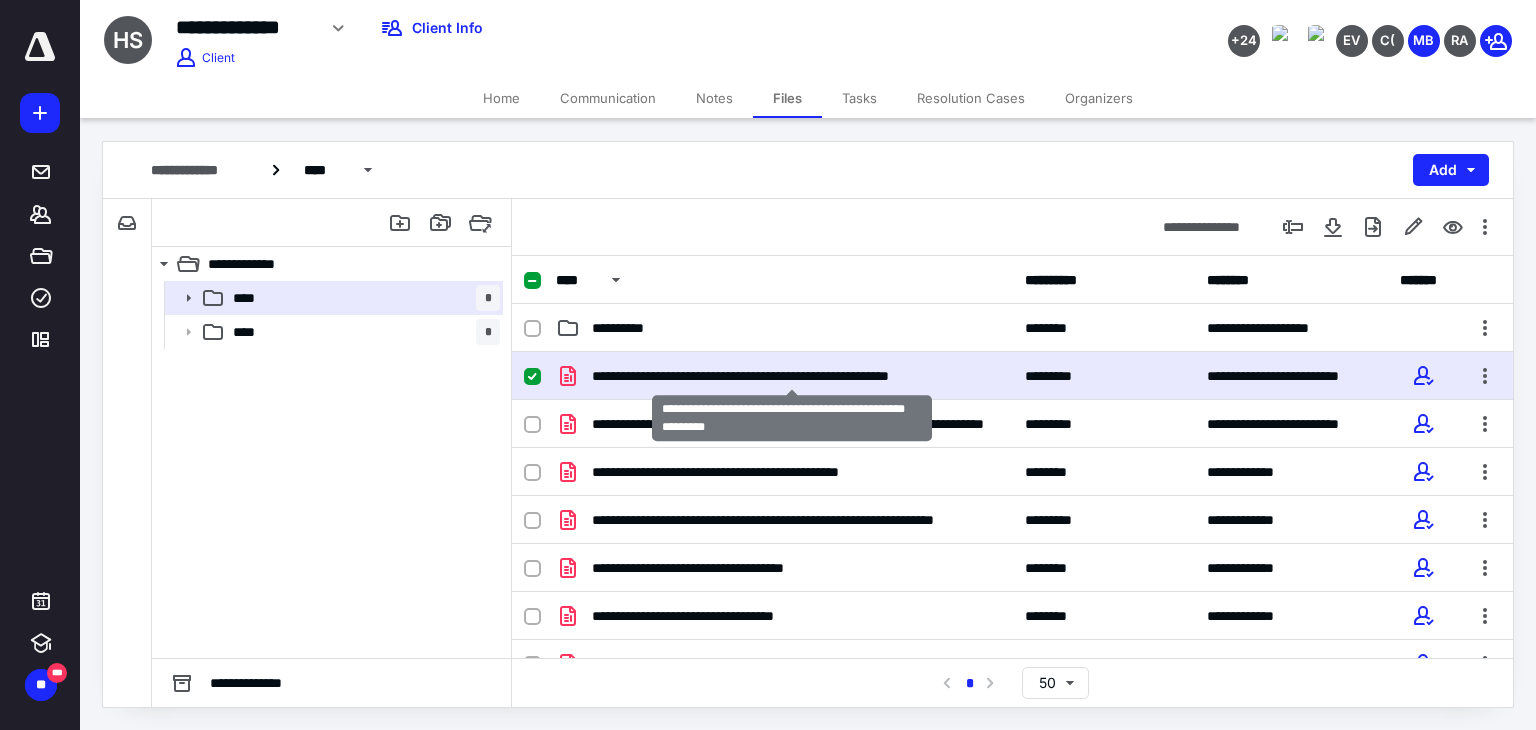 click on "**********" at bounding box center (792, 376) 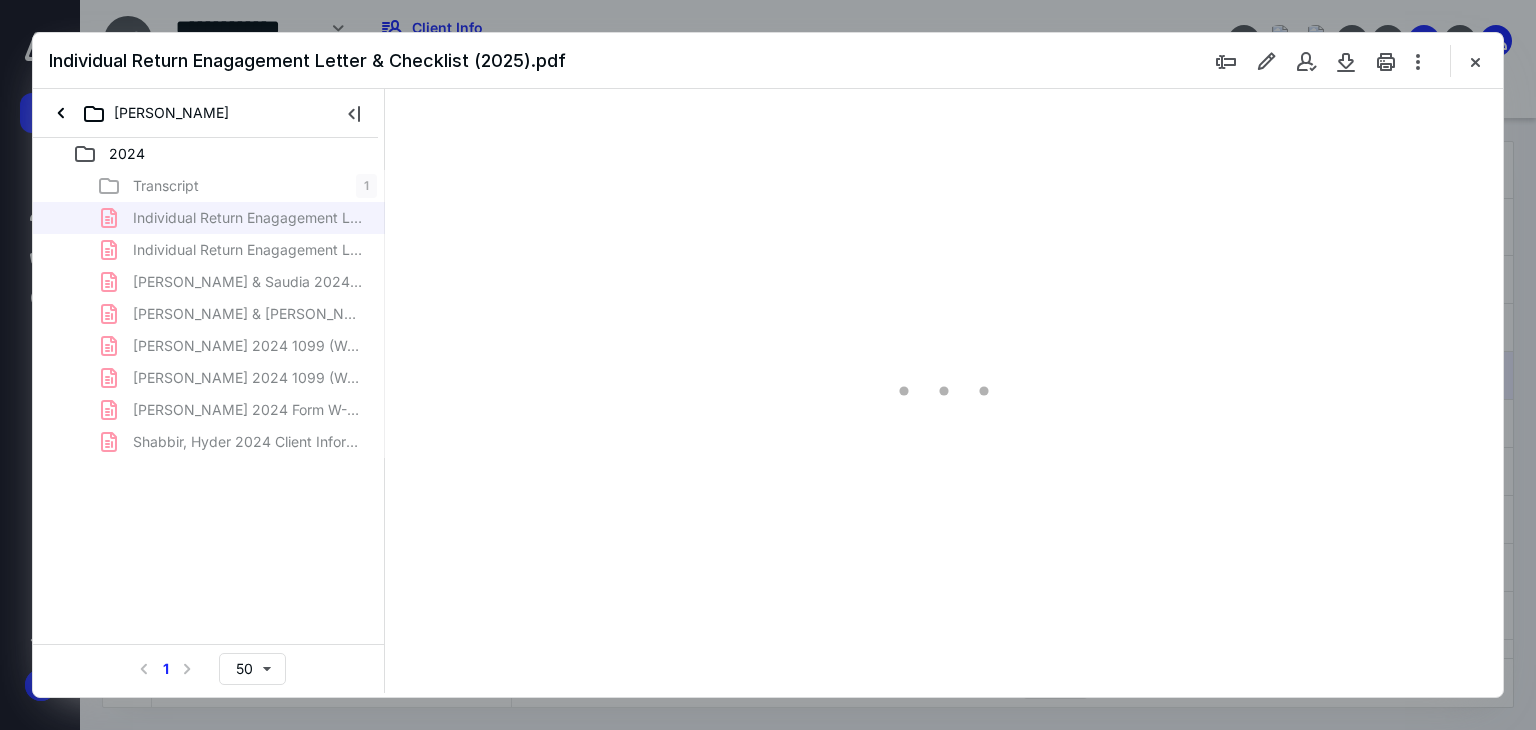 scroll, scrollTop: 0, scrollLeft: 0, axis: both 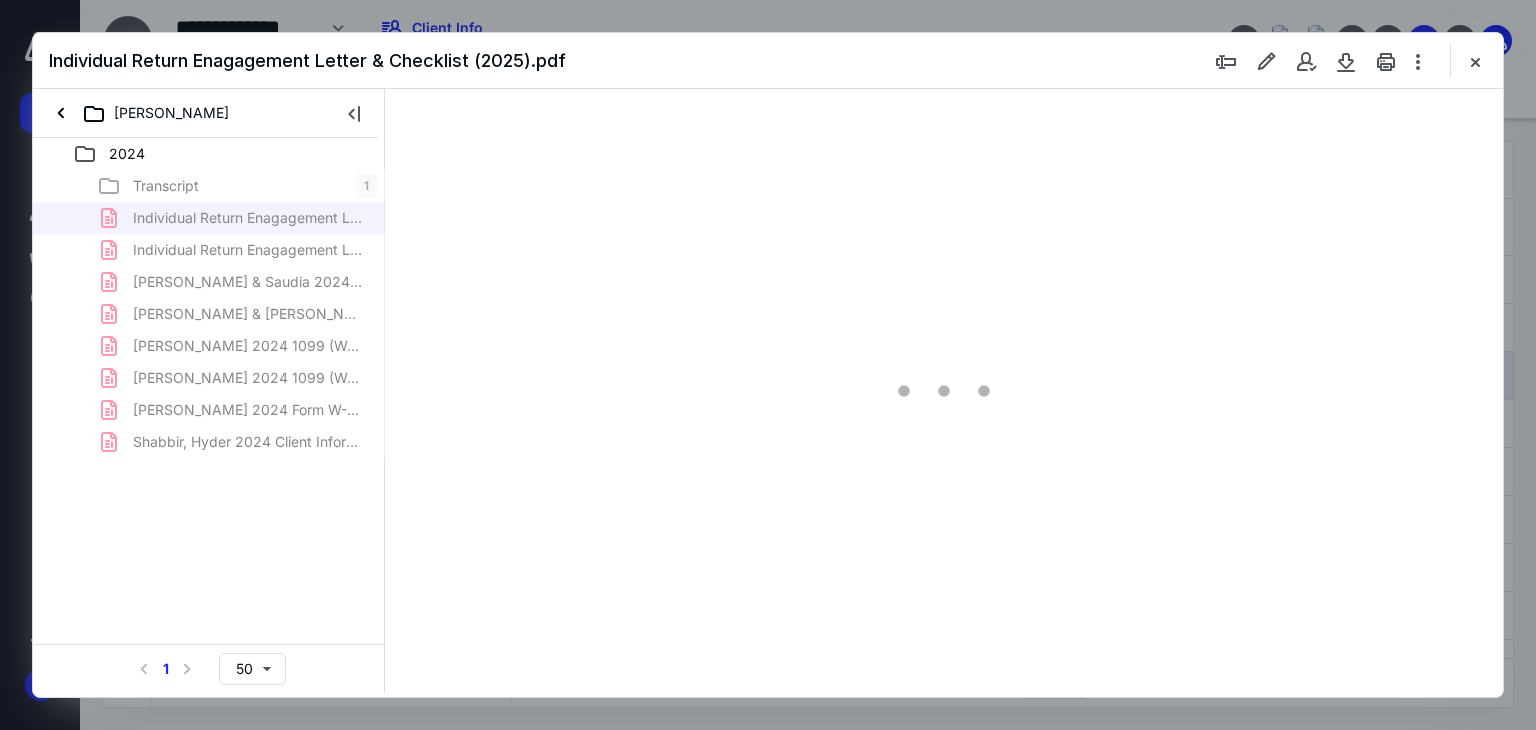 type on "179" 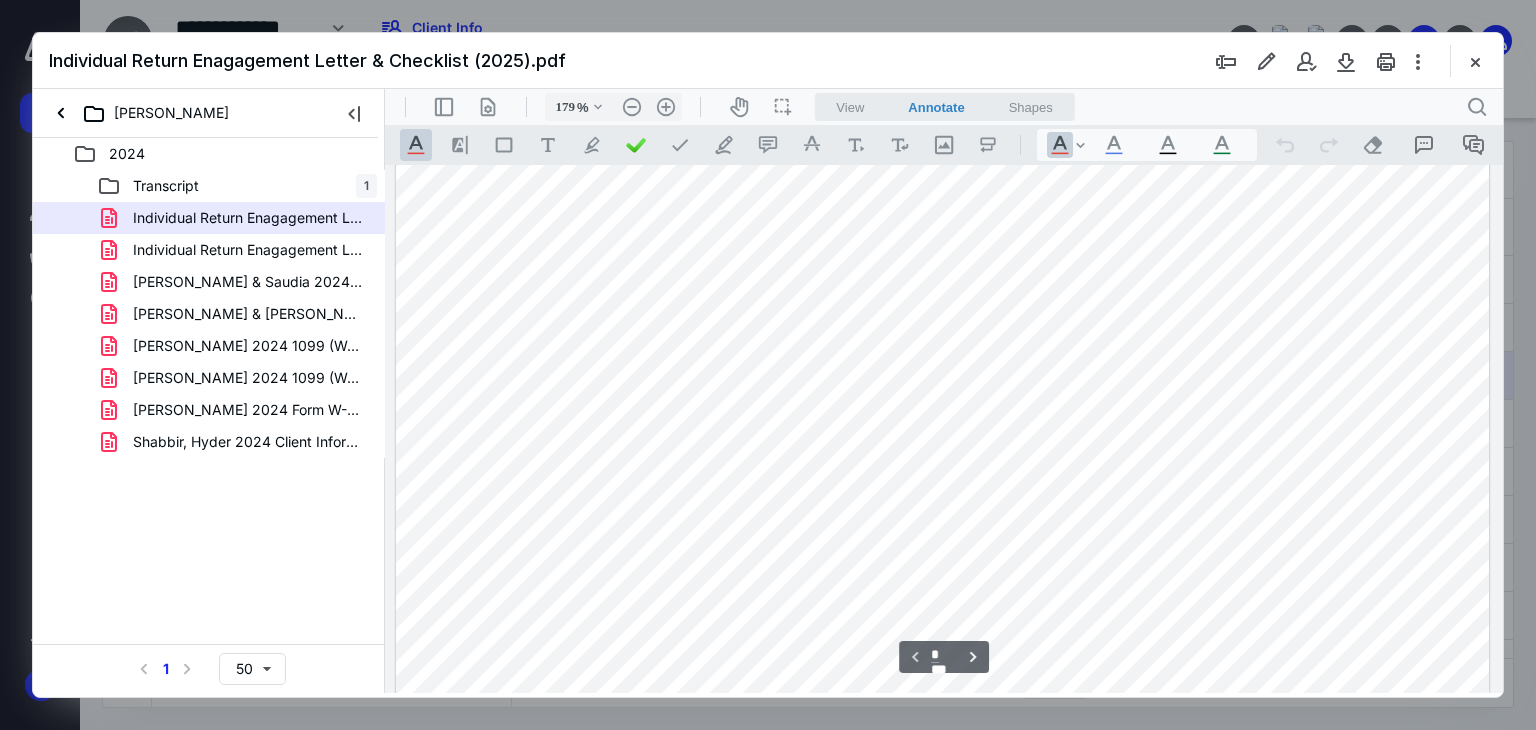 type on "*" 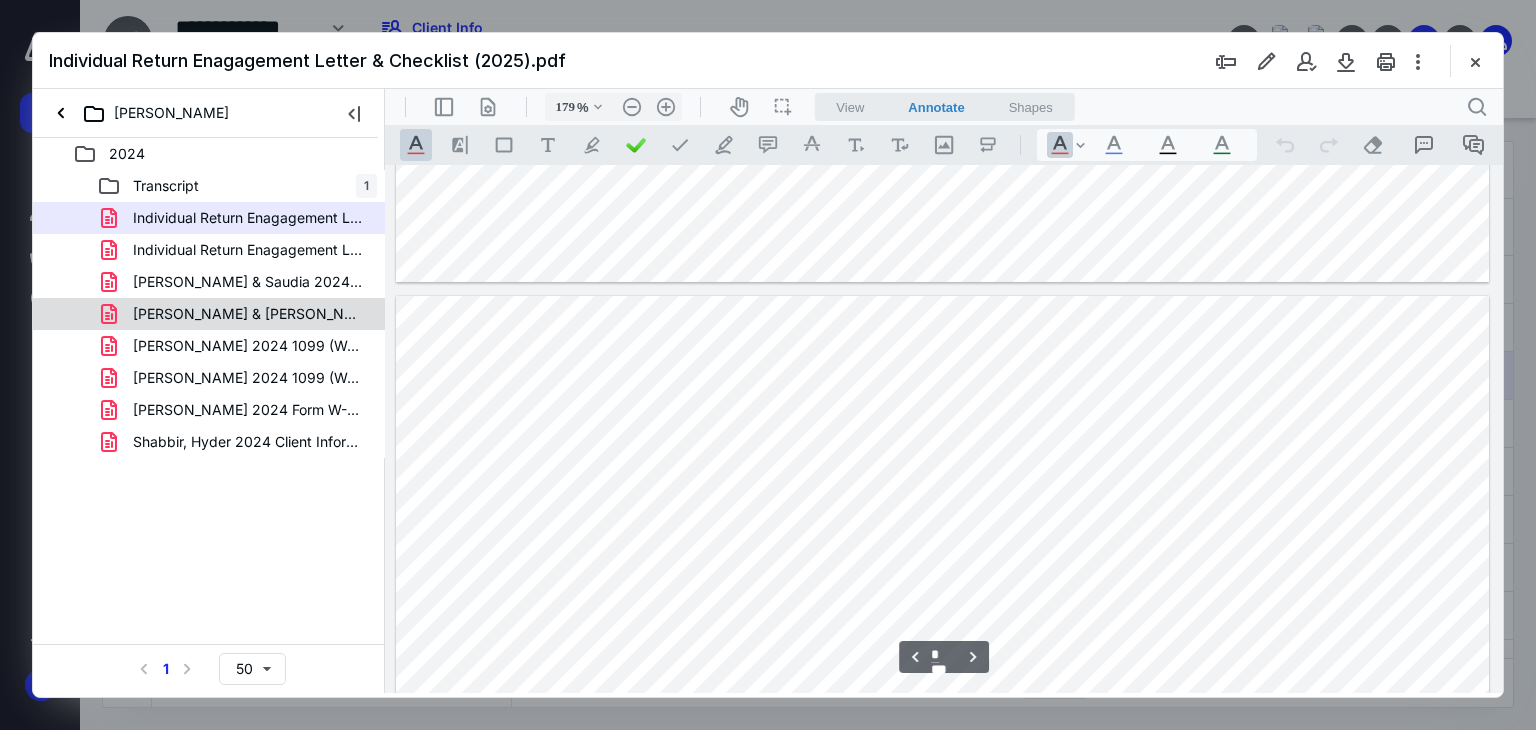 scroll, scrollTop: 1383, scrollLeft: 0, axis: vertical 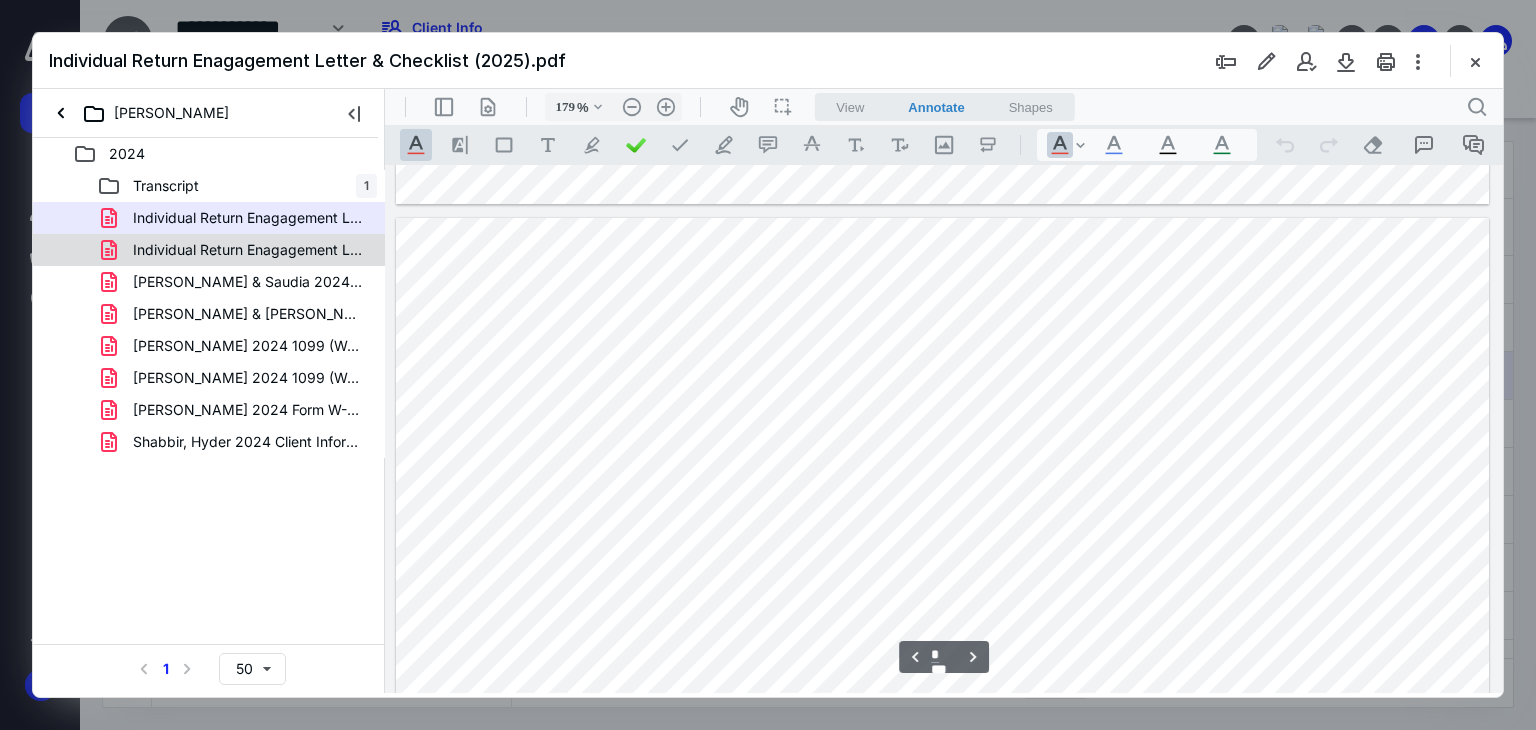 click on "Individual Return Enagagement Letter & Checklist (2025)(signed_[DATE]).pdf" at bounding box center (249, 250) 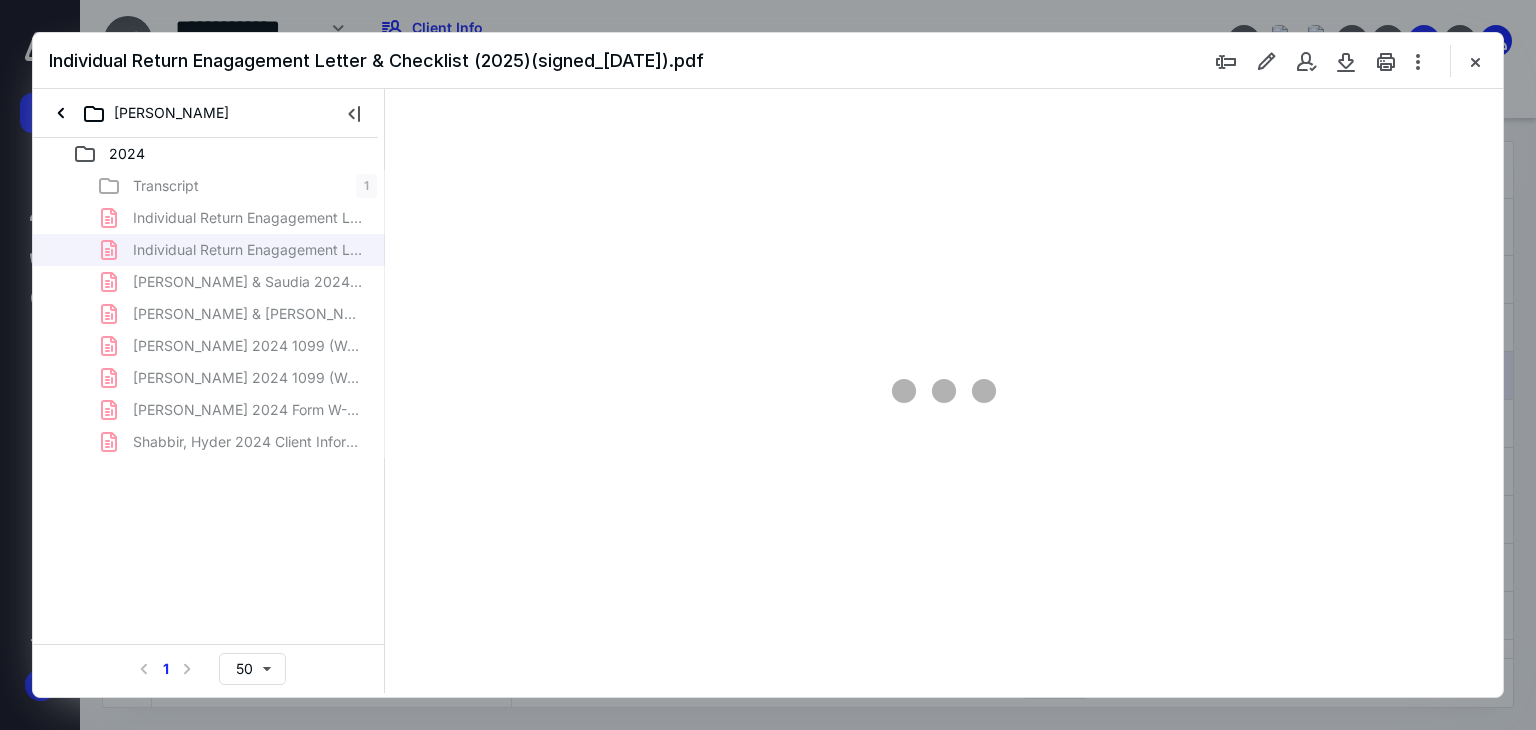 type on "179" 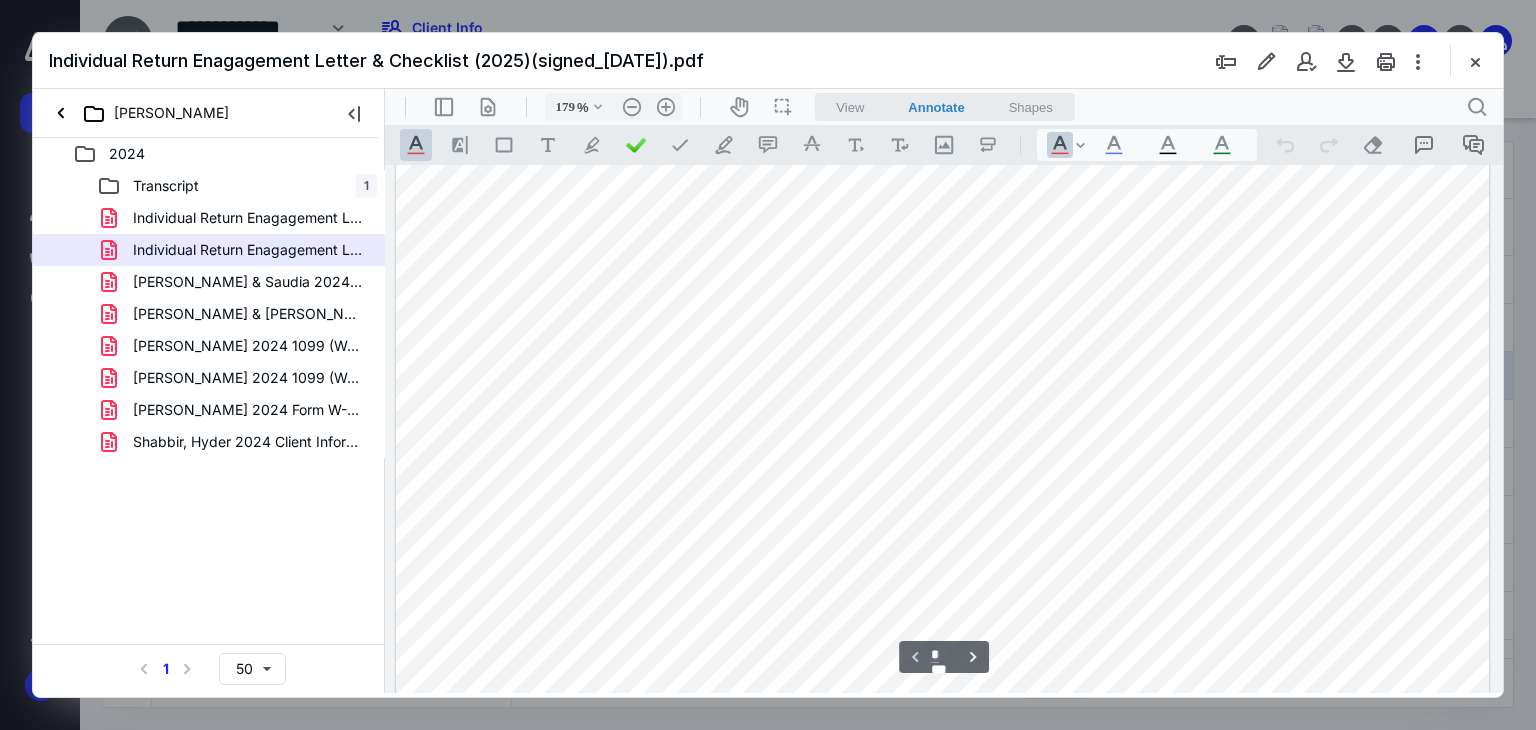 type on "*" 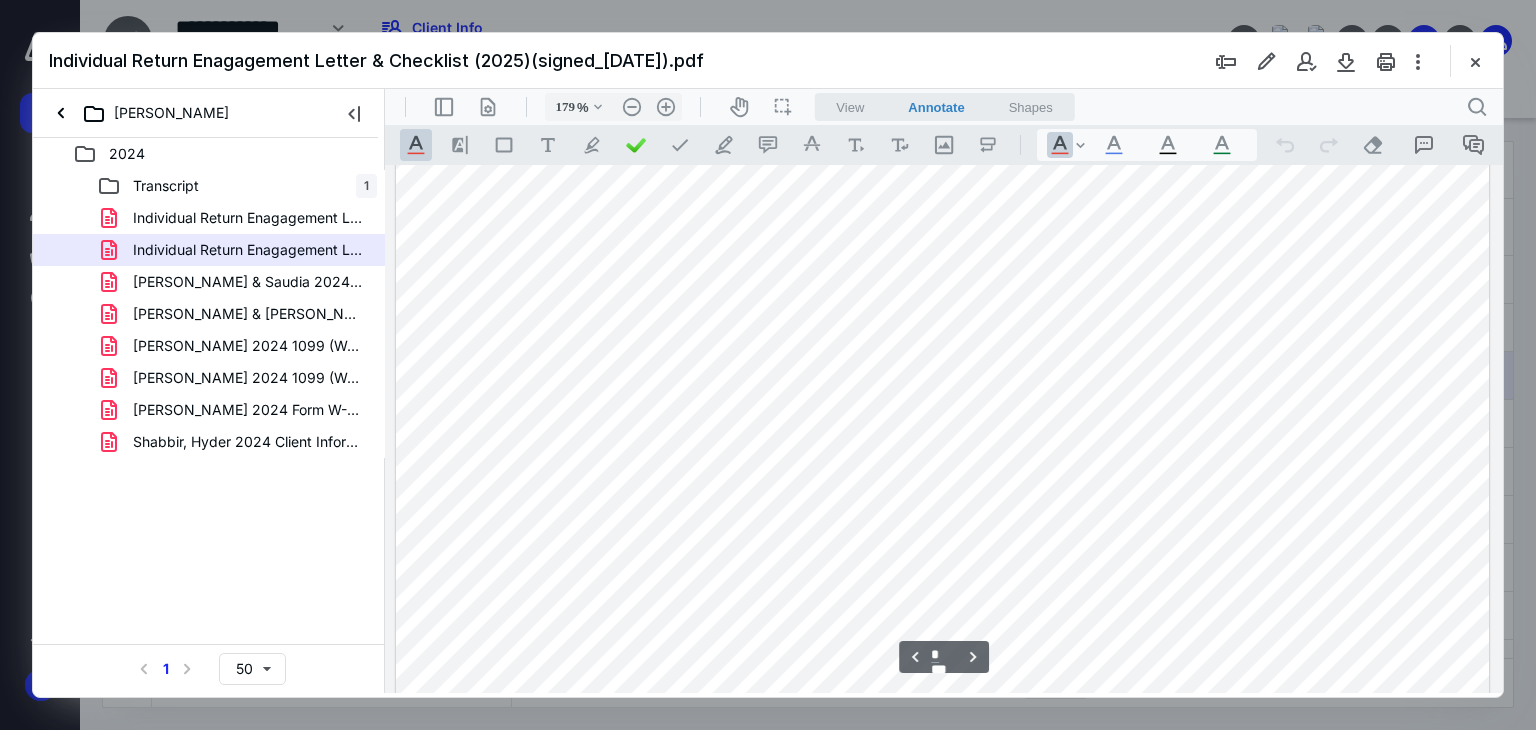 scroll, scrollTop: 2283, scrollLeft: 0, axis: vertical 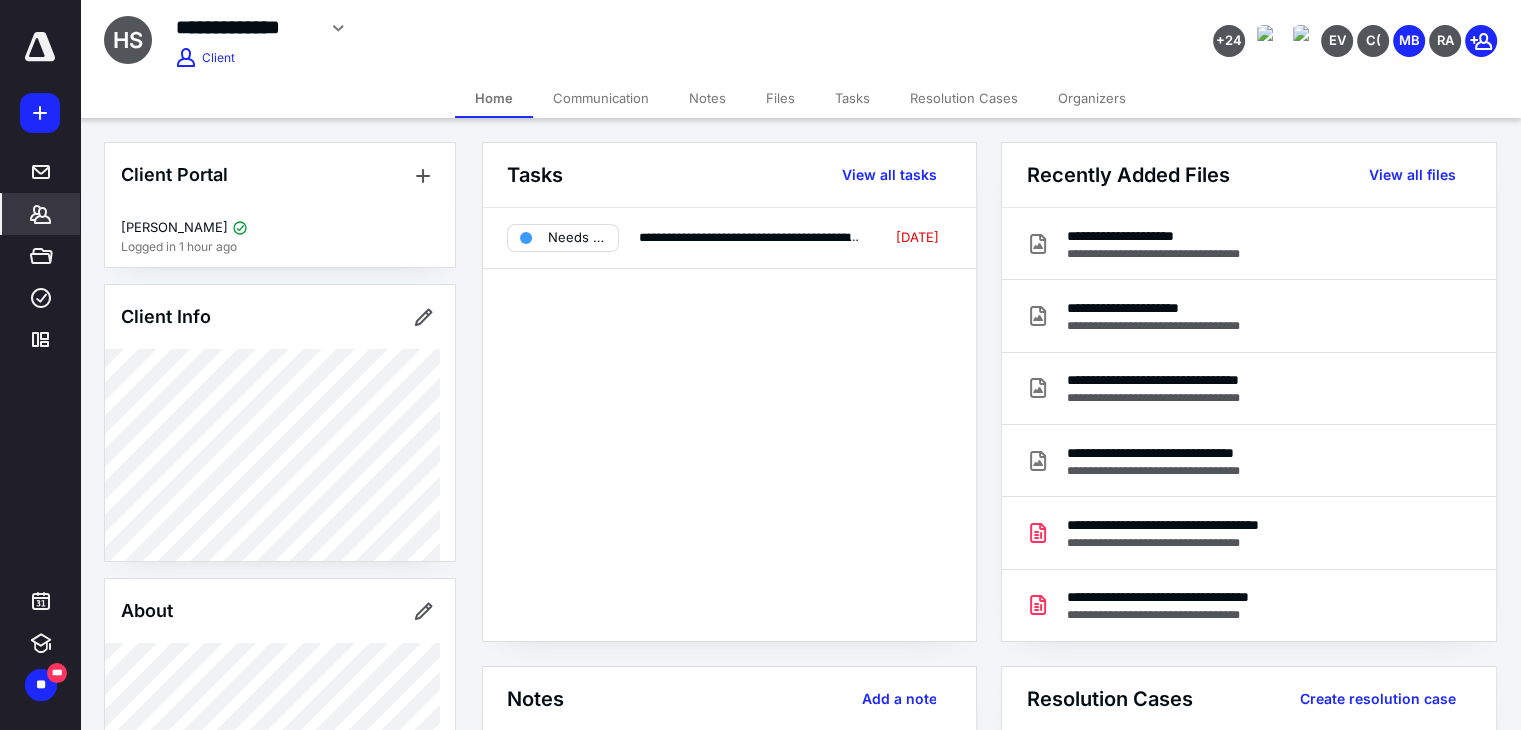 click on "Files" at bounding box center [780, 98] 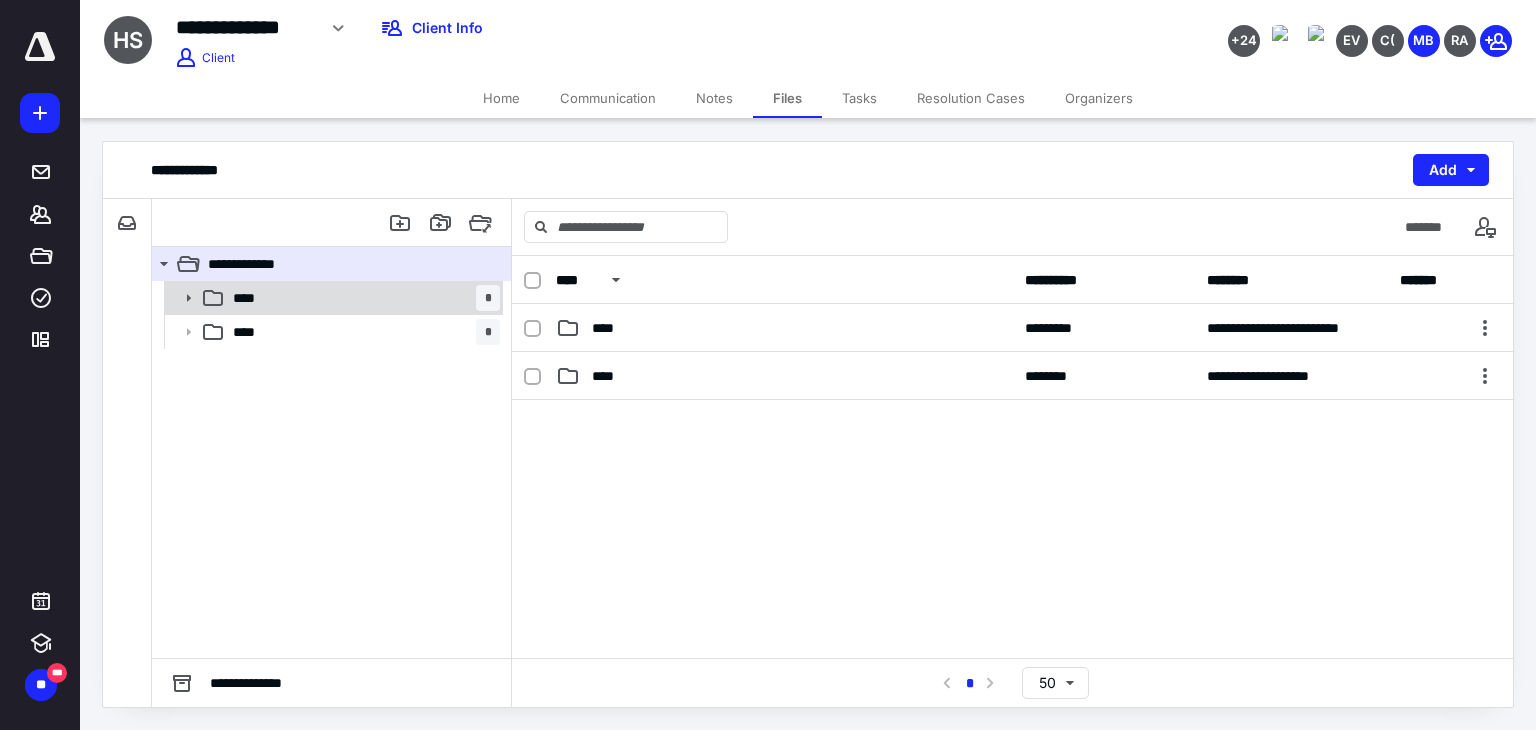 click on "**** *" at bounding box center (362, 298) 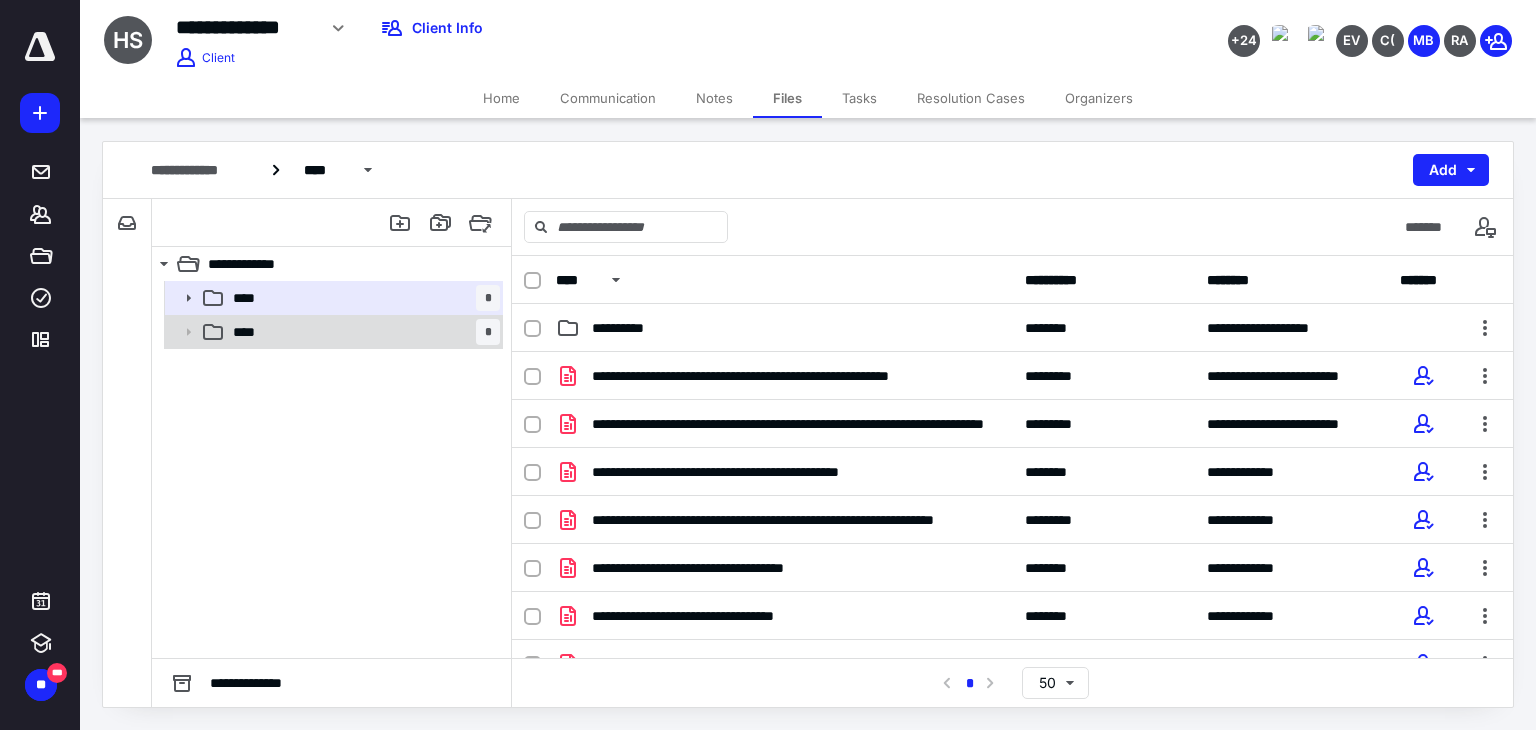 click on "**** *" at bounding box center [362, 332] 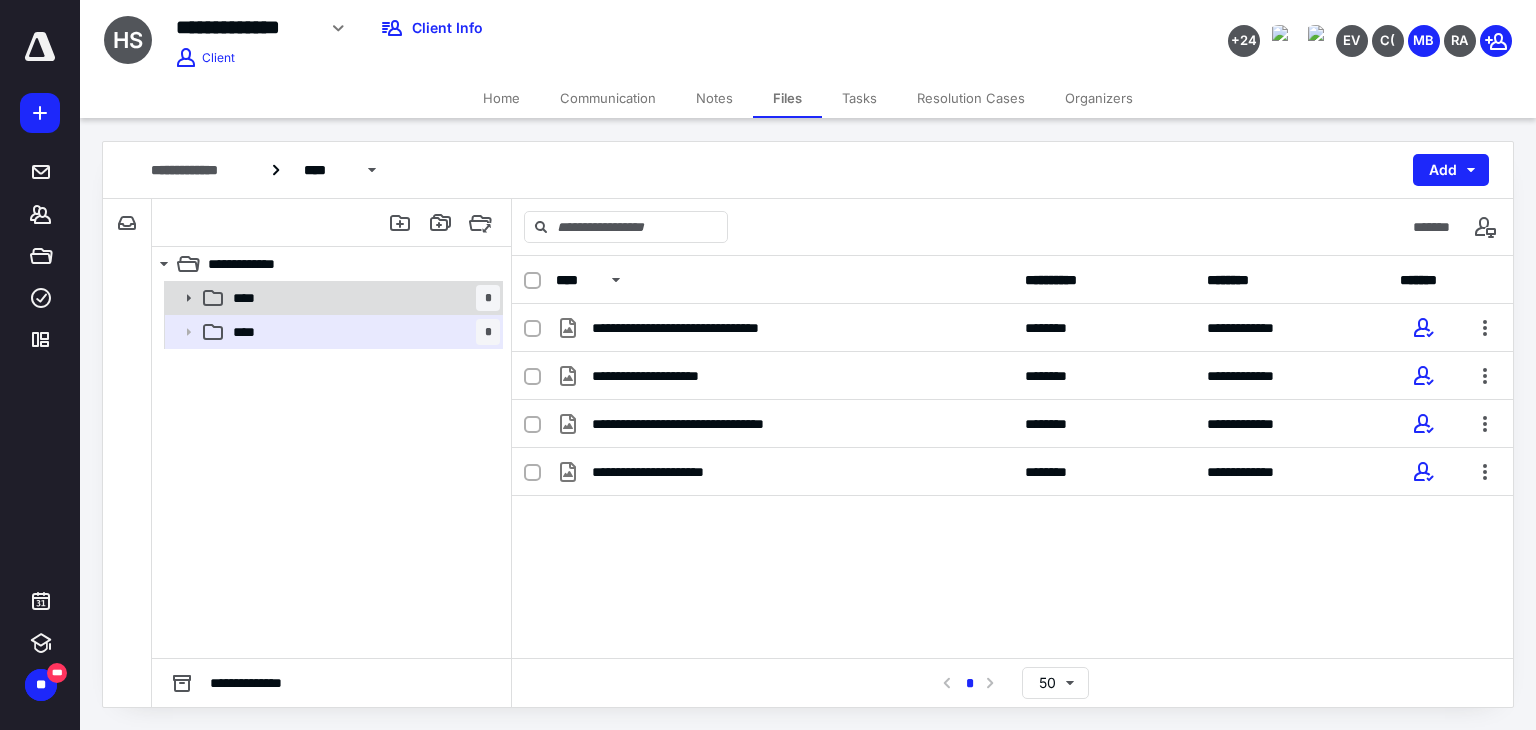 click on "**** *" at bounding box center (362, 298) 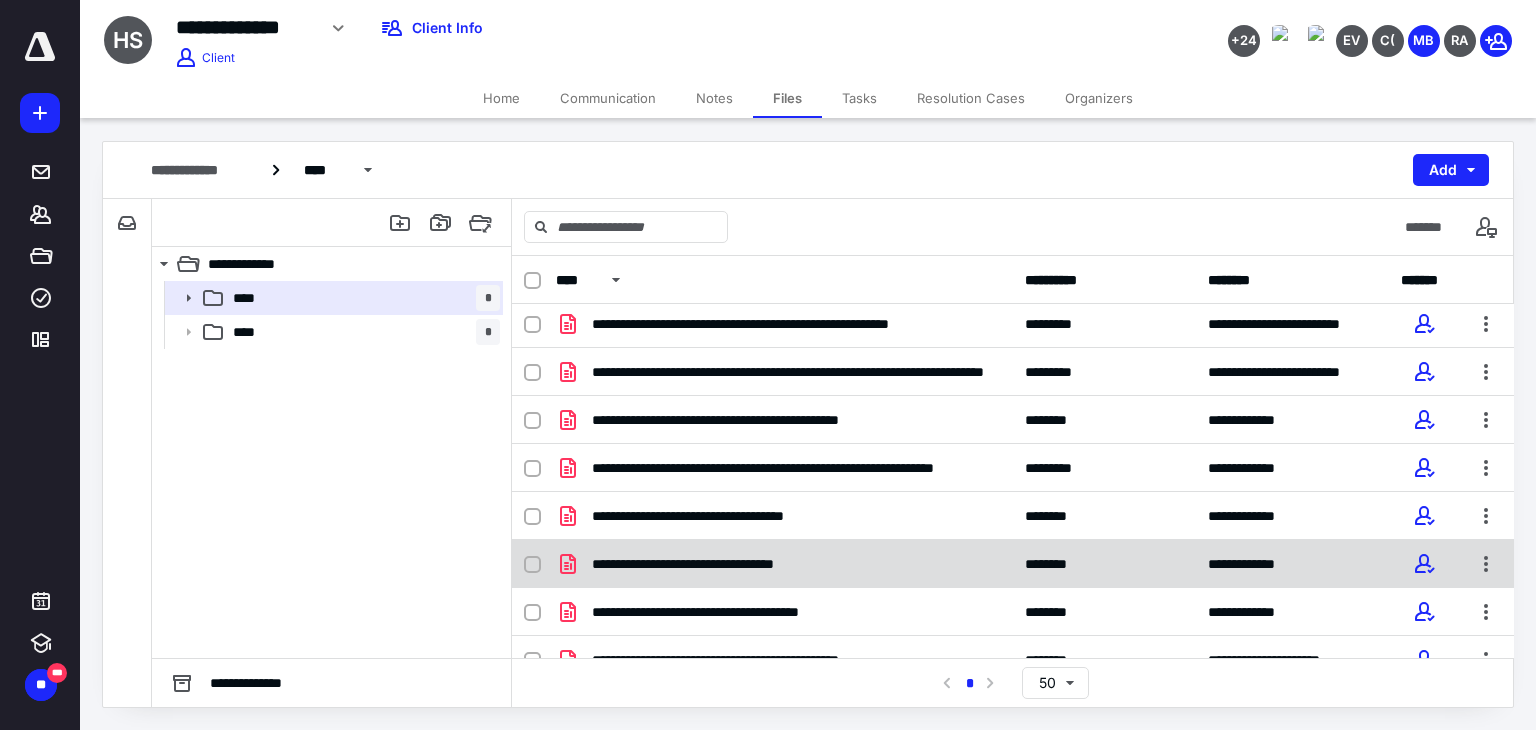 scroll, scrollTop: 76, scrollLeft: 0, axis: vertical 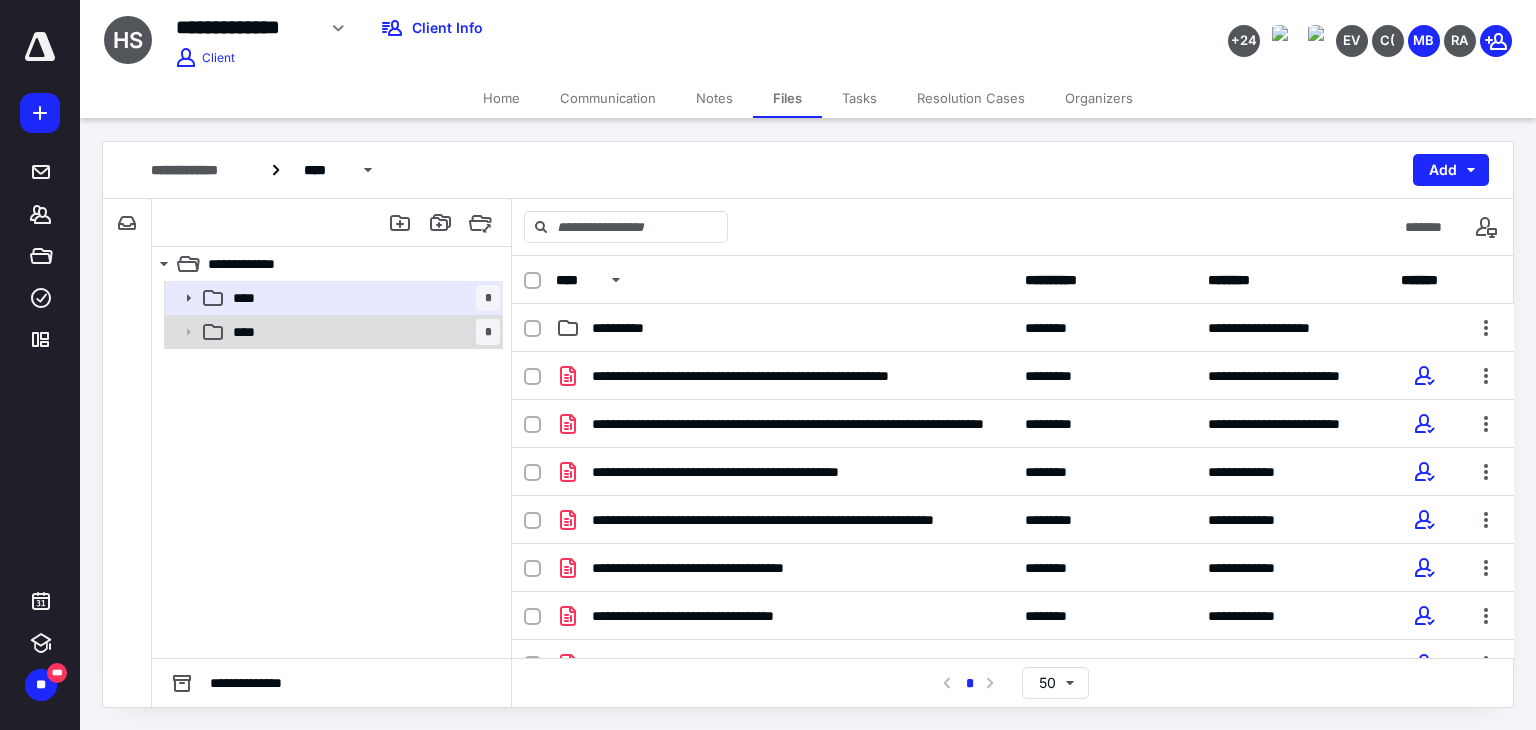 click on "**** *" at bounding box center (362, 332) 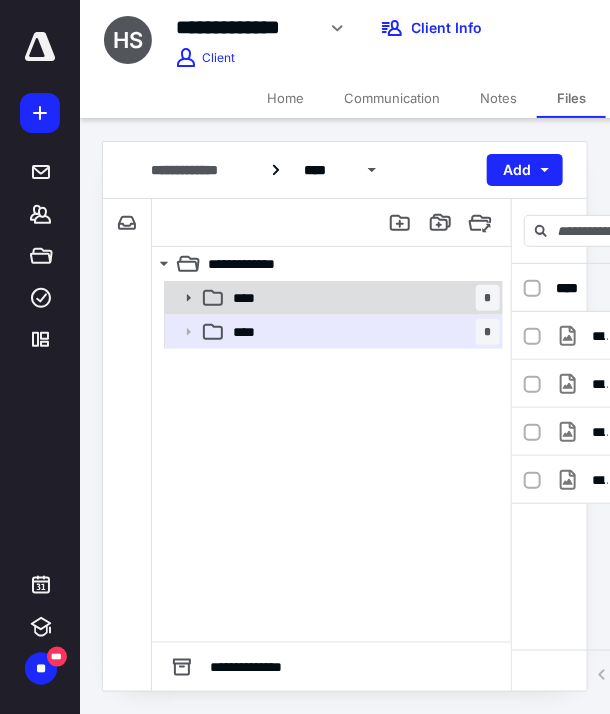click on "**** *" at bounding box center (362, 298) 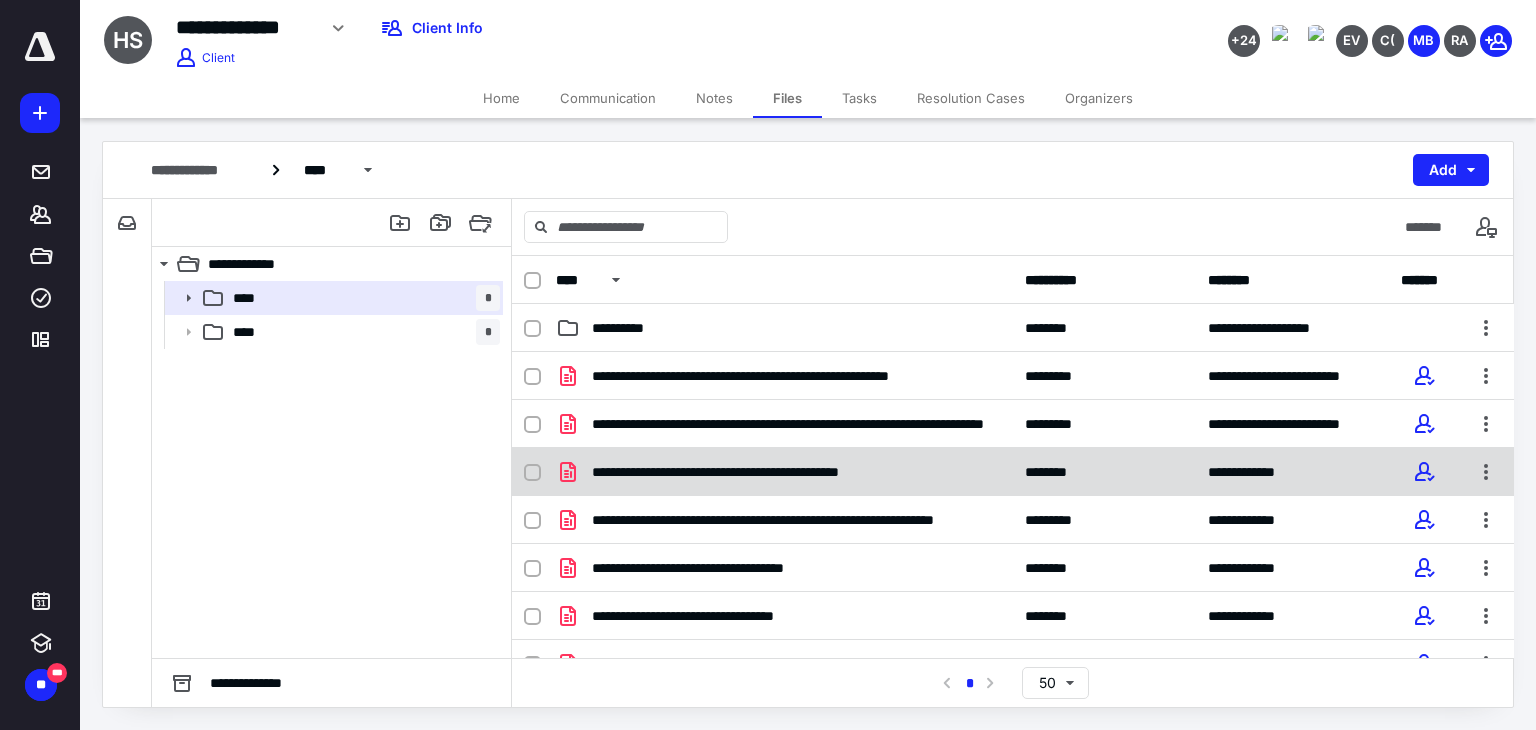 click on "**********" at bounding box center [763, 472] 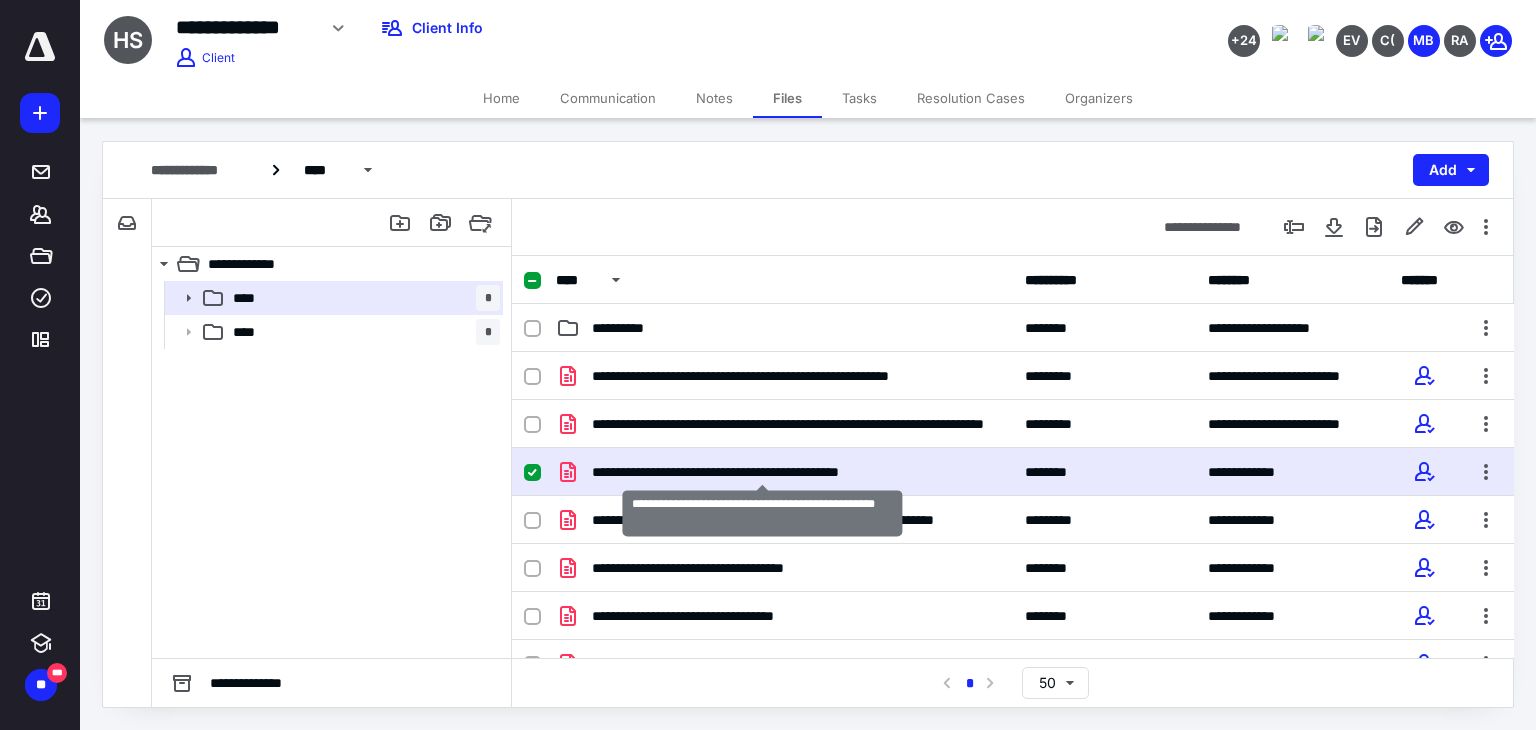click on "**********" at bounding box center (763, 472) 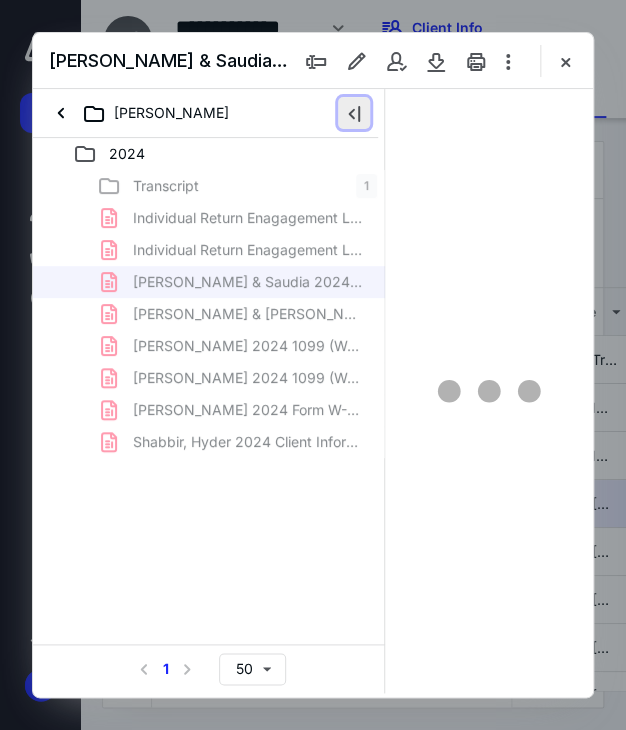 click at bounding box center [354, 113] 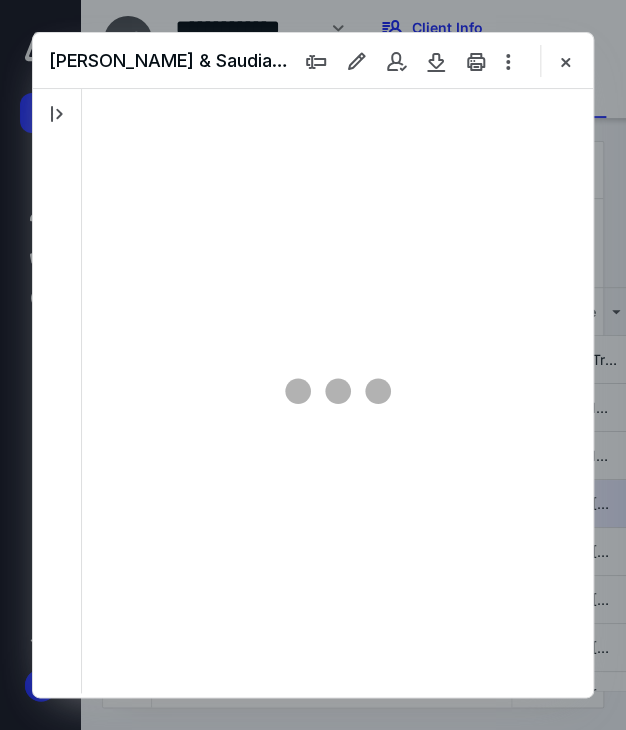 scroll, scrollTop: 0, scrollLeft: 0, axis: both 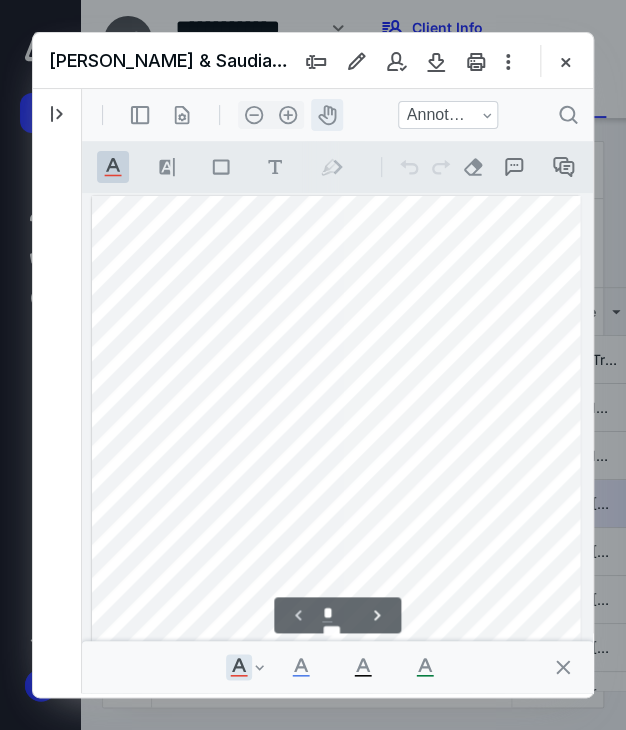 click on "icon-header-pan20" at bounding box center (327, 115) 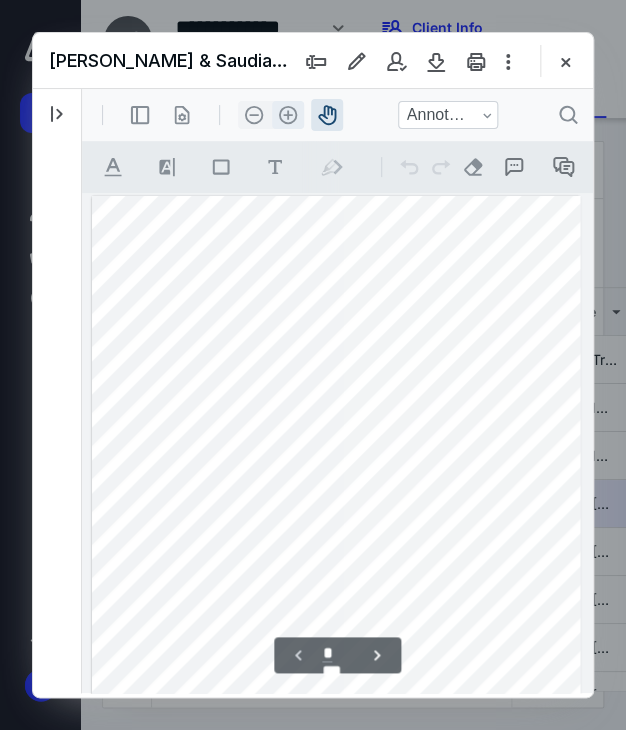 click on ".cls-1{fill:#abb0c4;} icon - header - zoom - in - line" at bounding box center [288, 115] 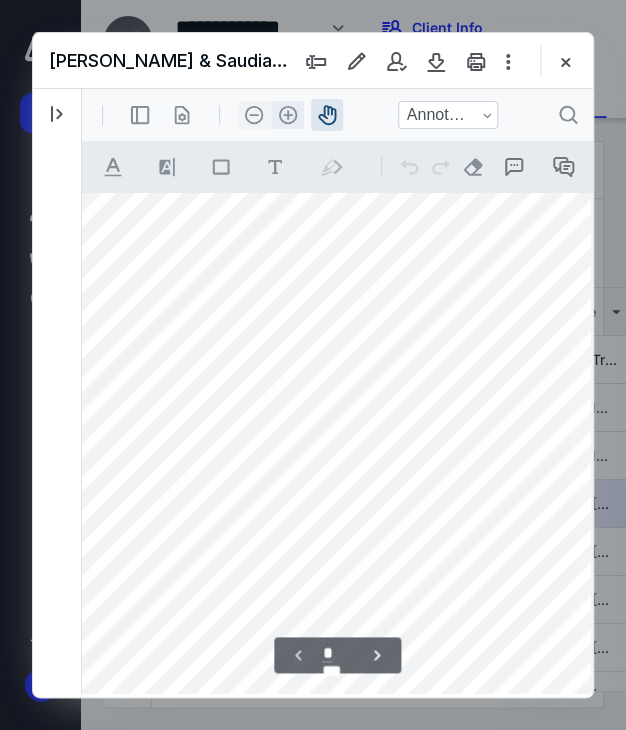 click on ".cls-1{fill:#abb0c4;} icon - header - zoom - in - line" at bounding box center (288, 115) 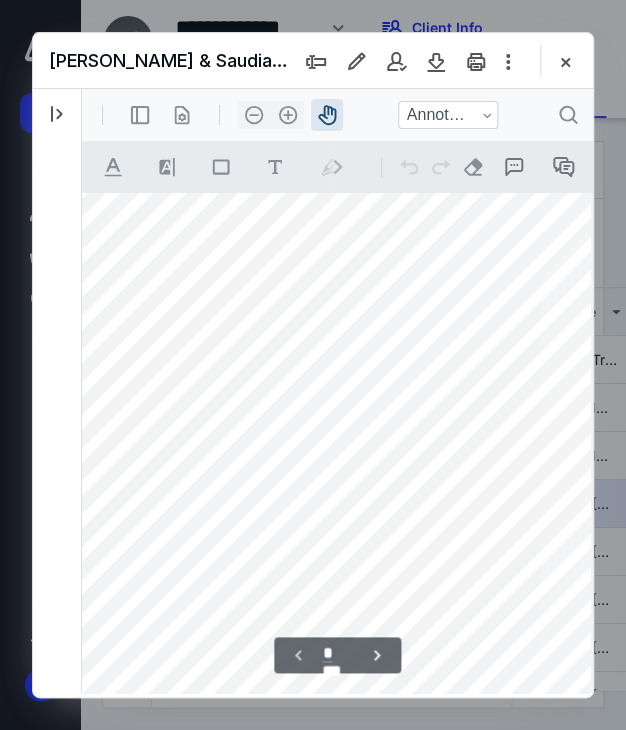 scroll, scrollTop: 0, scrollLeft: 0, axis: both 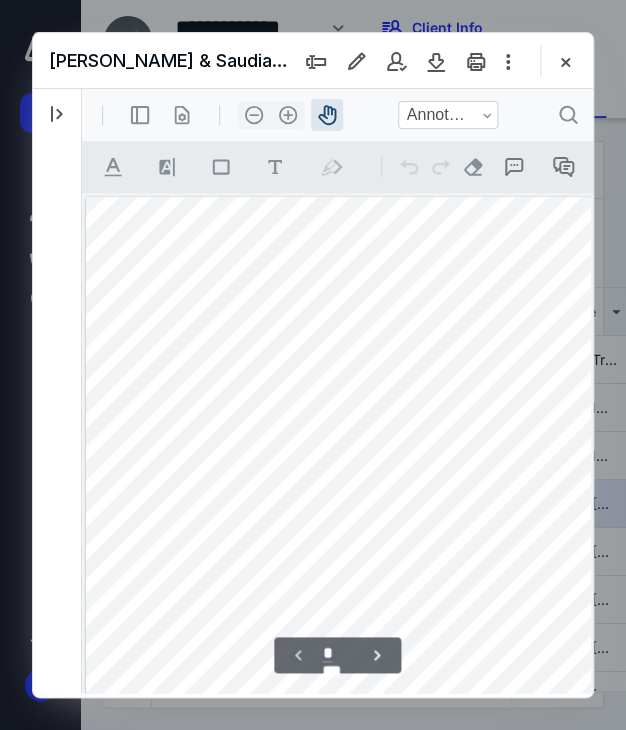 drag, startPoint x: 261, startPoint y: 375, endPoint x: 378, endPoint y: 454, distance: 141.17365 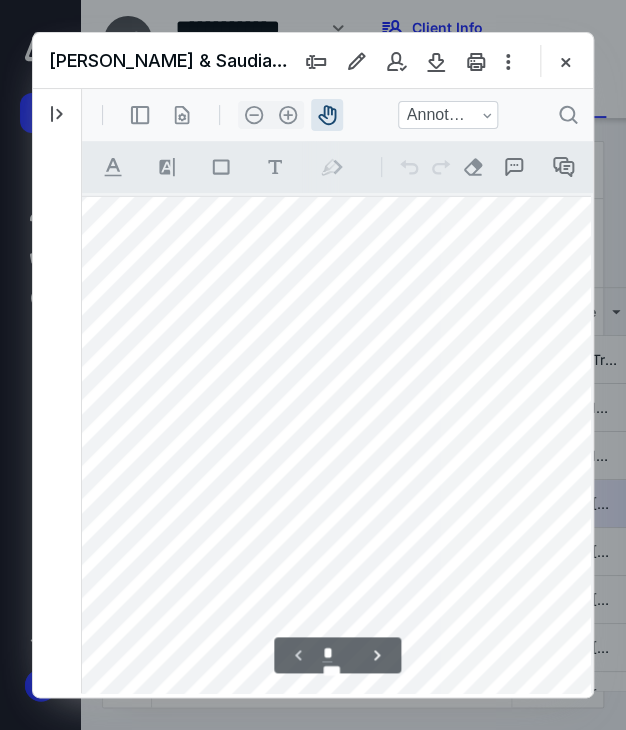 scroll, scrollTop: 0, scrollLeft: 193, axis: horizontal 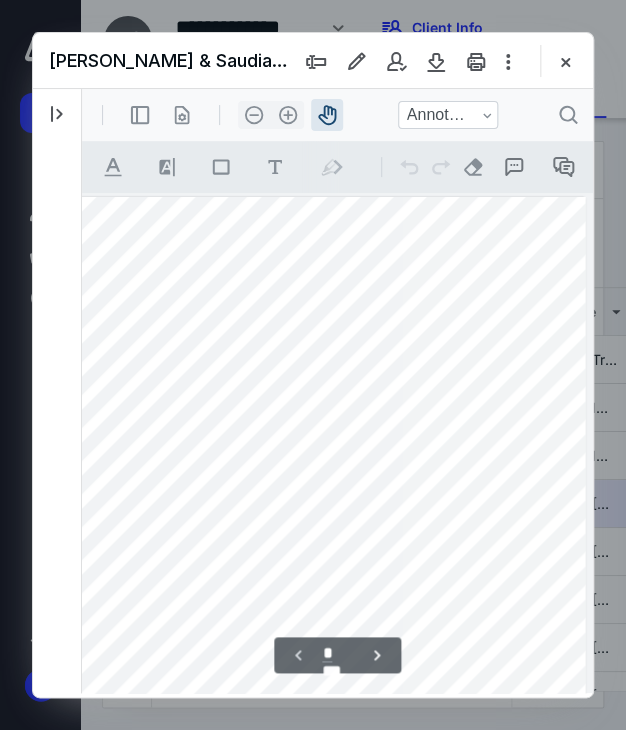 drag, startPoint x: 432, startPoint y: 448, endPoint x: 194, endPoint y: 451, distance: 238.0189 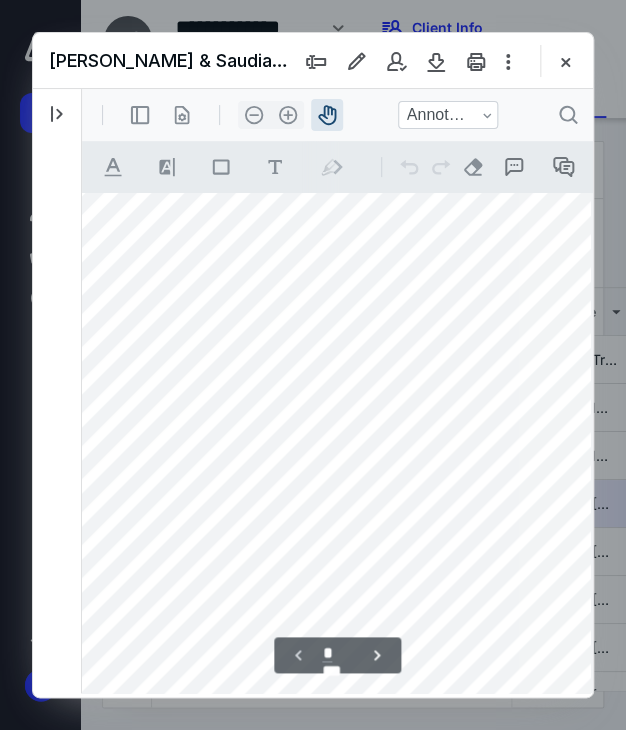 scroll, scrollTop: 55, scrollLeft: 0, axis: vertical 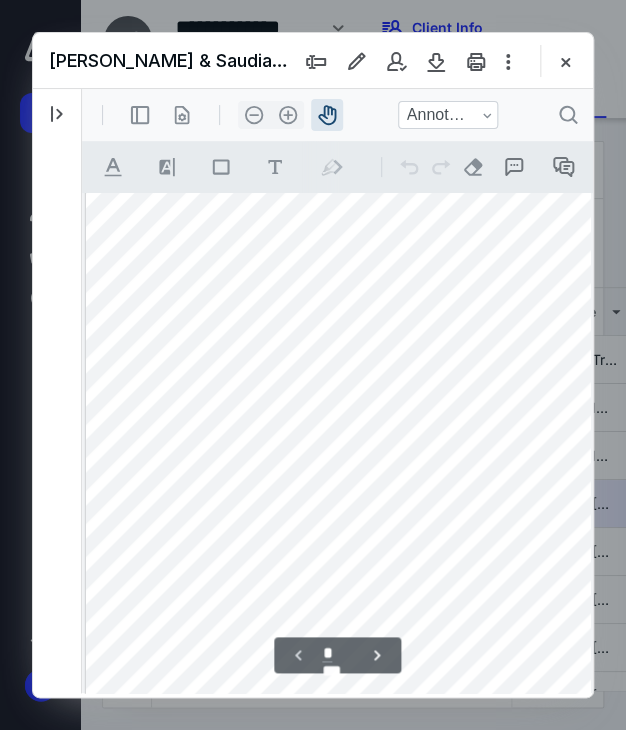 drag, startPoint x: 220, startPoint y: 454, endPoint x: 434, endPoint y: 399, distance: 220.95474 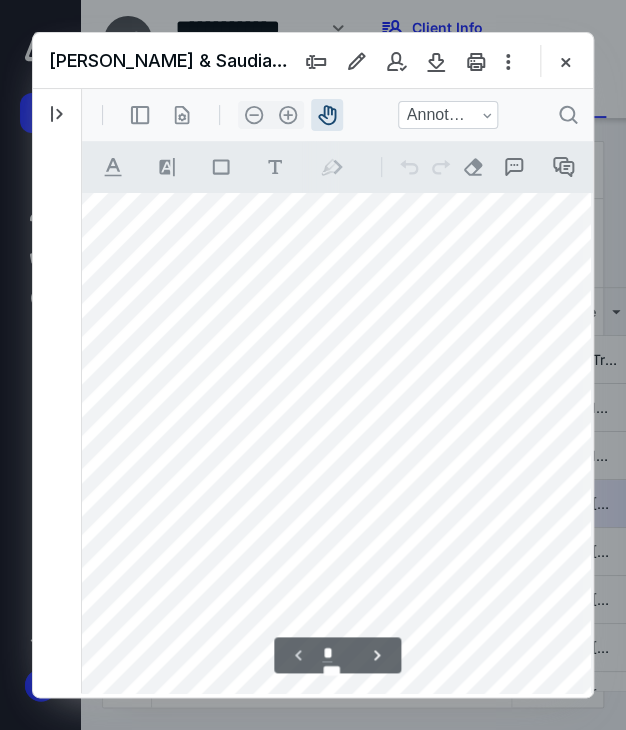scroll, scrollTop: 144, scrollLeft: 176, axis: both 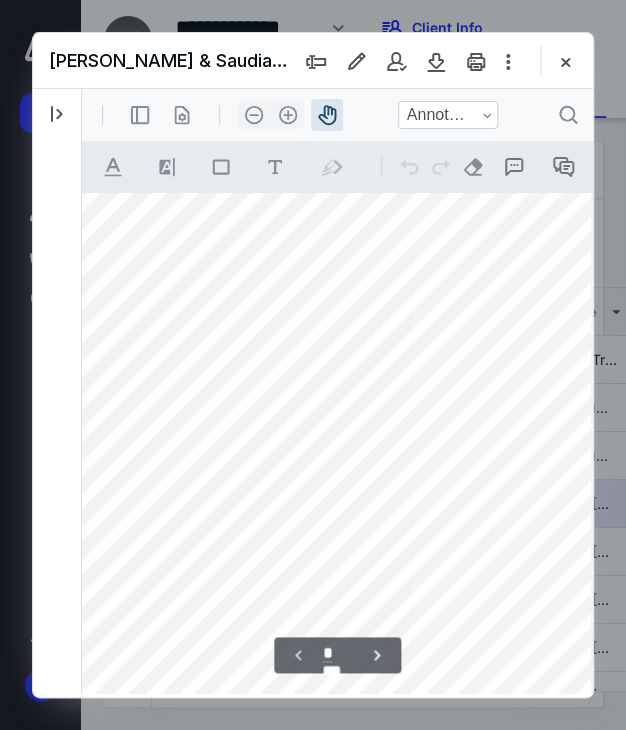 drag, startPoint x: 417, startPoint y: 449, endPoint x: 246, endPoint y: 346, distance: 199.62465 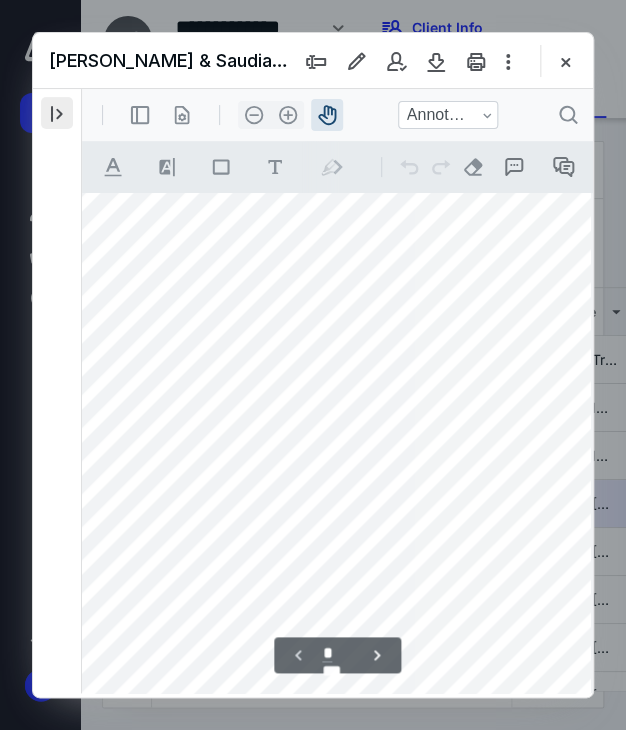 click at bounding box center [57, 113] 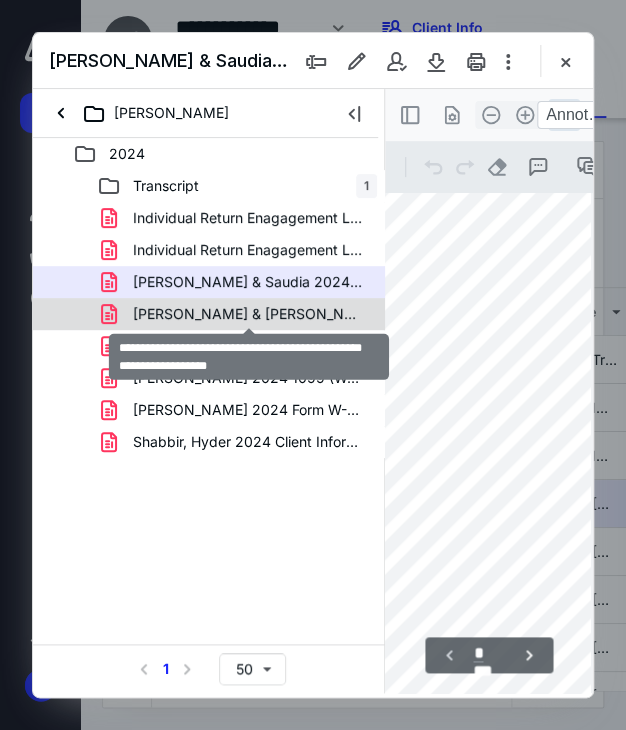 click on "[PERSON_NAME] & [PERSON_NAME] 2024 Statement (The [PERSON_NAME] Scho).pdf" at bounding box center (249, 314) 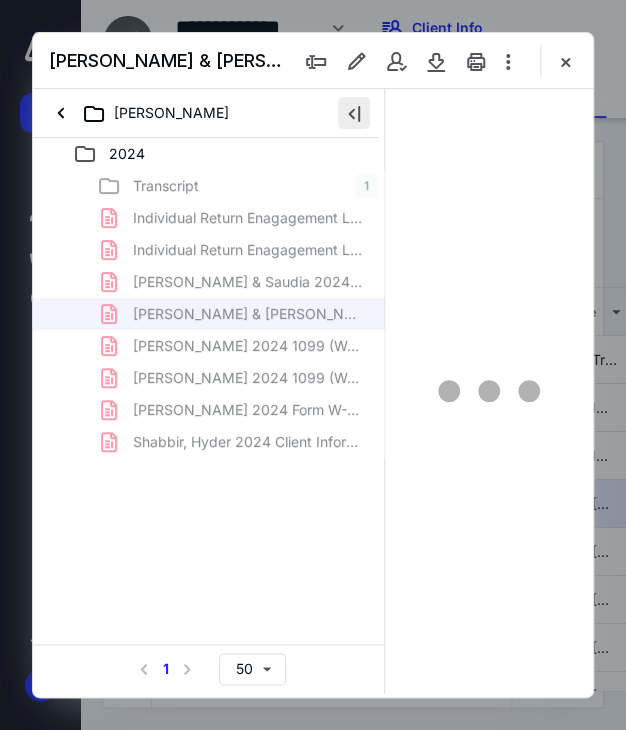 click at bounding box center [354, 113] 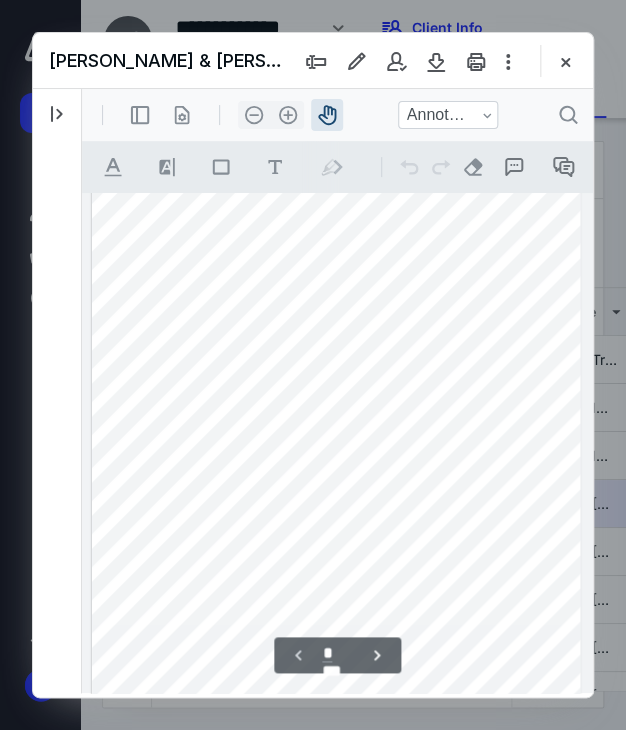scroll, scrollTop: 76, scrollLeft: 0, axis: vertical 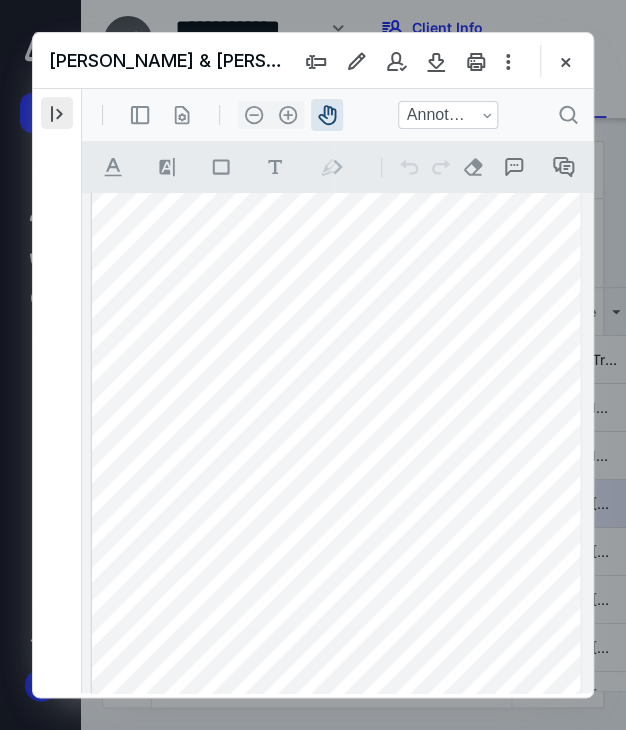 click at bounding box center (57, 113) 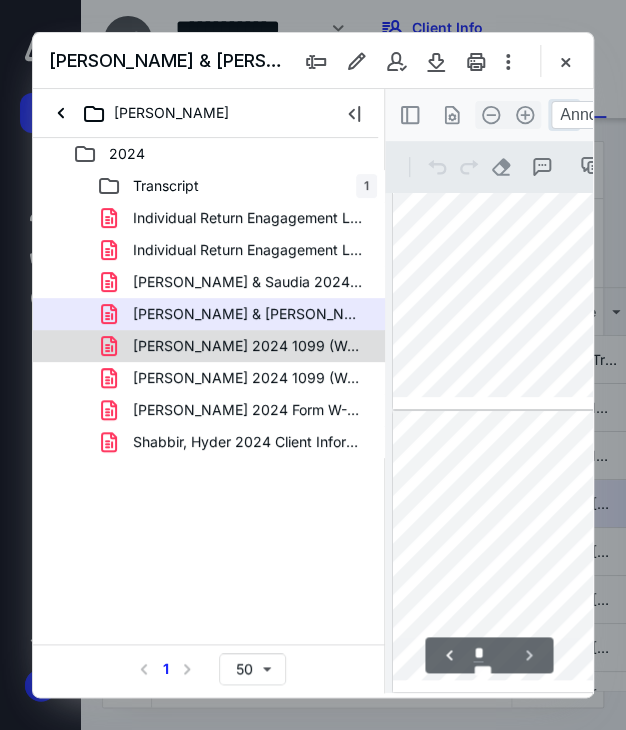 scroll, scrollTop: 34, scrollLeft: 0, axis: vertical 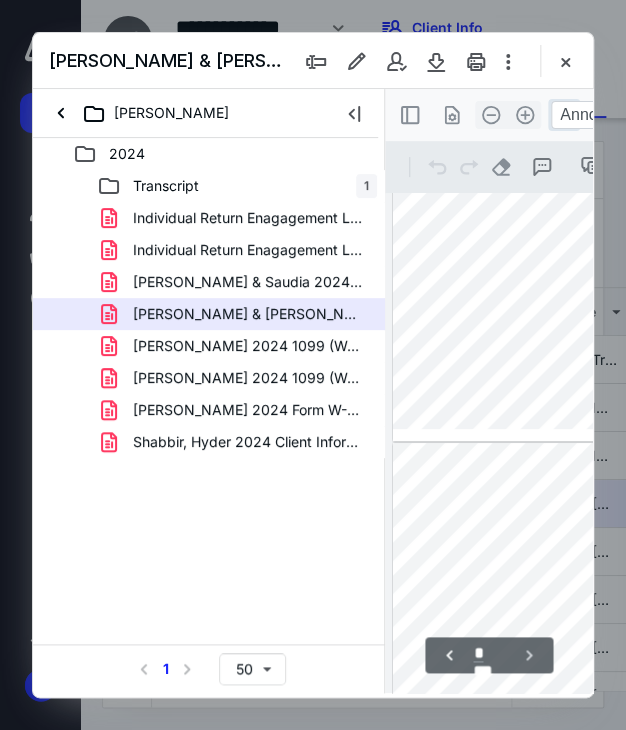 type on "*" 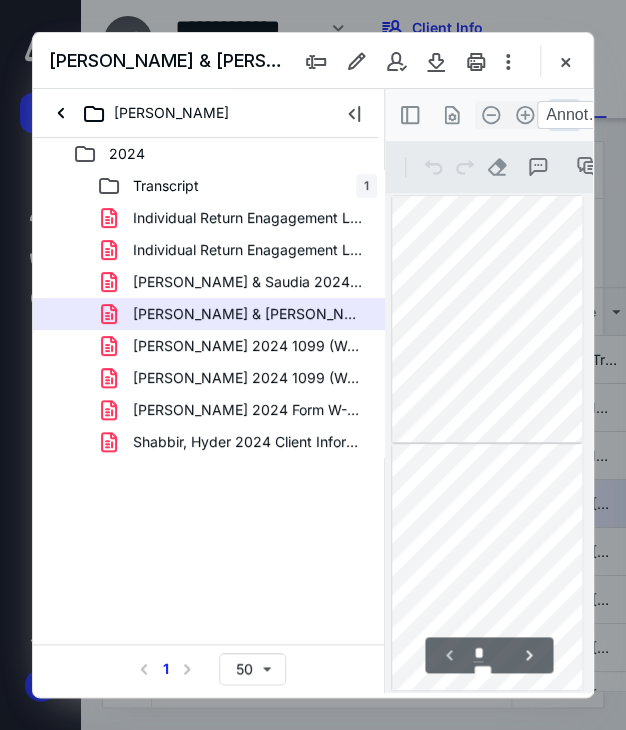 scroll, scrollTop: 0, scrollLeft: 0, axis: both 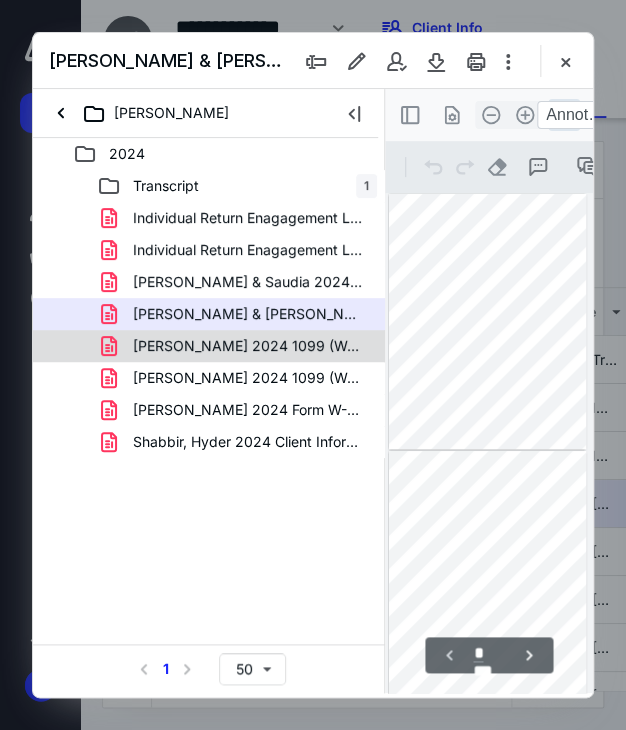 click on "[PERSON_NAME] 2024 1099 (Webull) 1.pdf" at bounding box center (249, 346) 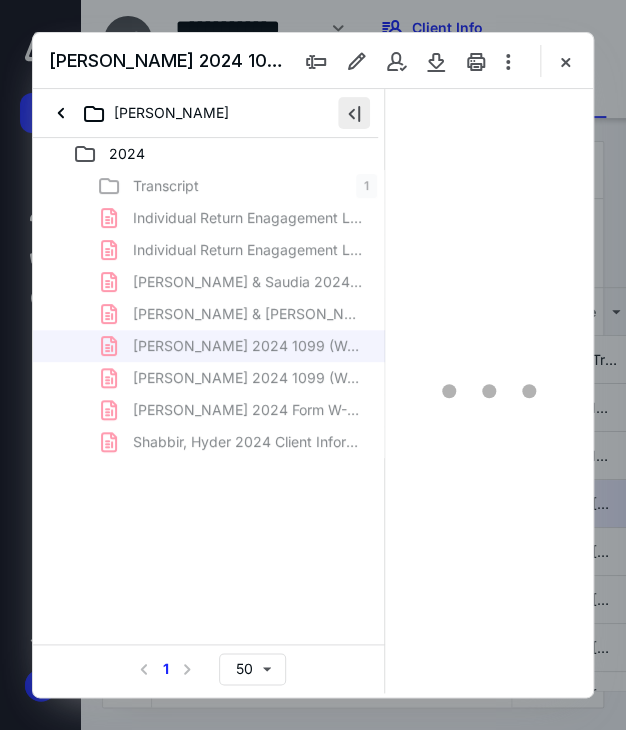 click at bounding box center [354, 113] 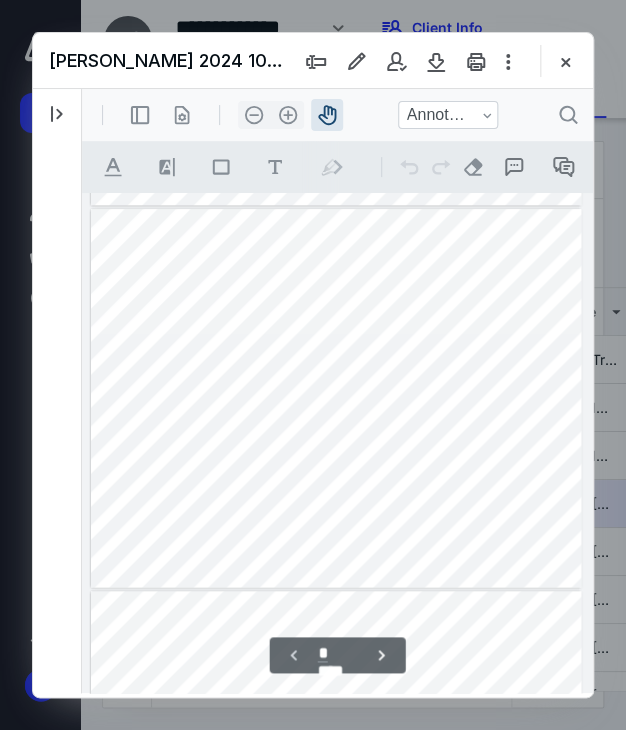 scroll, scrollTop: 700, scrollLeft: 0, axis: vertical 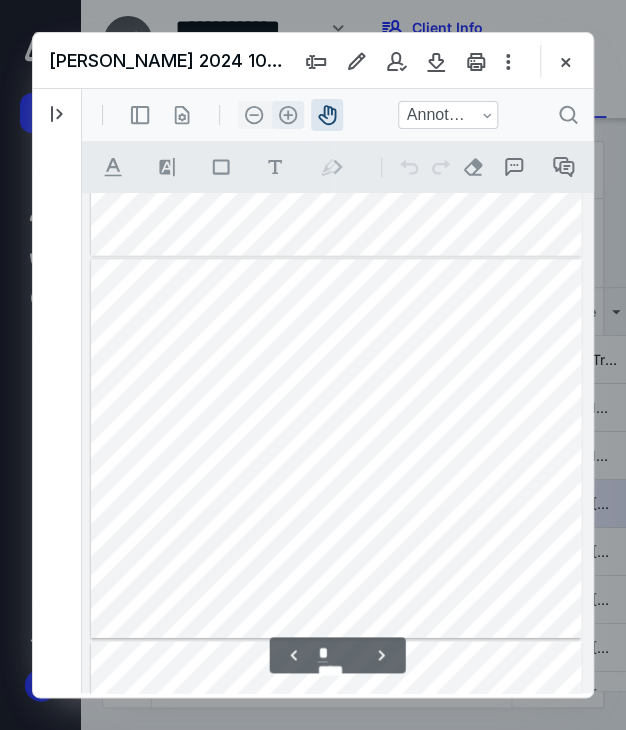 click on ".cls-1{fill:#abb0c4;} icon - header - zoom - in - line" at bounding box center (288, 115) 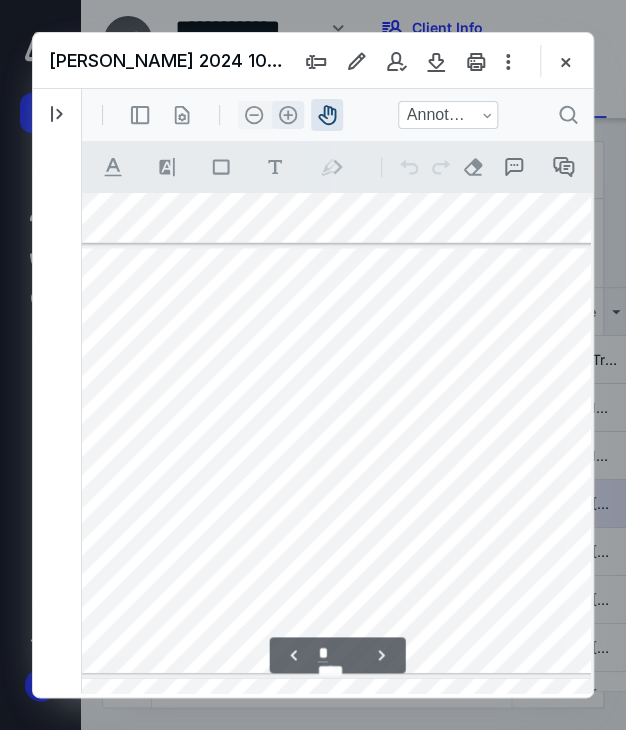 click on ".cls-1{fill:#abb0c4;} icon - header - zoom - in - line" at bounding box center [288, 115] 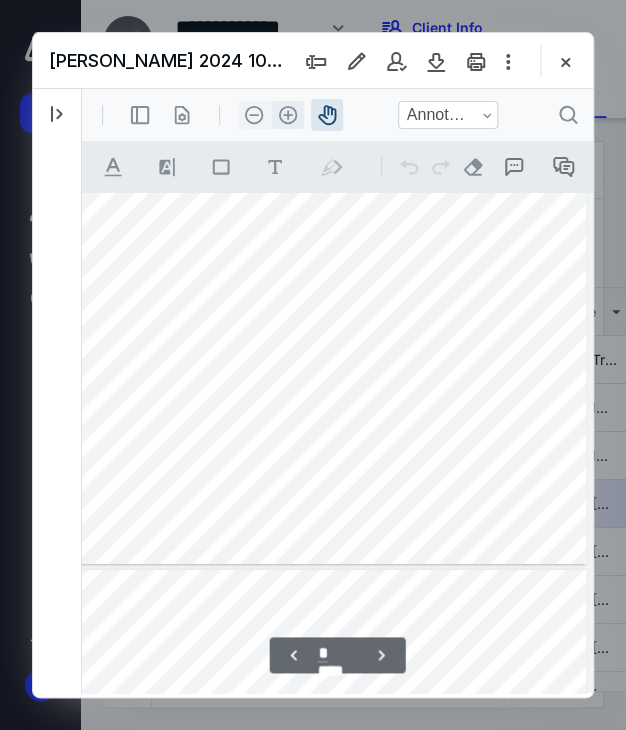 drag, startPoint x: 275, startPoint y: 109, endPoint x: 282, endPoint y: 128, distance: 20.248457 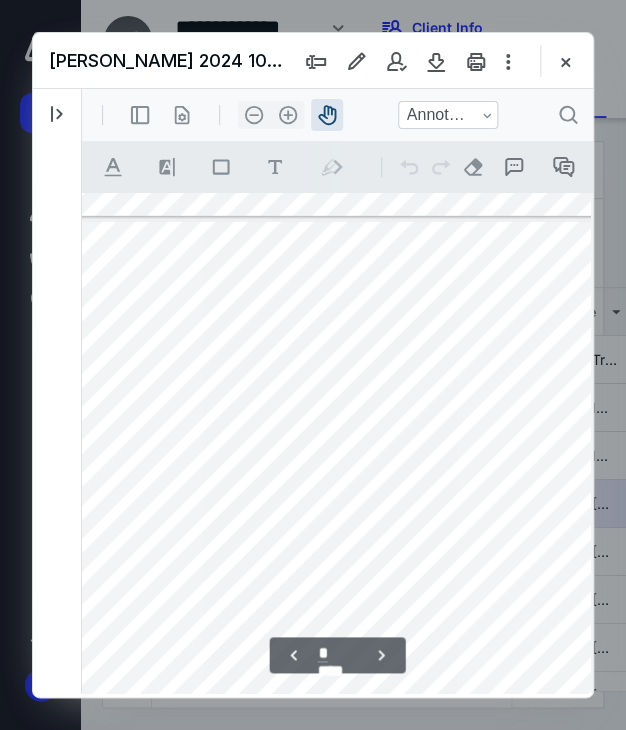 scroll, scrollTop: 1004, scrollLeft: 172, axis: both 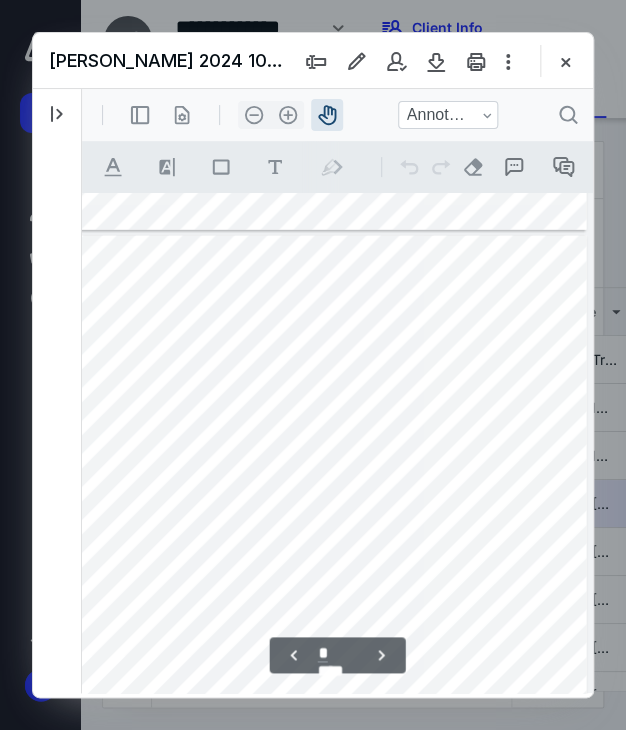 drag, startPoint x: 431, startPoint y: 381, endPoint x: 311, endPoint y: 400, distance: 121.49486 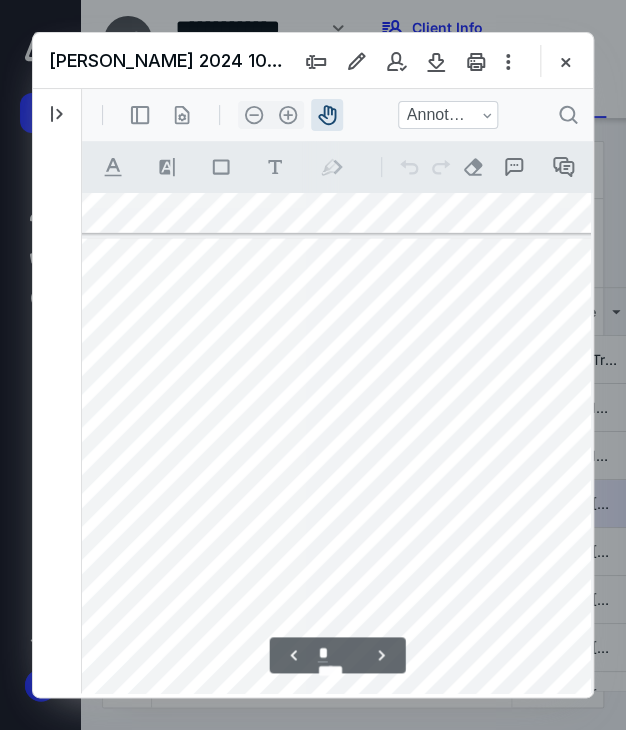 scroll, scrollTop: 1000, scrollLeft: 0, axis: vertical 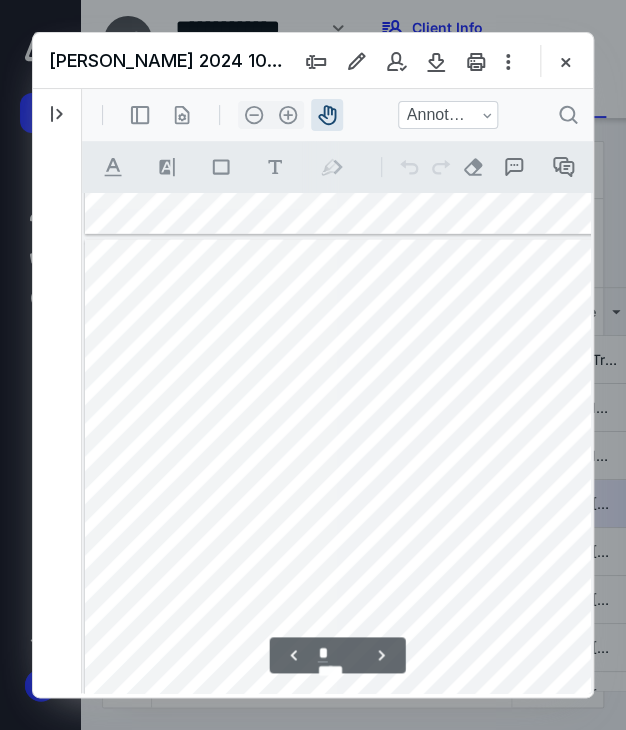 drag, startPoint x: 197, startPoint y: 446, endPoint x: 445, endPoint y: 450, distance: 248.03226 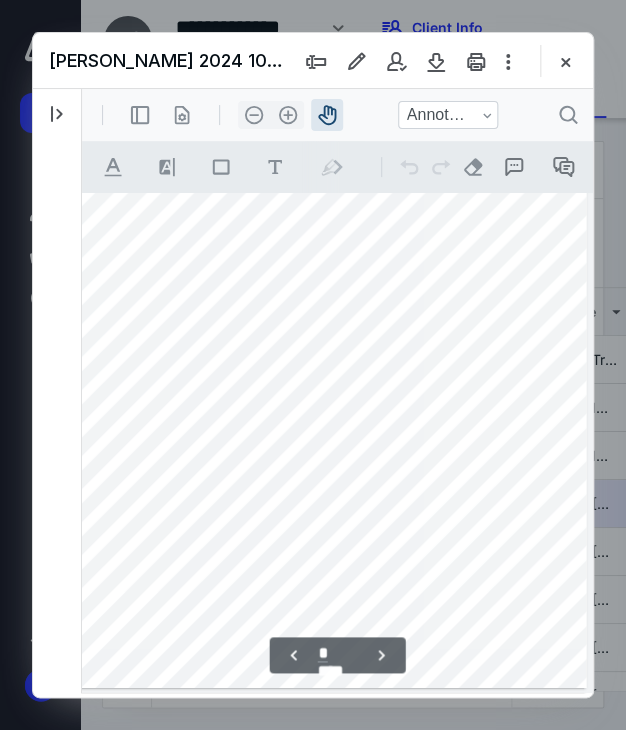 scroll, scrollTop: 1184, scrollLeft: 23, axis: both 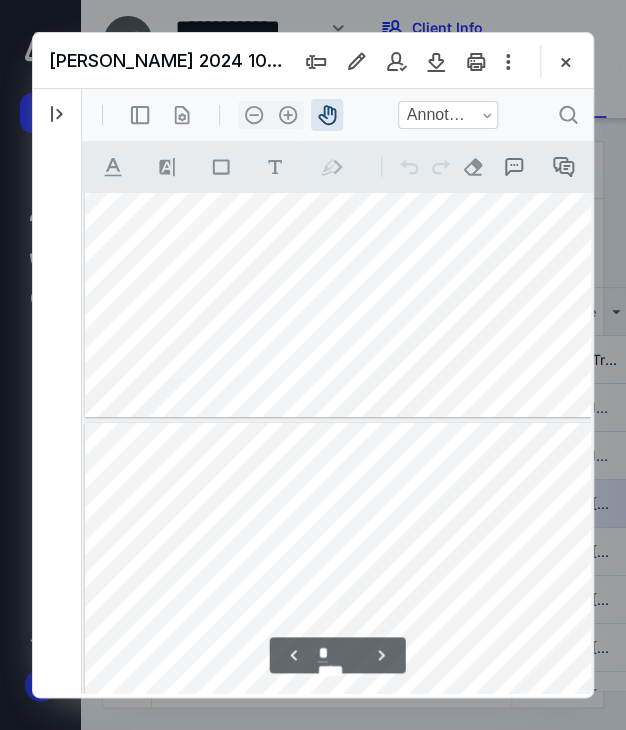 drag, startPoint x: 419, startPoint y: 569, endPoint x: 461, endPoint y: 328, distance: 244.63237 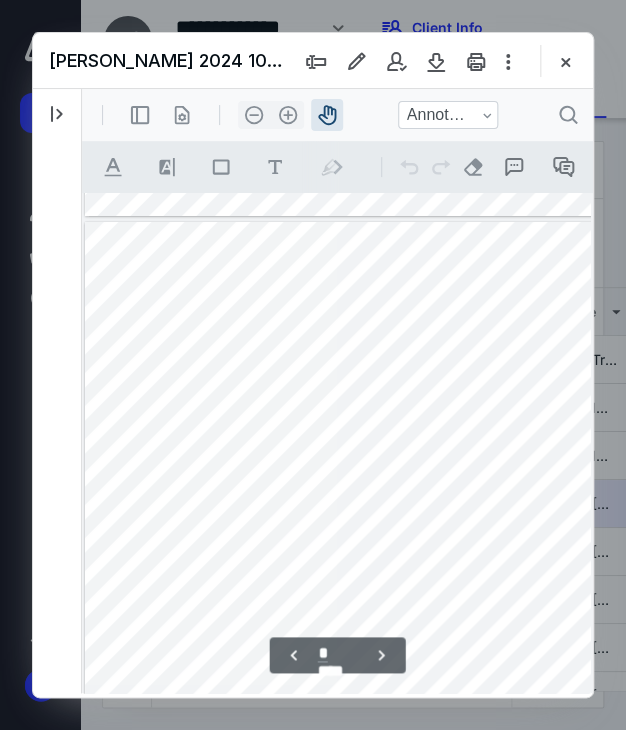 scroll, scrollTop: 1340, scrollLeft: 0, axis: vertical 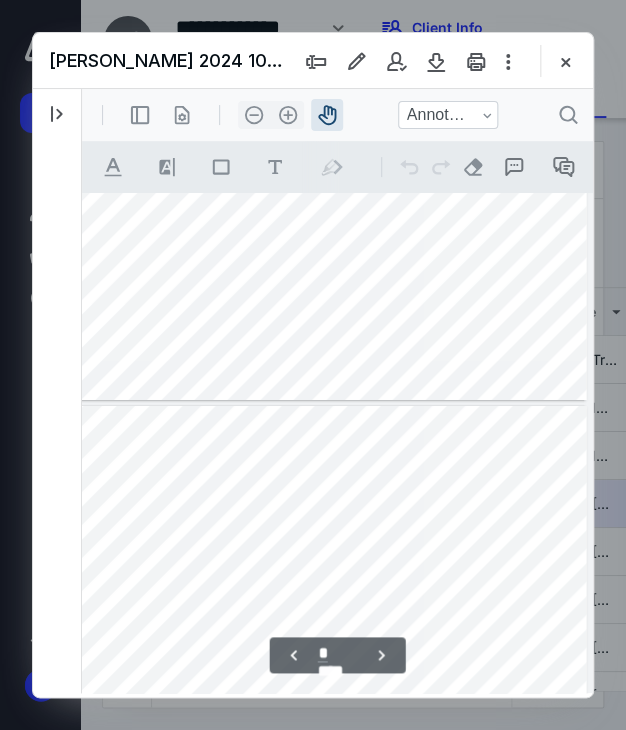 drag, startPoint x: 429, startPoint y: 420, endPoint x: 195, endPoint y: 404, distance: 234.54637 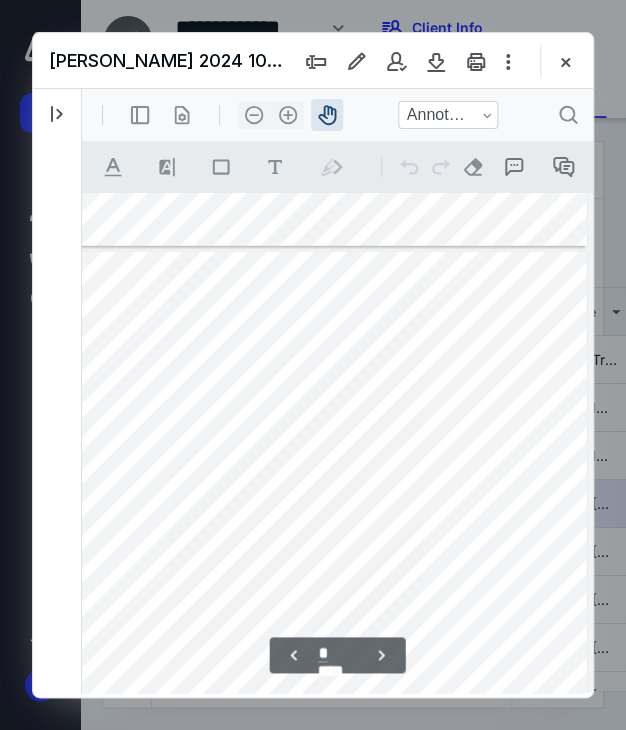 scroll, scrollTop: 956, scrollLeft: 172, axis: both 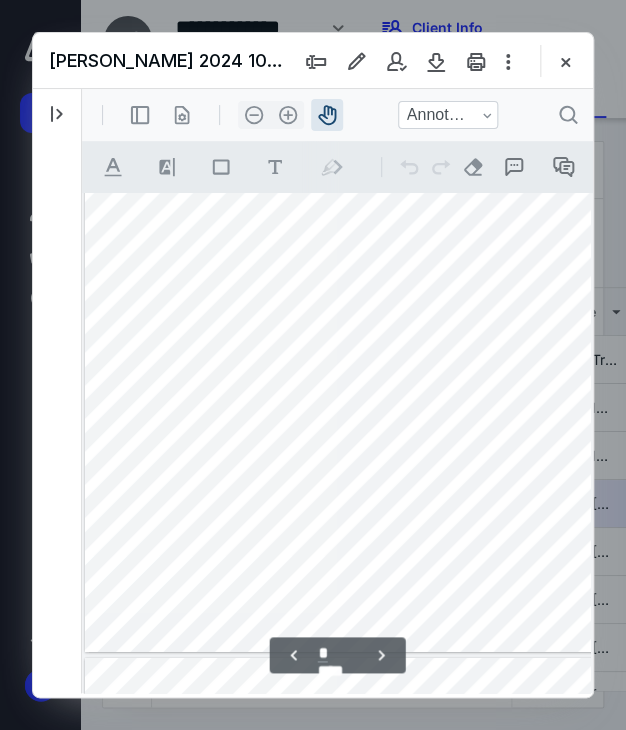 drag, startPoint x: 179, startPoint y: 421, endPoint x: 366, endPoint y: 274, distance: 237.8613 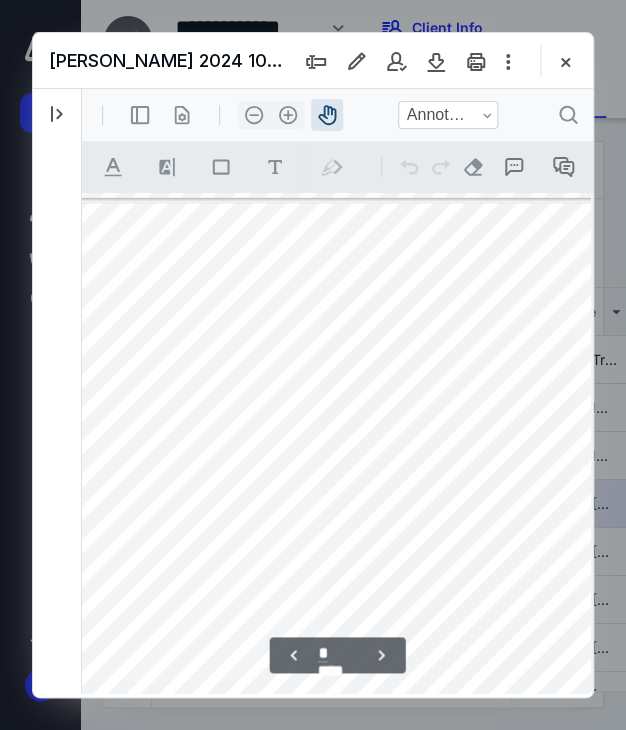 scroll, scrollTop: 1028, scrollLeft: 18, axis: both 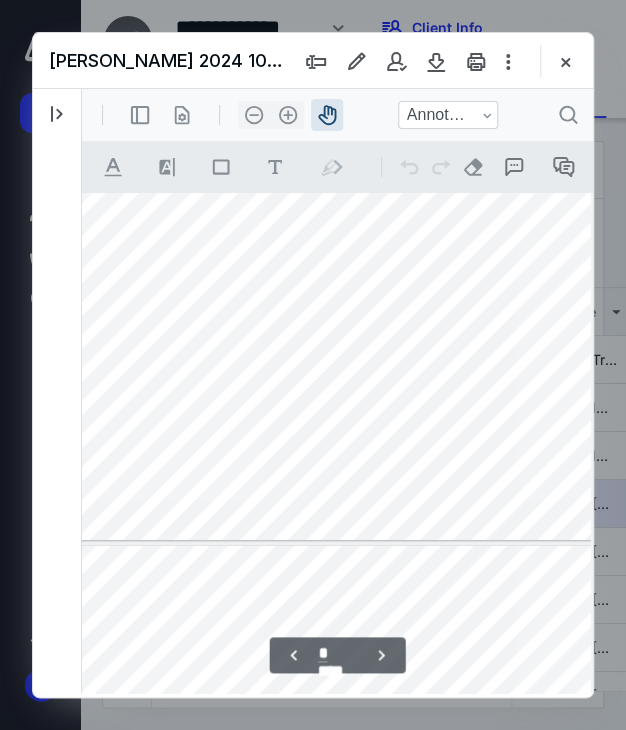 drag, startPoint x: 275, startPoint y: 414, endPoint x: 205, endPoint y: 282, distance: 149.41219 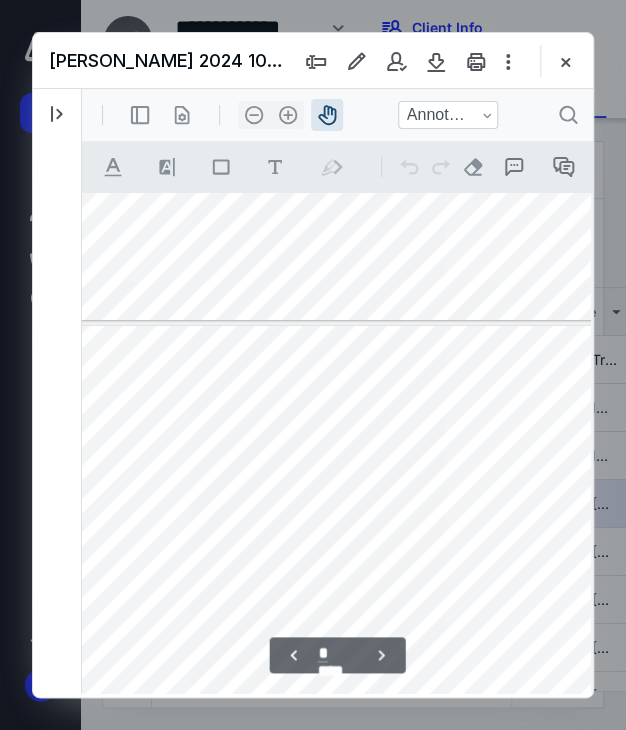 drag, startPoint x: 350, startPoint y: 441, endPoint x: 295, endPoint y: 226, distance: 221.92342 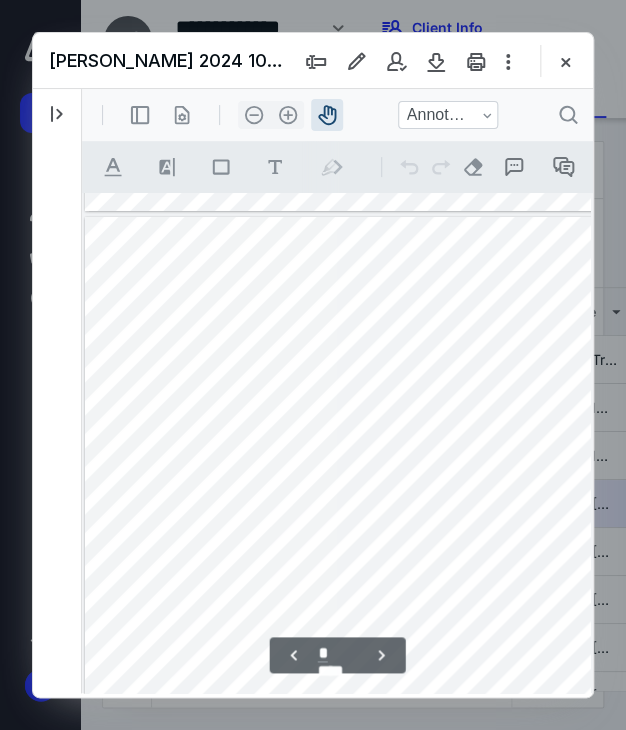 scroll, scrollTop: 1551, scrollLeft: 0, axis: vertical 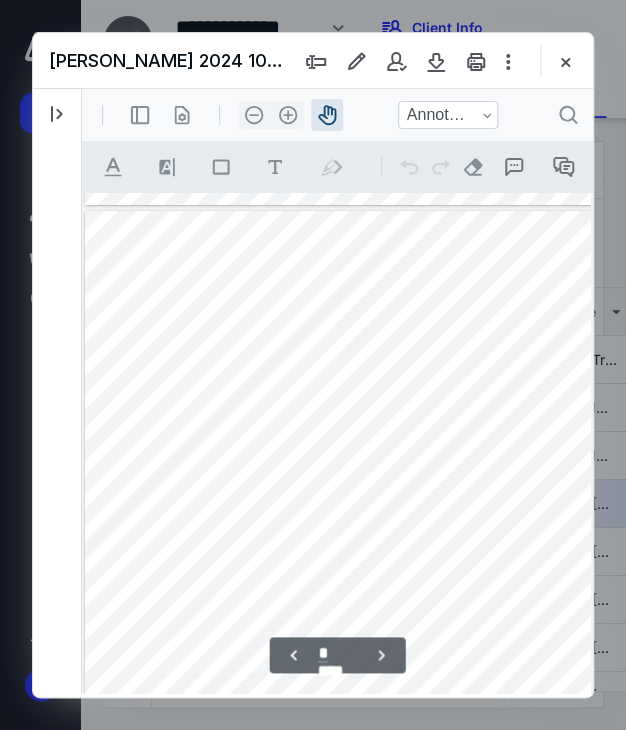drag, startPoint x: 286, startPoint y: 558, endPoint x: 450, endPoint y: 444, distance: 199.72981 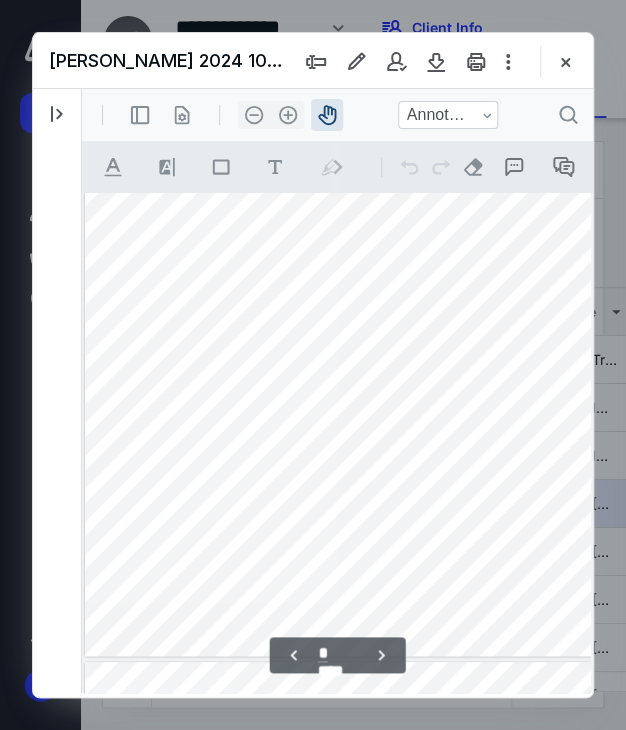 scroll, scrollTop: 1651, scrollLeft: 0, axis: vertical 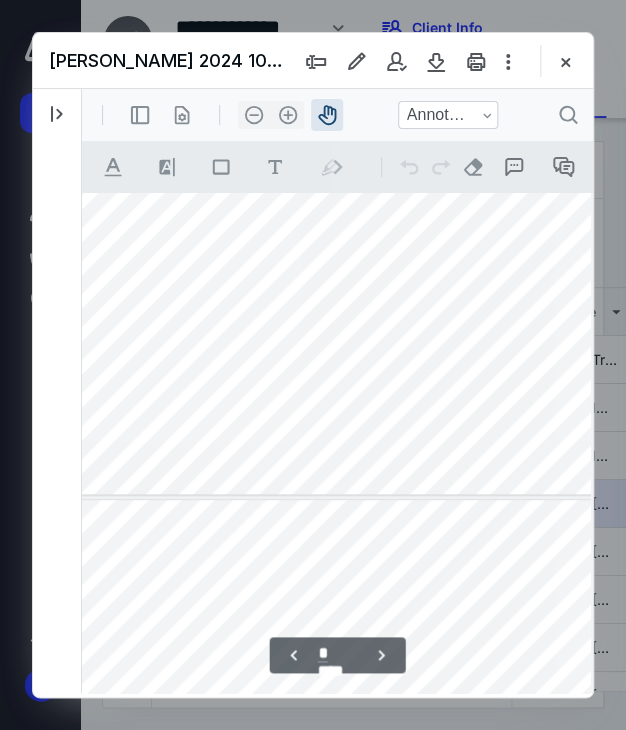 drag, startPoint x: 328, startPoint y: 459, endPoint x: 299, endPoint y: 337, distance: 125.39936 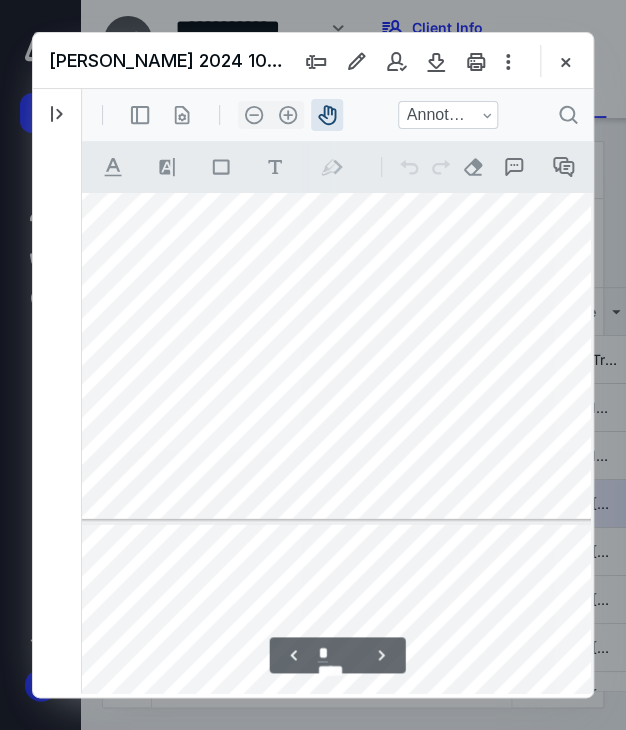 scroll, scrollTop: 2284, scrollLeft: 36, axis: both 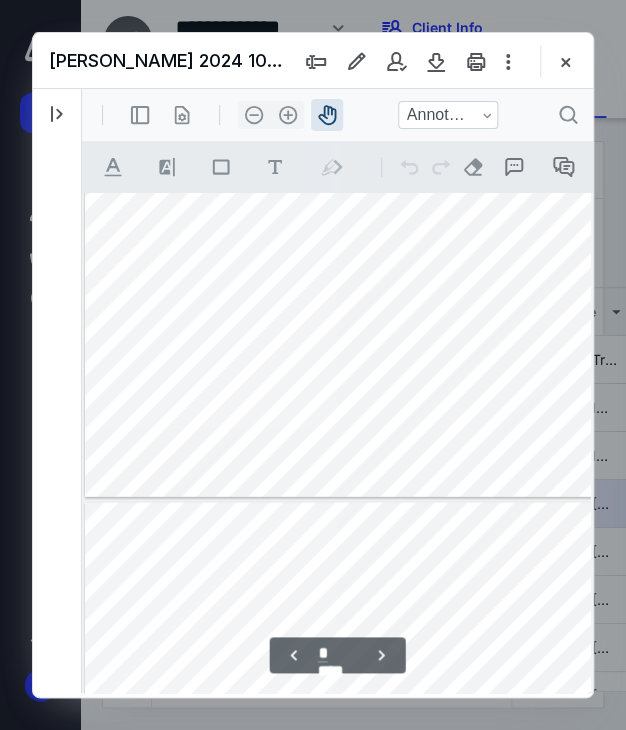 drag, startPoint x: 289, startPoint y: 346, endPoint x: 358, endPoint y: 326, distance: 71.8401 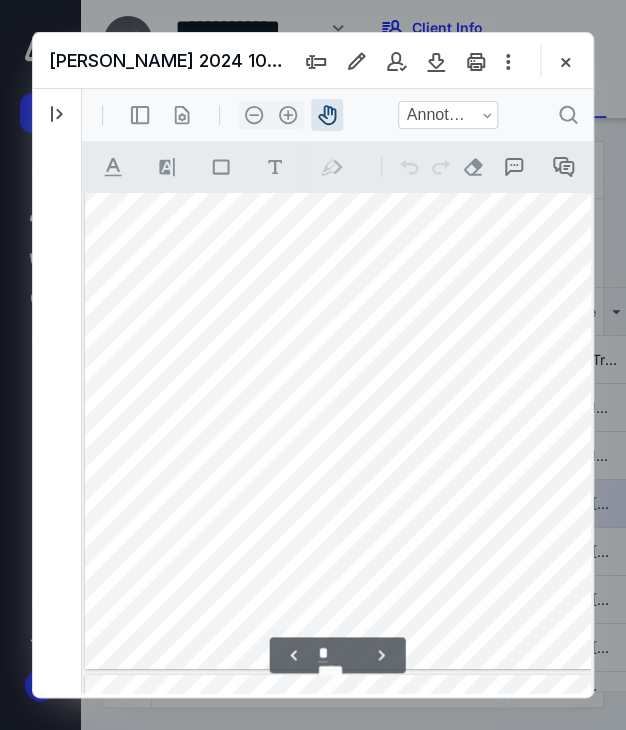 scroll, scrollTop: 1300, scrollLeft: 0, axis: vertical 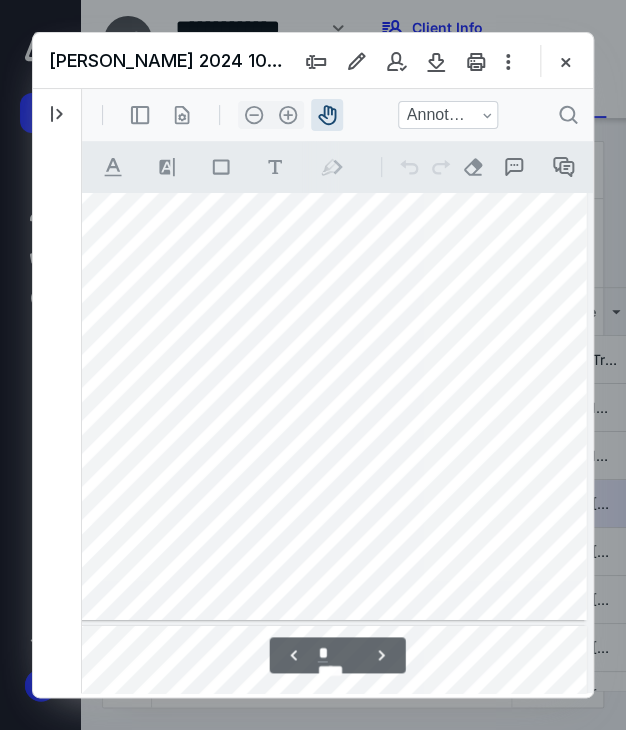 drag, startPoint x: 366, startPoint y: 450, endPoint x: 154, endPoint y: 613, distance: 267.41916 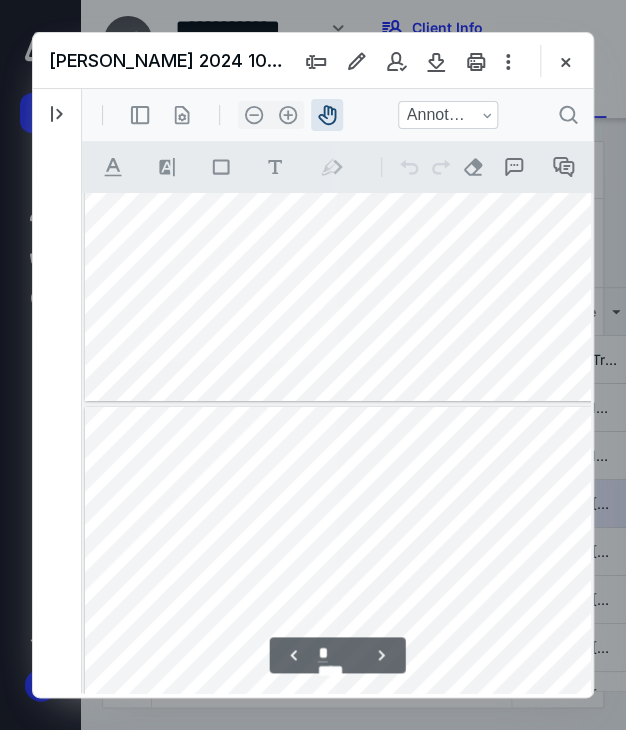 scroll, scrollTop: 1380, scrollLeft: 0, axis: vertical 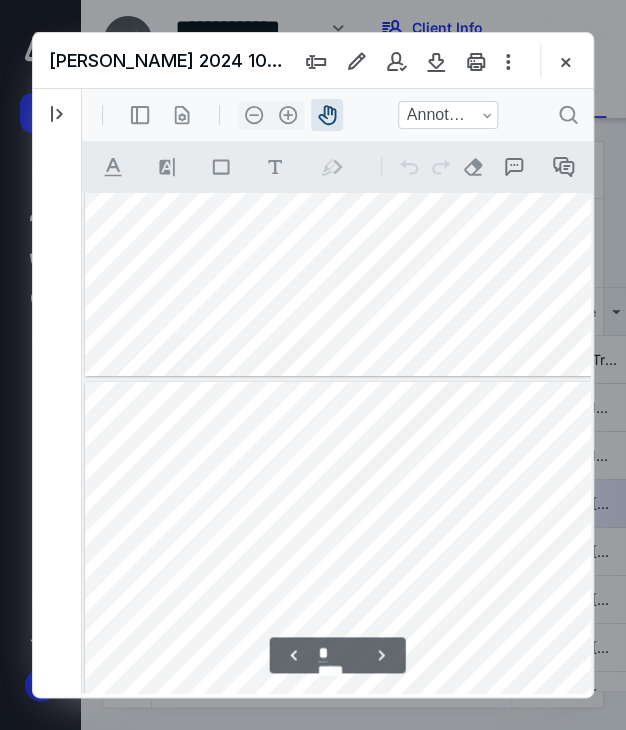 drag, startPoint x: 174, startPoint y: 553, endPoint x: 446, endPoint y: 310, distance: 364.73688 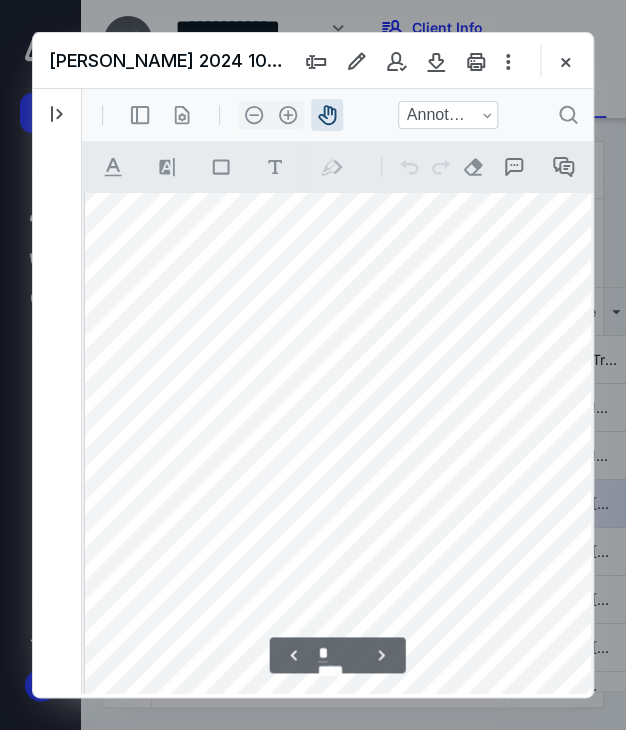 scroll, scrollTop: 1580, scrollLeft: 0, axis: vertical 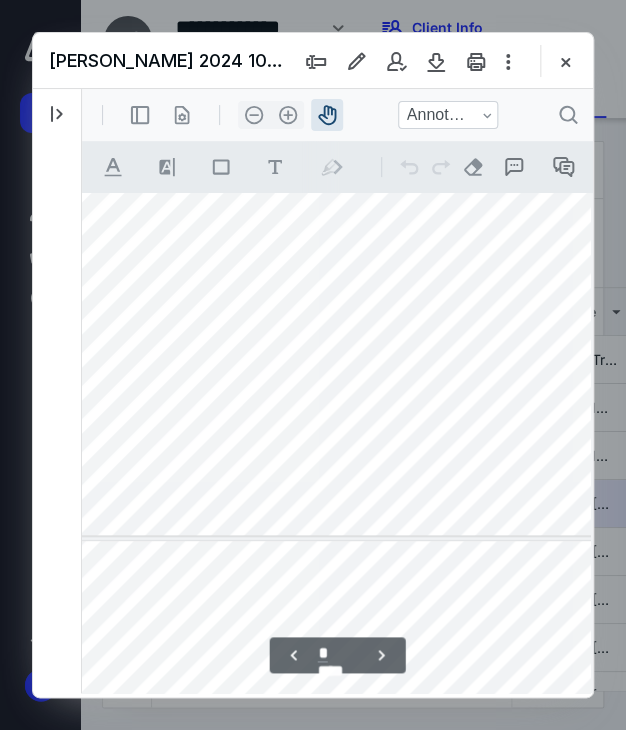 drag, startPoint x: 471, startPoint y: 371, endPoint x: 453, endPoint y: 208, distance: 163.99086 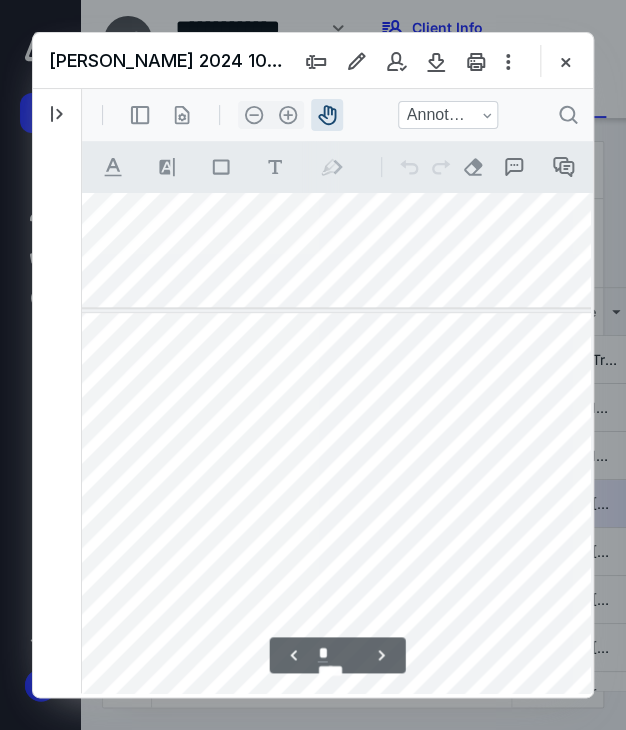 scroll, scrollTop: 2143, scrollLeft: 18, axis: both 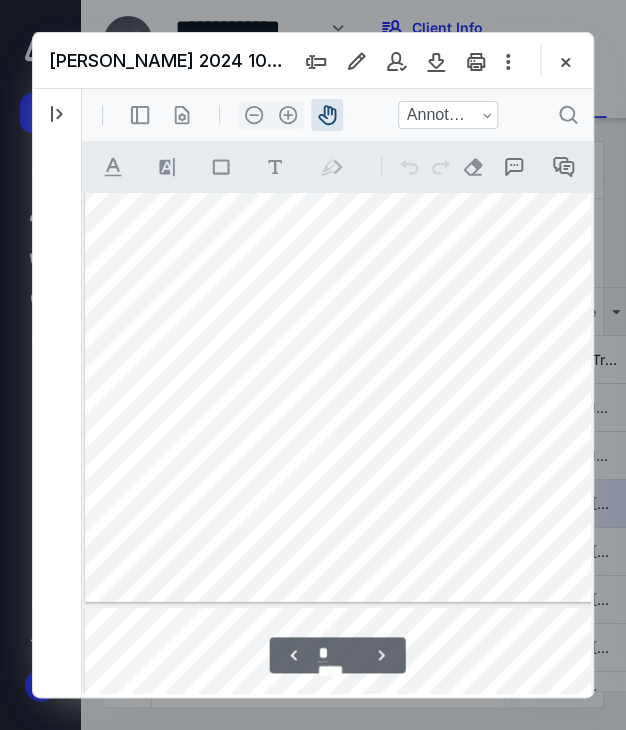 drag, startPoint x: 370, startPoint y: 452, endPoint x: 396, endPoint y: 414, distance: 46.043457 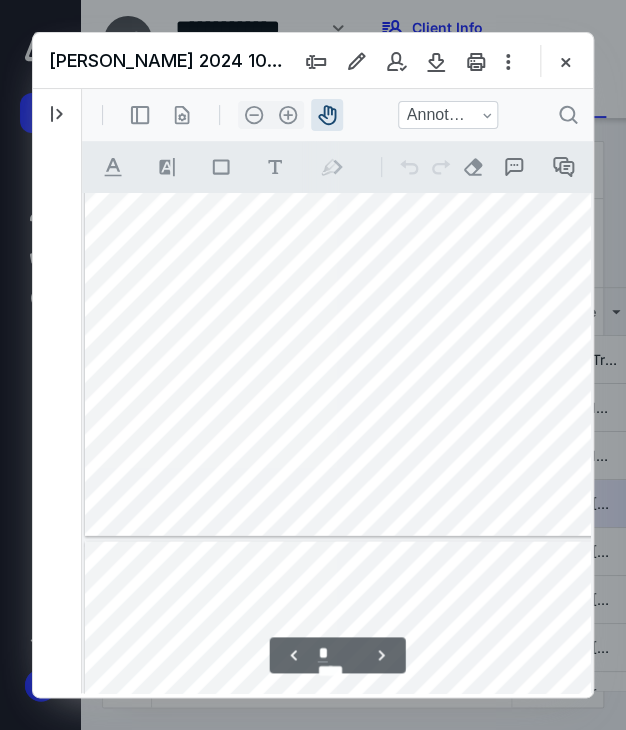 scroll, scrollTop: 2267, scrollLeft: 0, axis: vertical 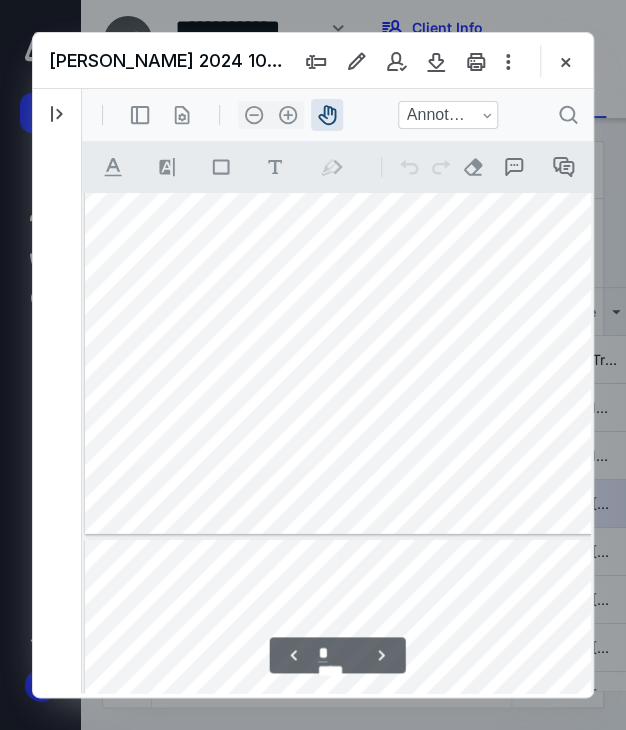 drag, startPoint x: 379, startPoint y: 518, endPoint x: 406, endPoint y: 450, distance: 73.1642 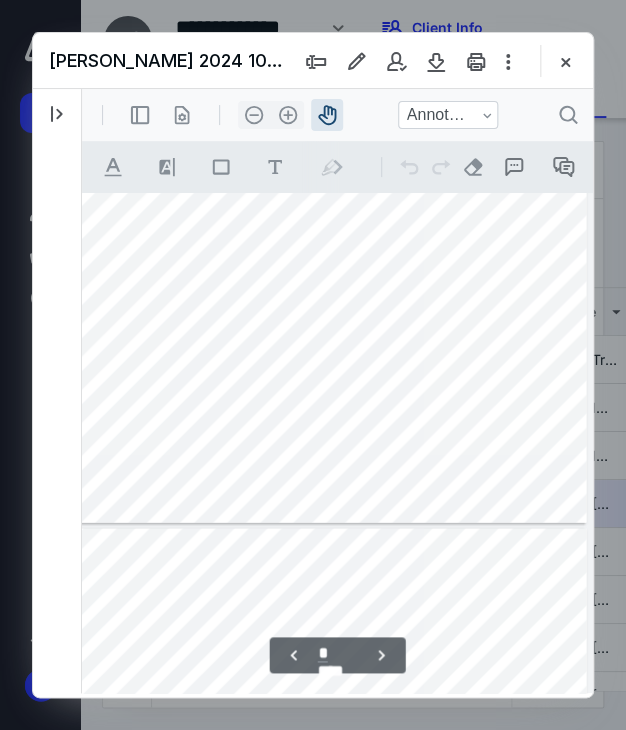 scroll, scrollTop: 2283, scrollLeft: 172, axis: both 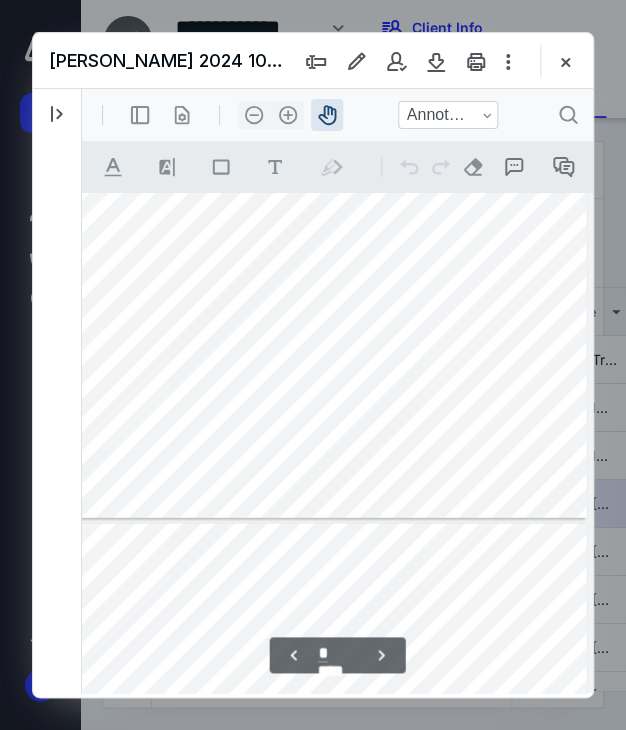 drag, startPoint x: 483, startPoint y: 521, endPoint x: 221, endPoint y: 506, distance: 262.42905 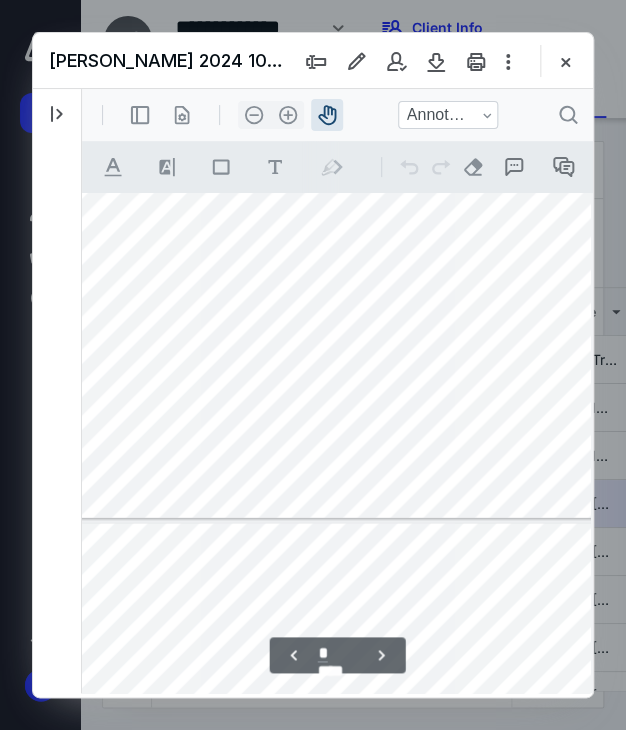 scroll, scrollTop: 2280, scrollLeft: 111, axis: both 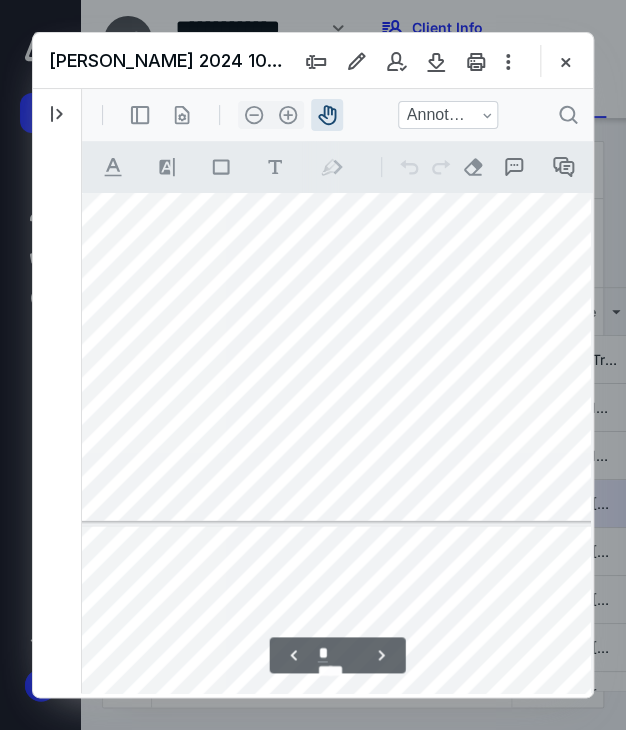drag, startPoint x: 205, startPoint y: 507, endPoint x: 266, endPoint y: 510, distance: 61.073727 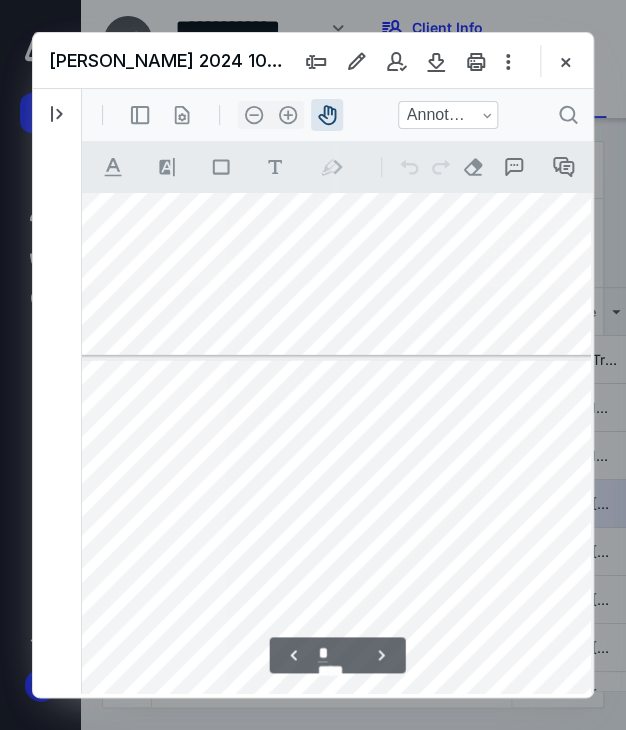 scroll, scrollTop: 2480, scrollLeft: 111, axis: both 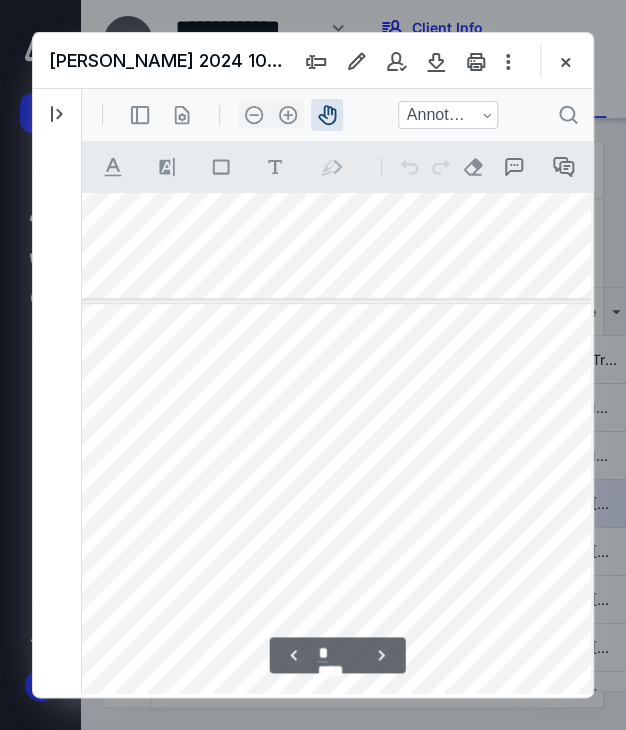 type on "*" 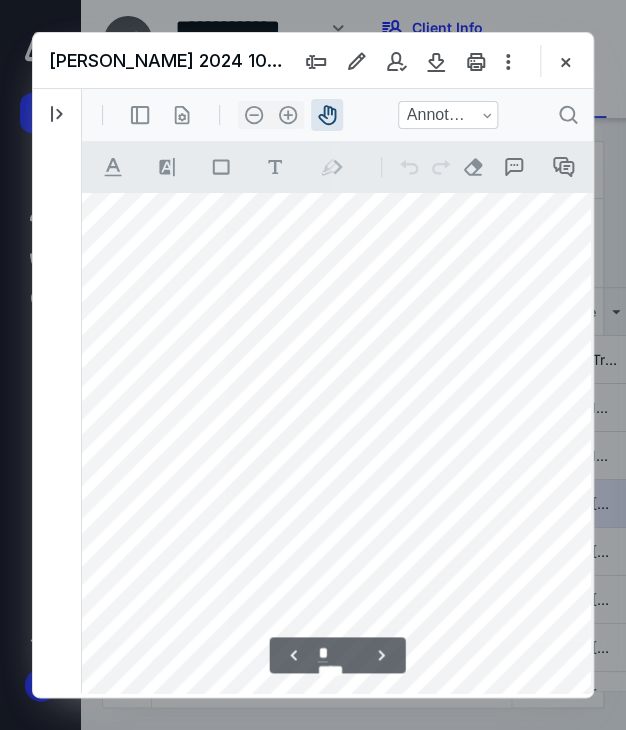 scroll, scrollTop: 1580, scrollLeft: 111, axis: both 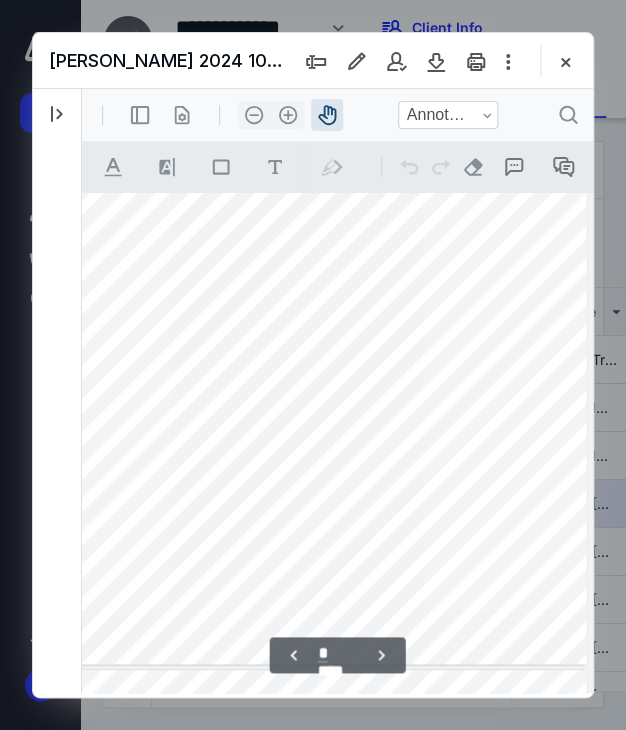 drag, startPoint x: 467, startPoint y: 482, endPoint x: 276, endPoint y: 448, distance: 194.00258 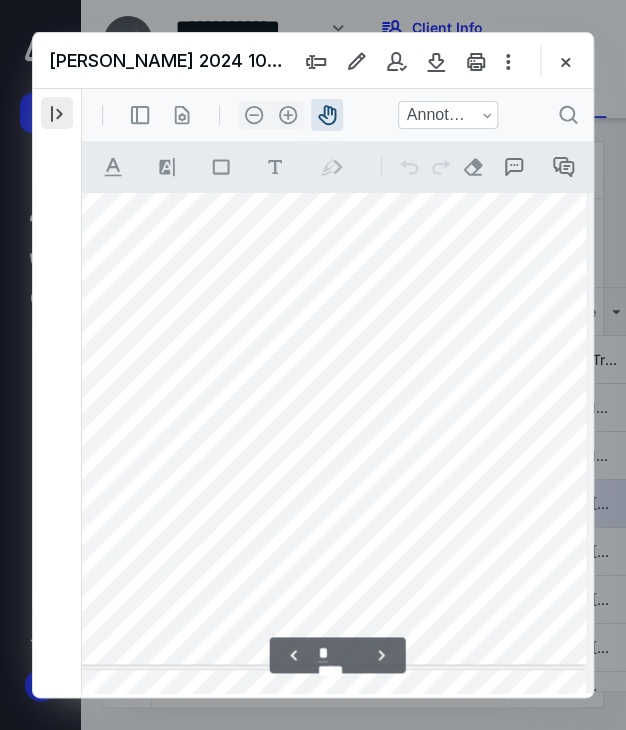 click at bounding box center (57, 113) 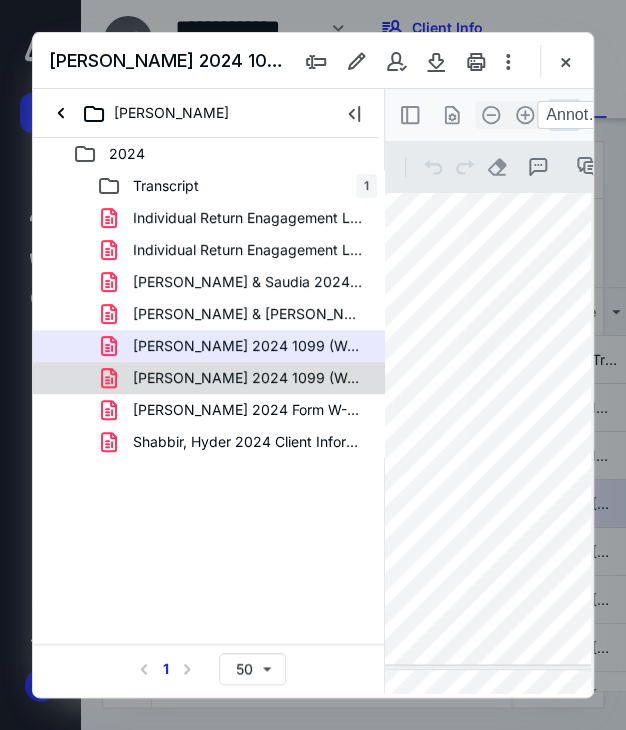 click on "[PERSON_NAME] 2024 1099 (Webull).pdf" at bounding box center [237, 378] 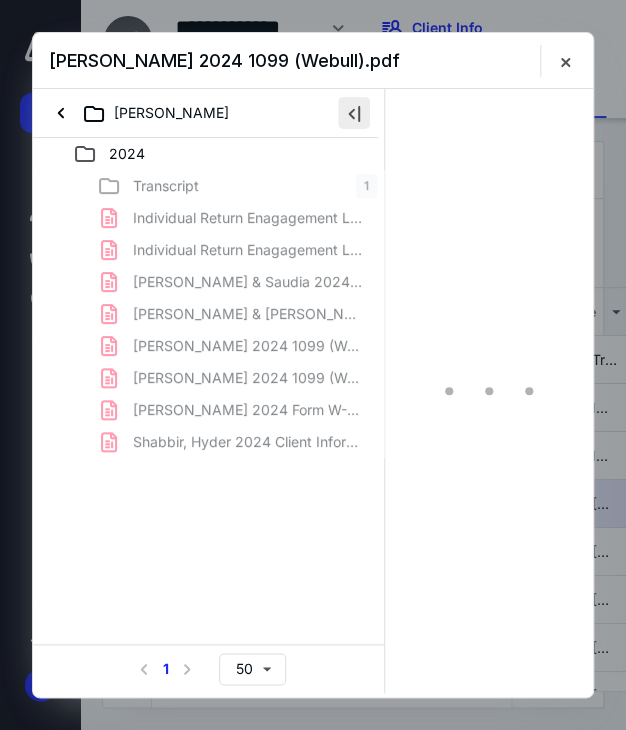 click at bounding box center (354, 113) 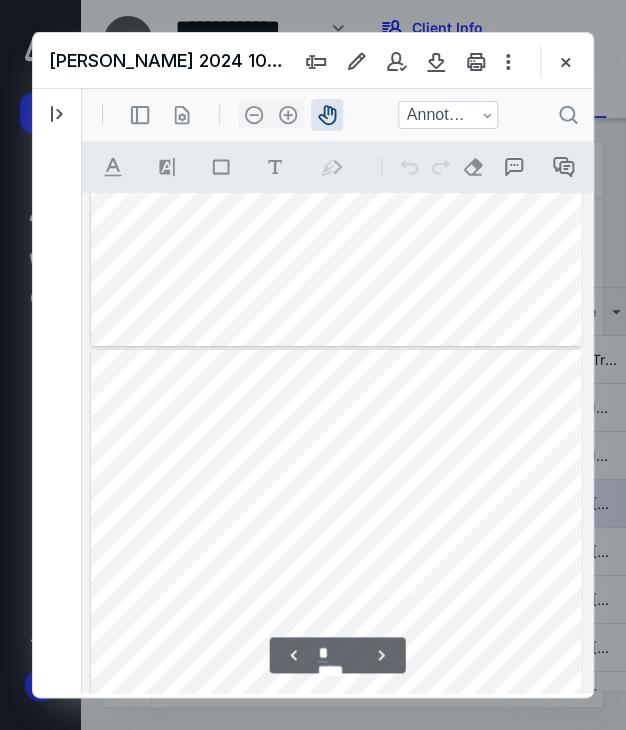 scroll, scrollTop: 1606, scrollLeft: 0, axis: vertical 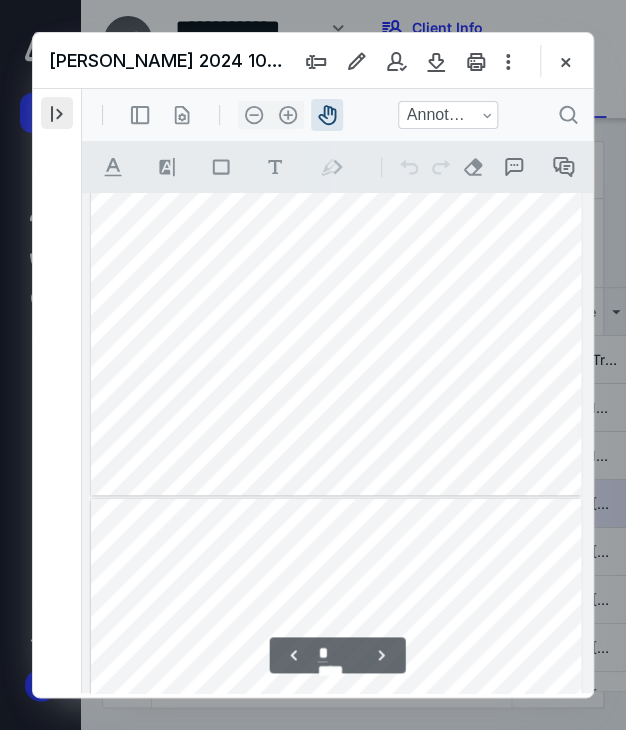 click at bounding box center (57, 113) 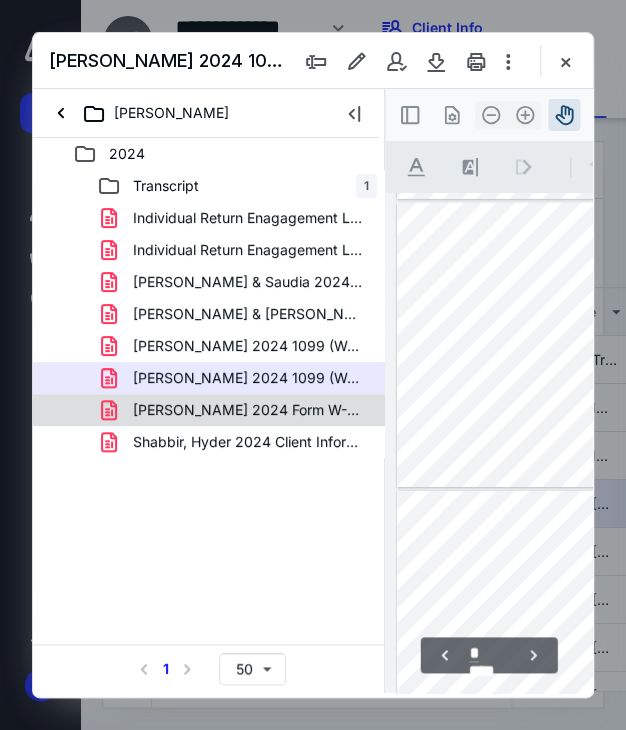 type on "*" 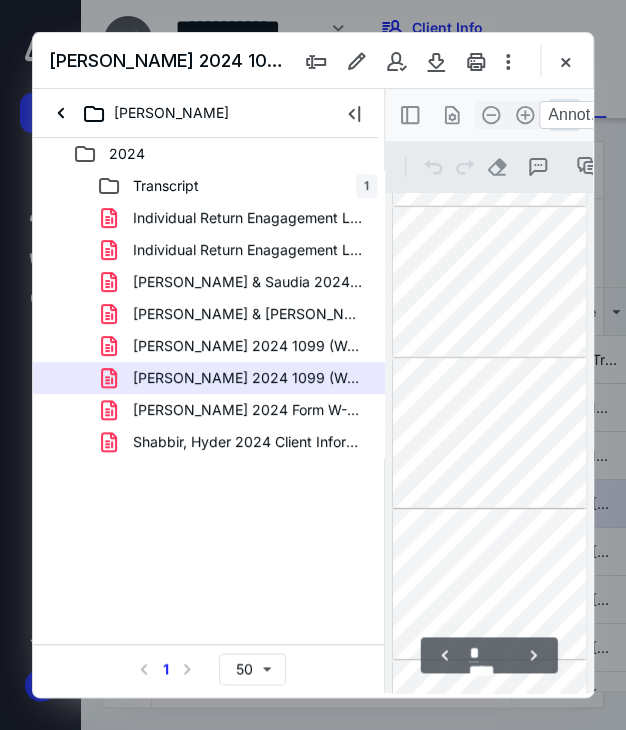 scroll, scrollTop: 583, scrollLeft: 0, axis: vertical 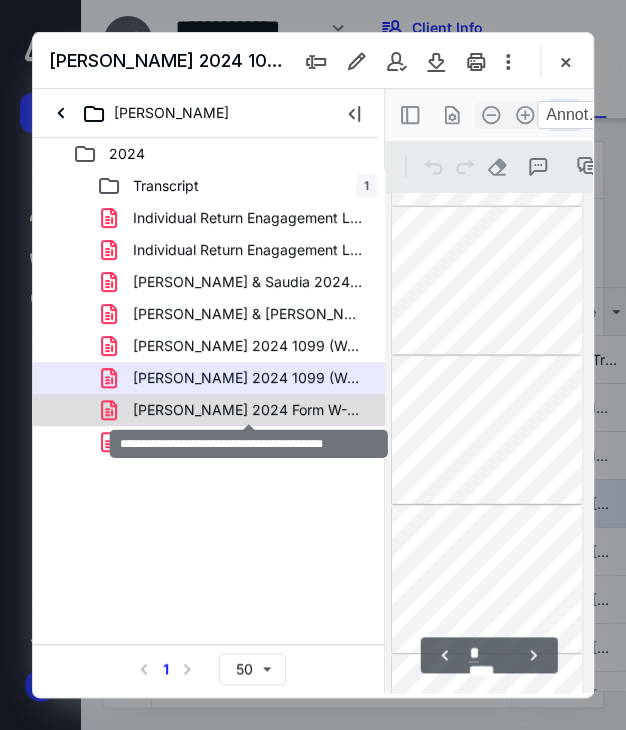 click on "[PERSON_NAME] 2024 Form W-2 (Boncura).pdf" at bounding box center [249, 410] 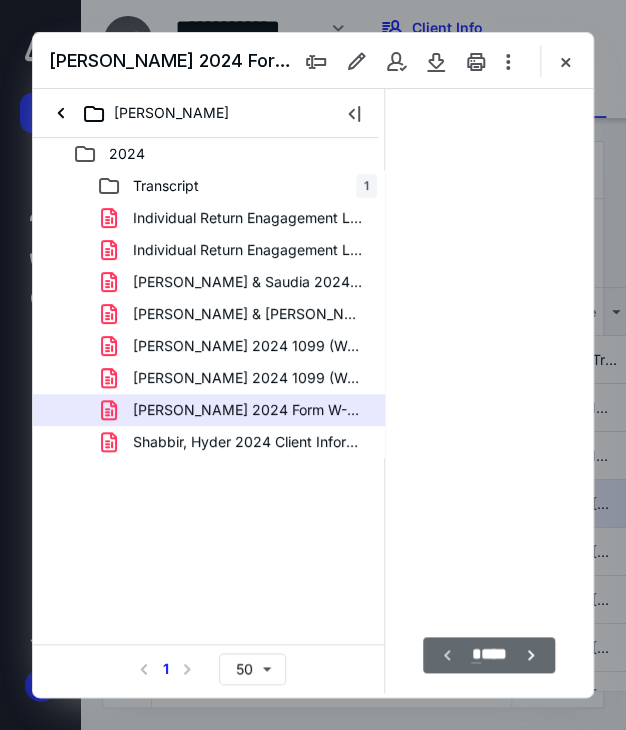 scroll, scrollTop: 20, scrollLeft: 0, axis: vertical 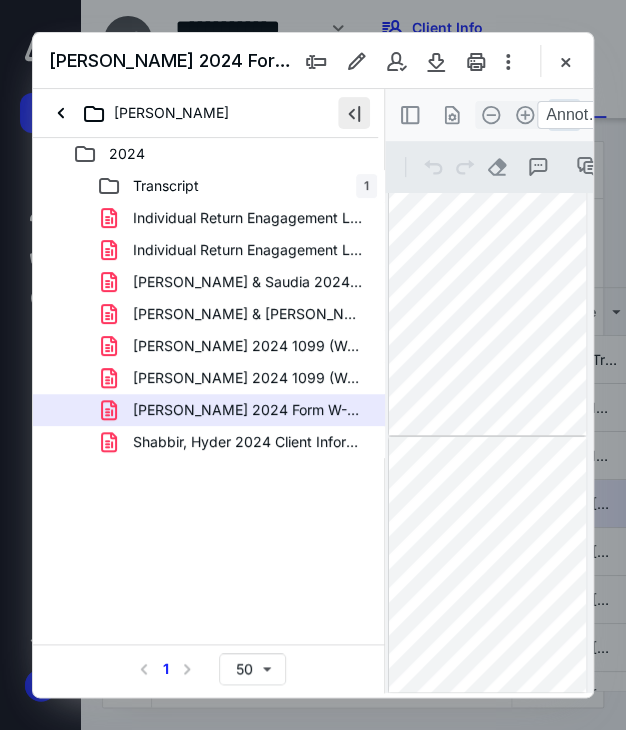 click at bounding box center (354, 113) 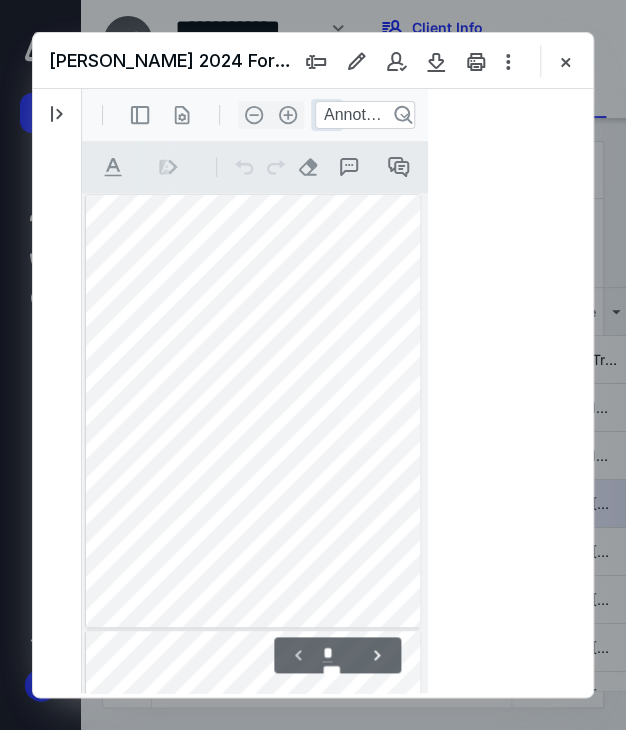scroll, scrollTop: 1, scrollLeft: 0, axis: vertical 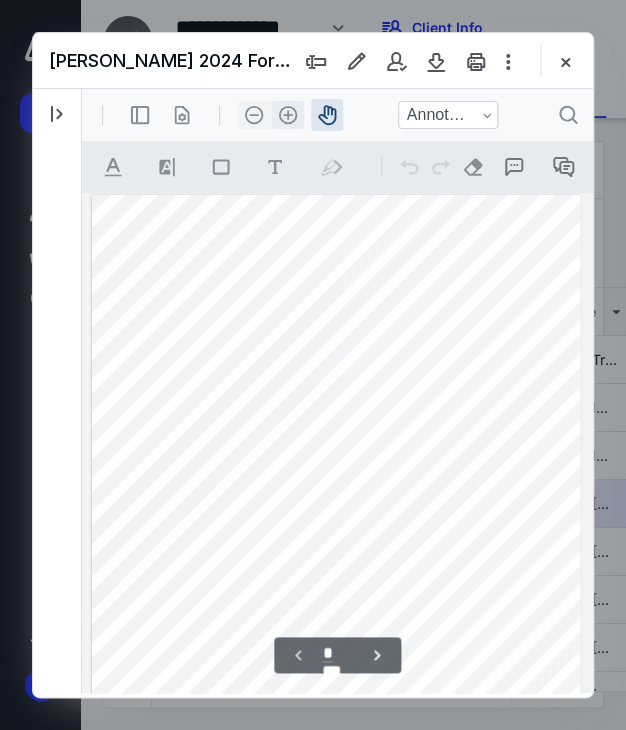 click on ".cls-1{fill:#abb0c4;} icon - header - zoom - in - line" at bounding box center (288, 115) 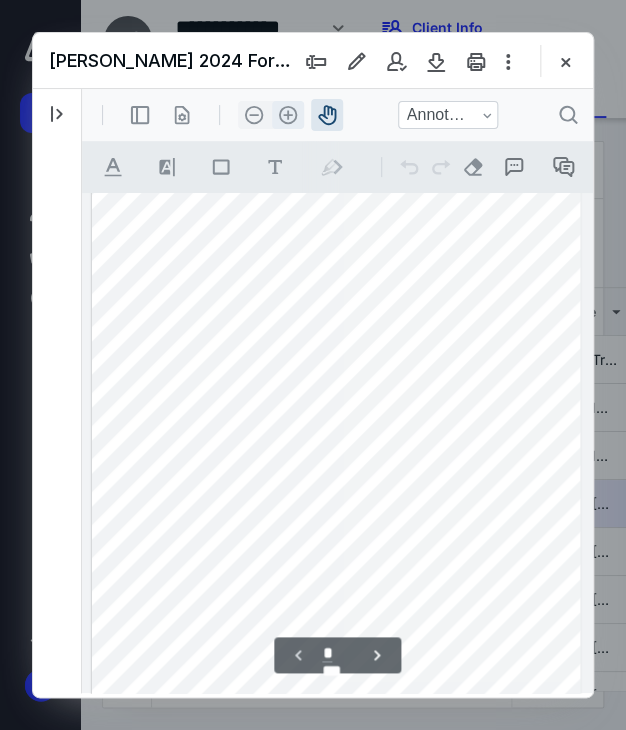 click on ".cls-1{fill:#abb0c4;} icon - header - zoom - in - line" at bounding box center (288, 115) 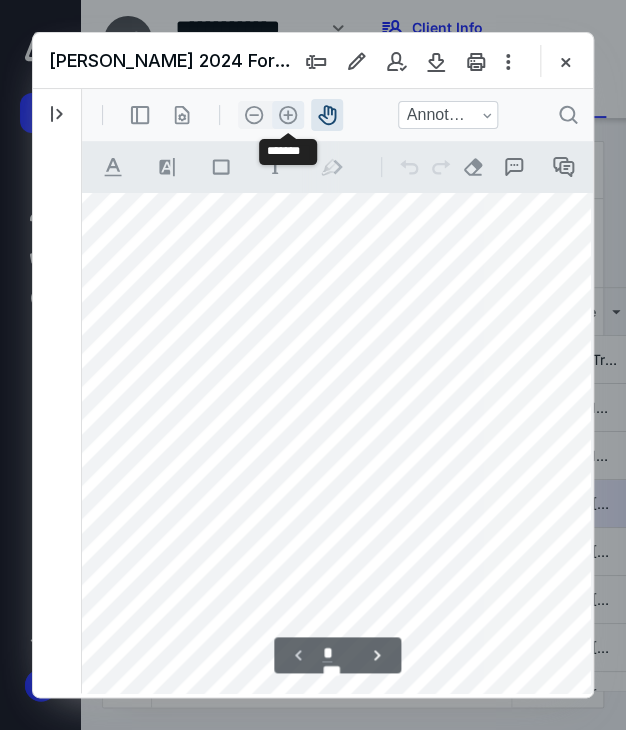 drag, startPoint x: 290, startPoint y: 119, endPoint x: 238, endPoint y: 267, distance: 156.86937 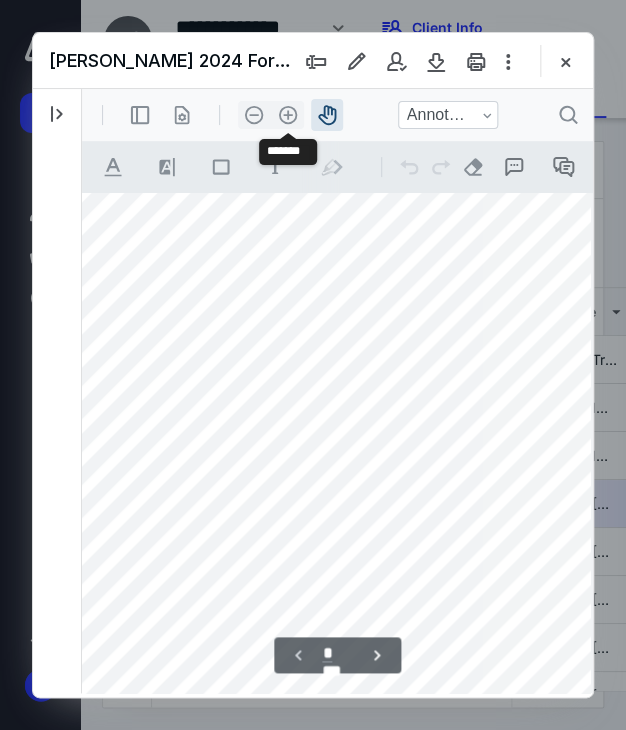 click on ".cls-1{fill:#abb0c4;} icon - header - zoom - in - line" at bounding box center (288, 115) 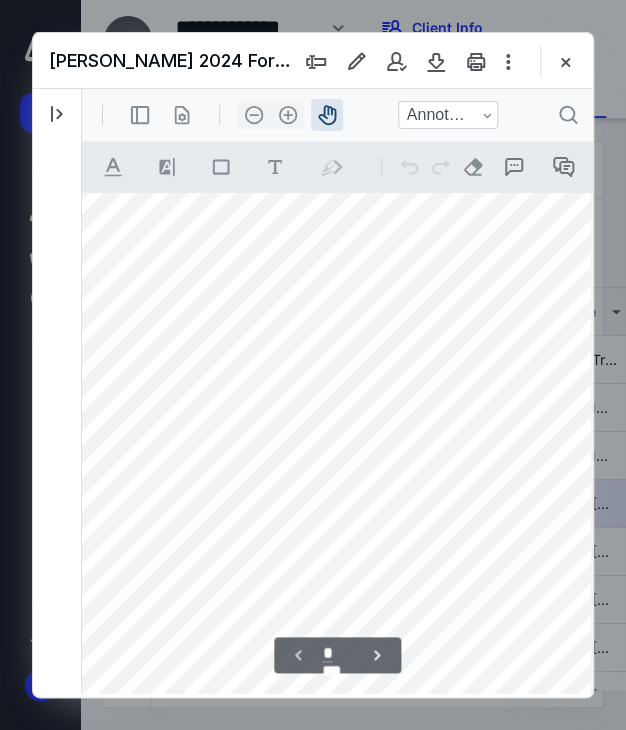 scroll, scrollTop: 0, scrollLeft: 0, axis: both 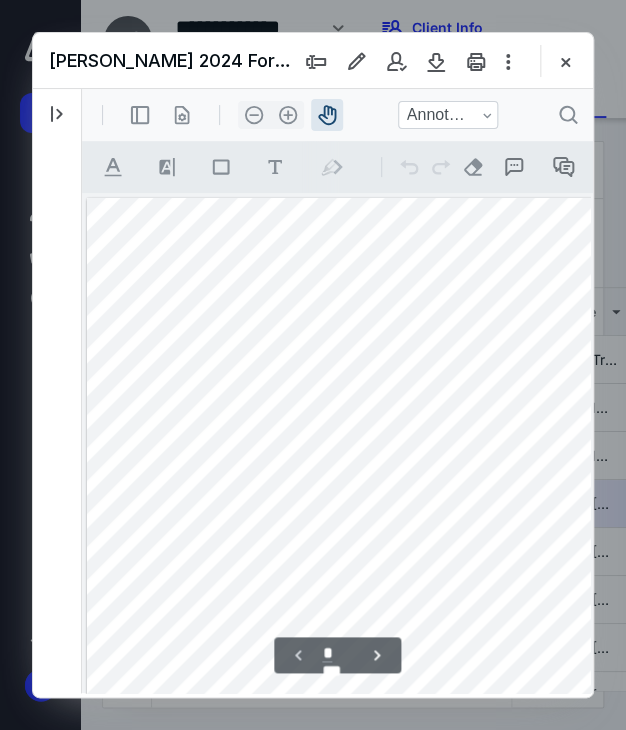 drag, startPoint x: 307, startPoint y: 396, endPoint x: 438, endPoint y: 494, distance: 163.60013 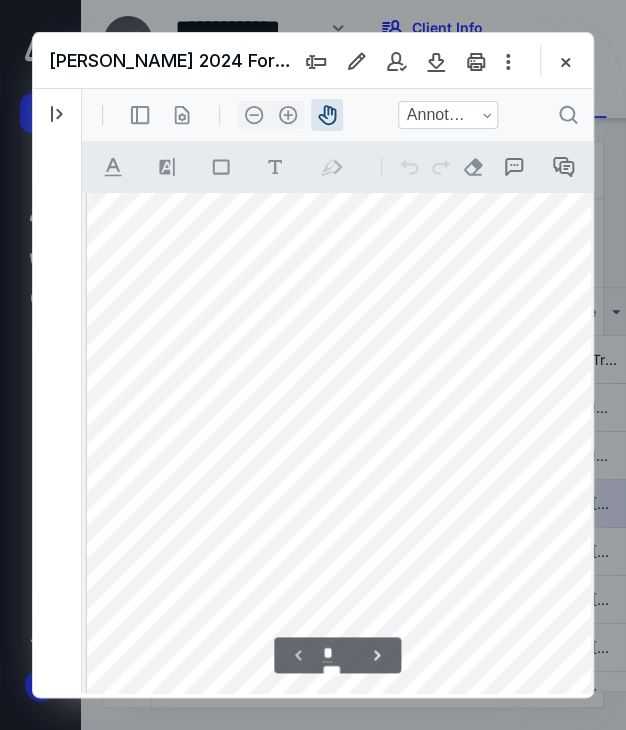 scroll, scrollTop: 400, scrollLeft: 0, axis: vertical 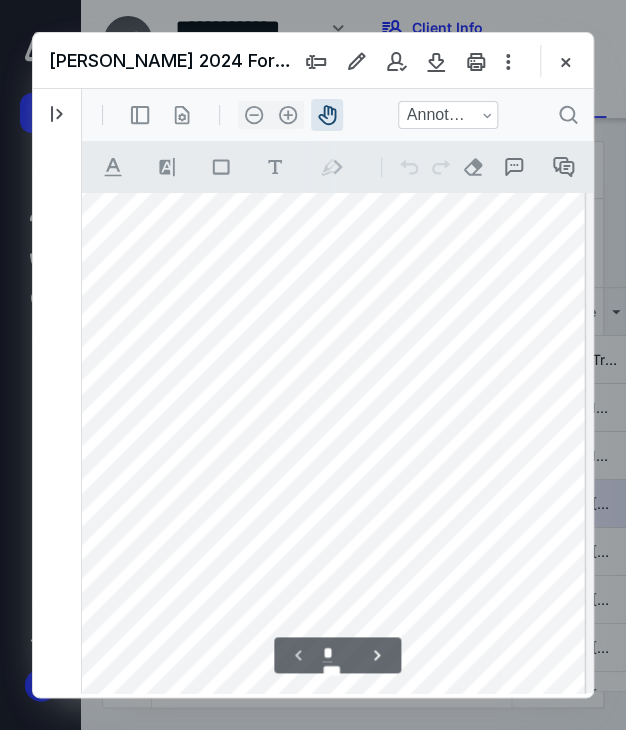 drag, startPoint x: 454, startPoint y: 408, endPoint x: 78, endPoint y: 384, distance: 376.76517 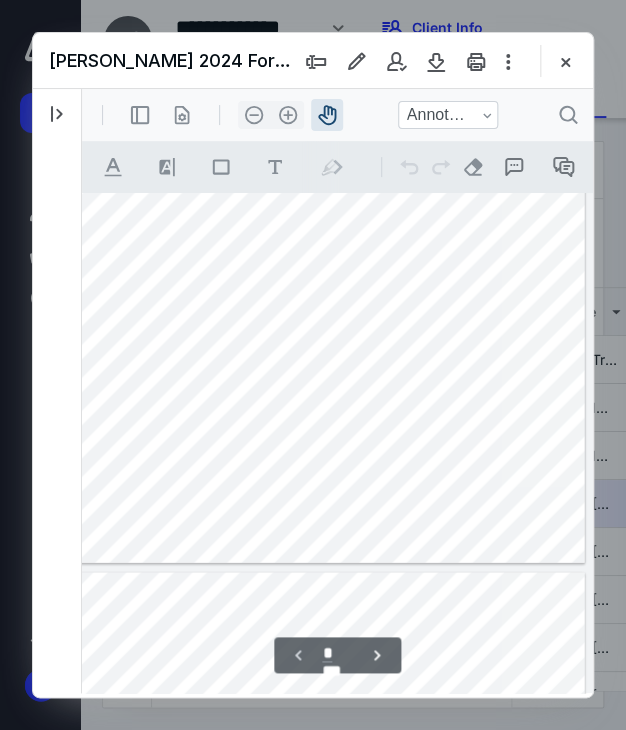 type on "*" 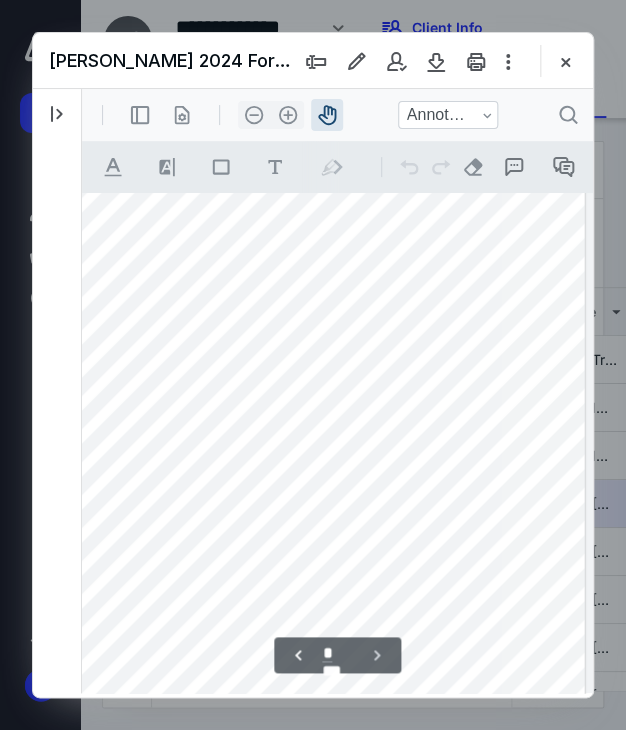 scroll, scrollTop: 1323, scrollLeft: 348, axis: both 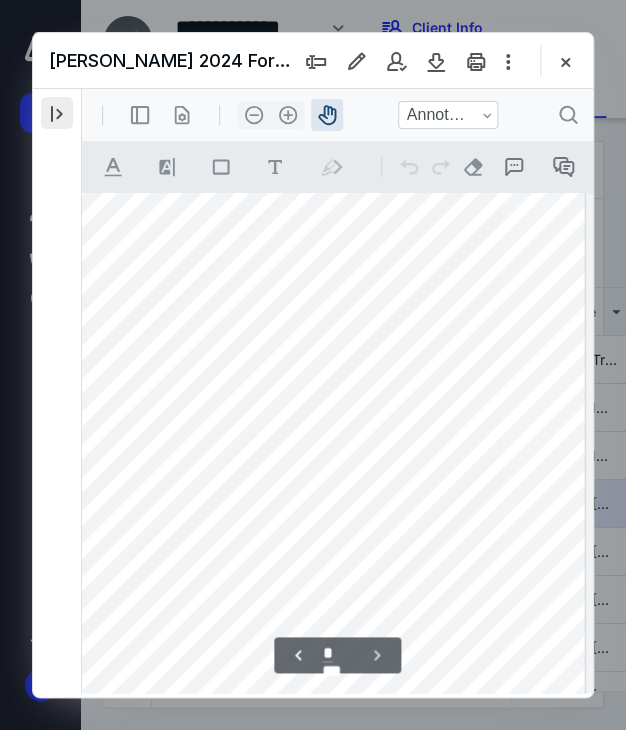 click at bounding box center (57, 113) 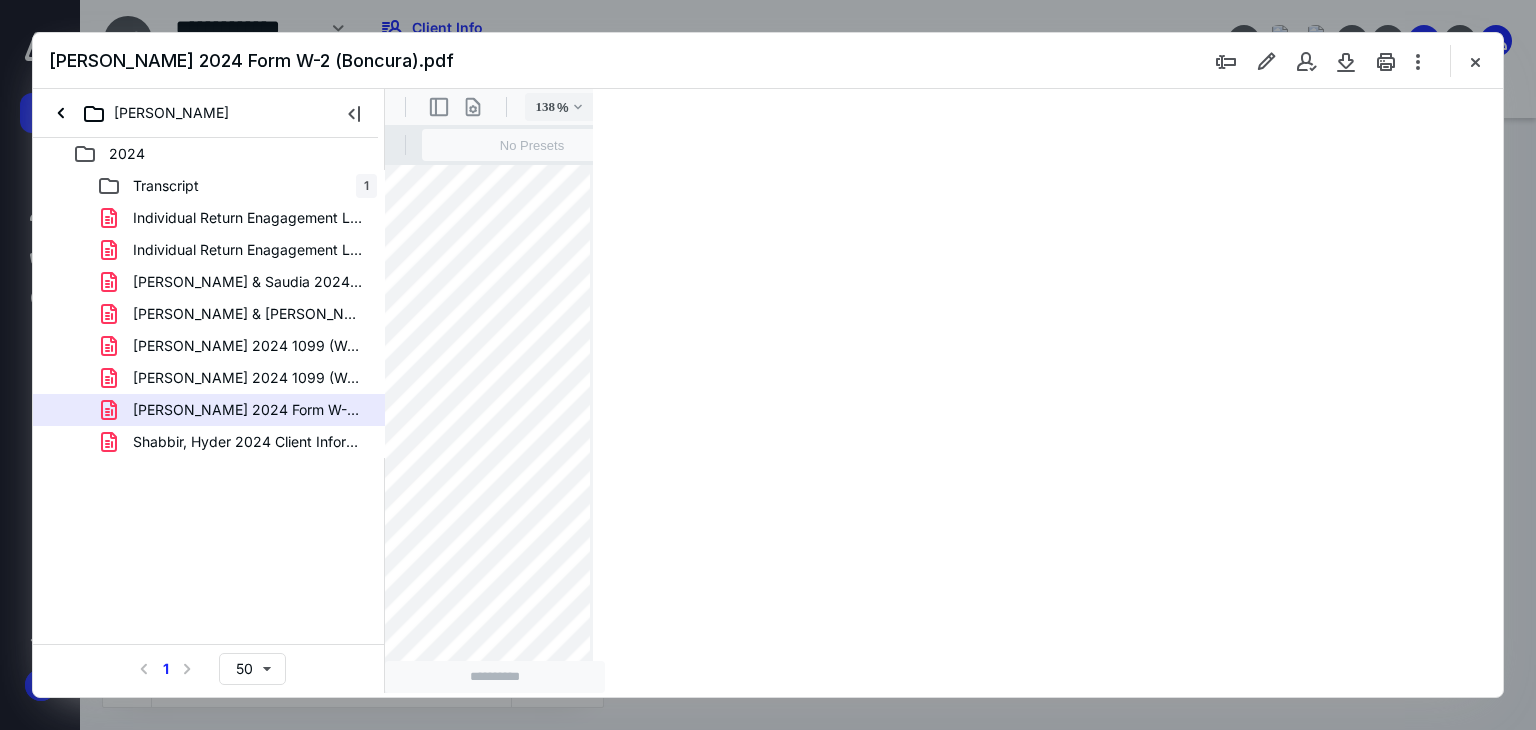 scroll, scrollTop: 1323, scrollLeft: 0, axis: vertical 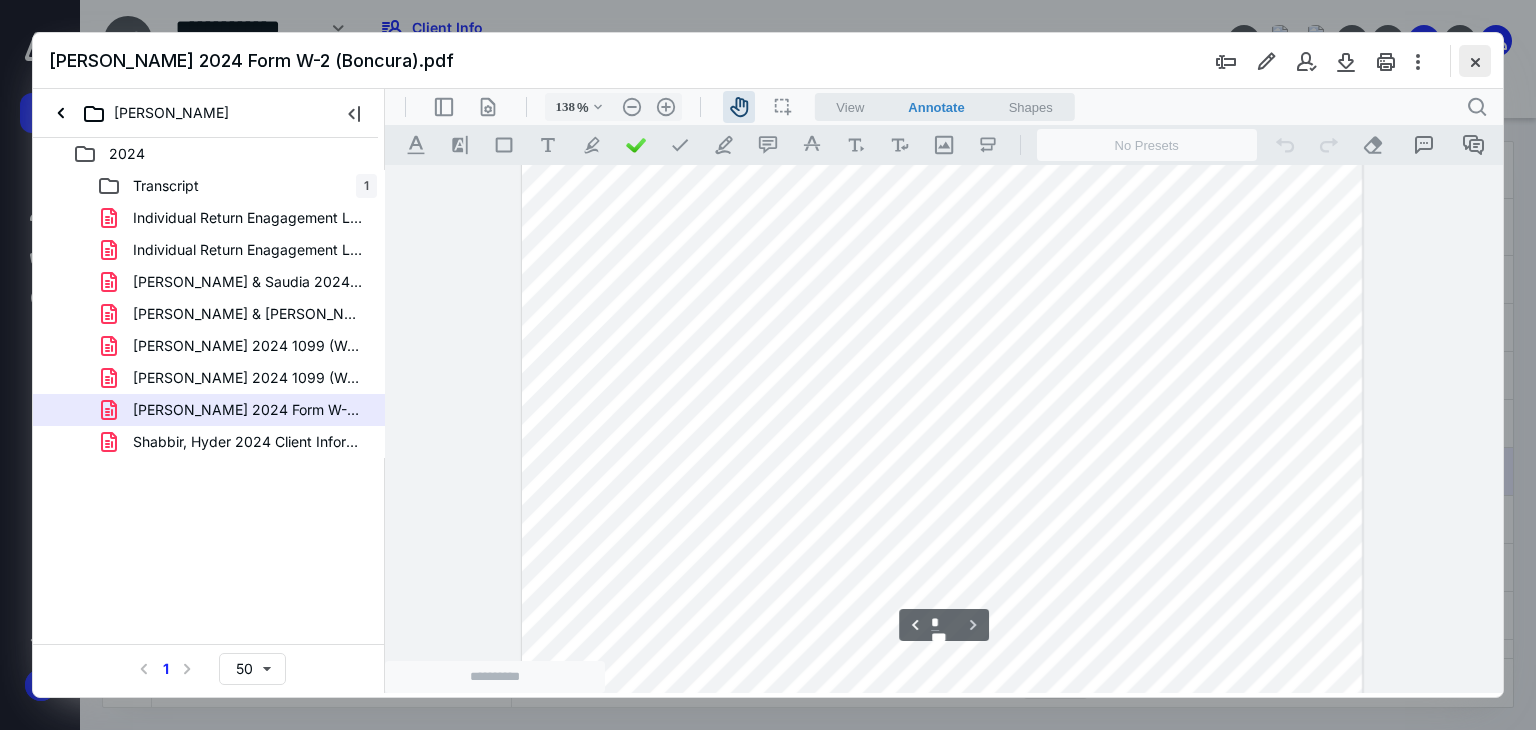 click at bounding box center [1475, 61] 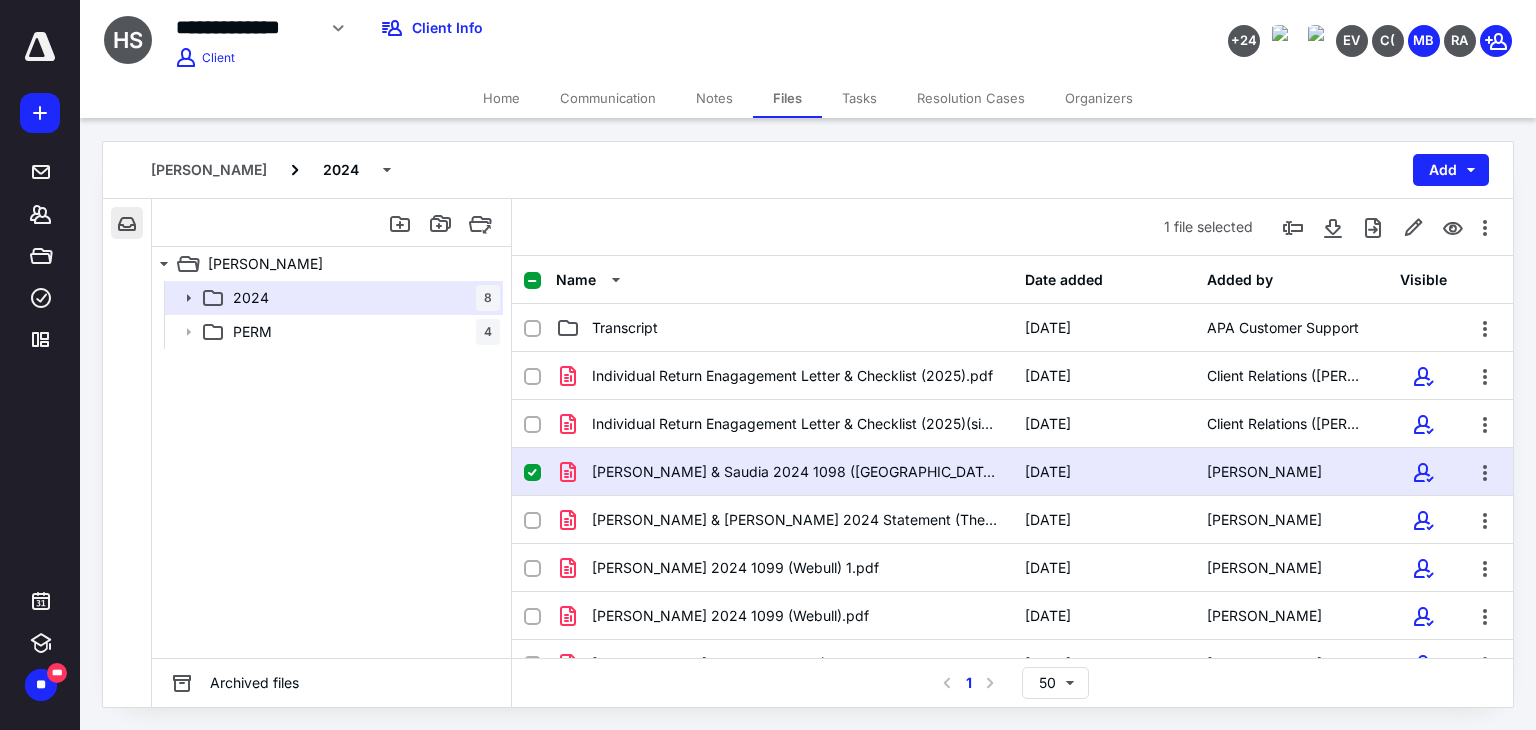 click at bounding box center (127, 223) 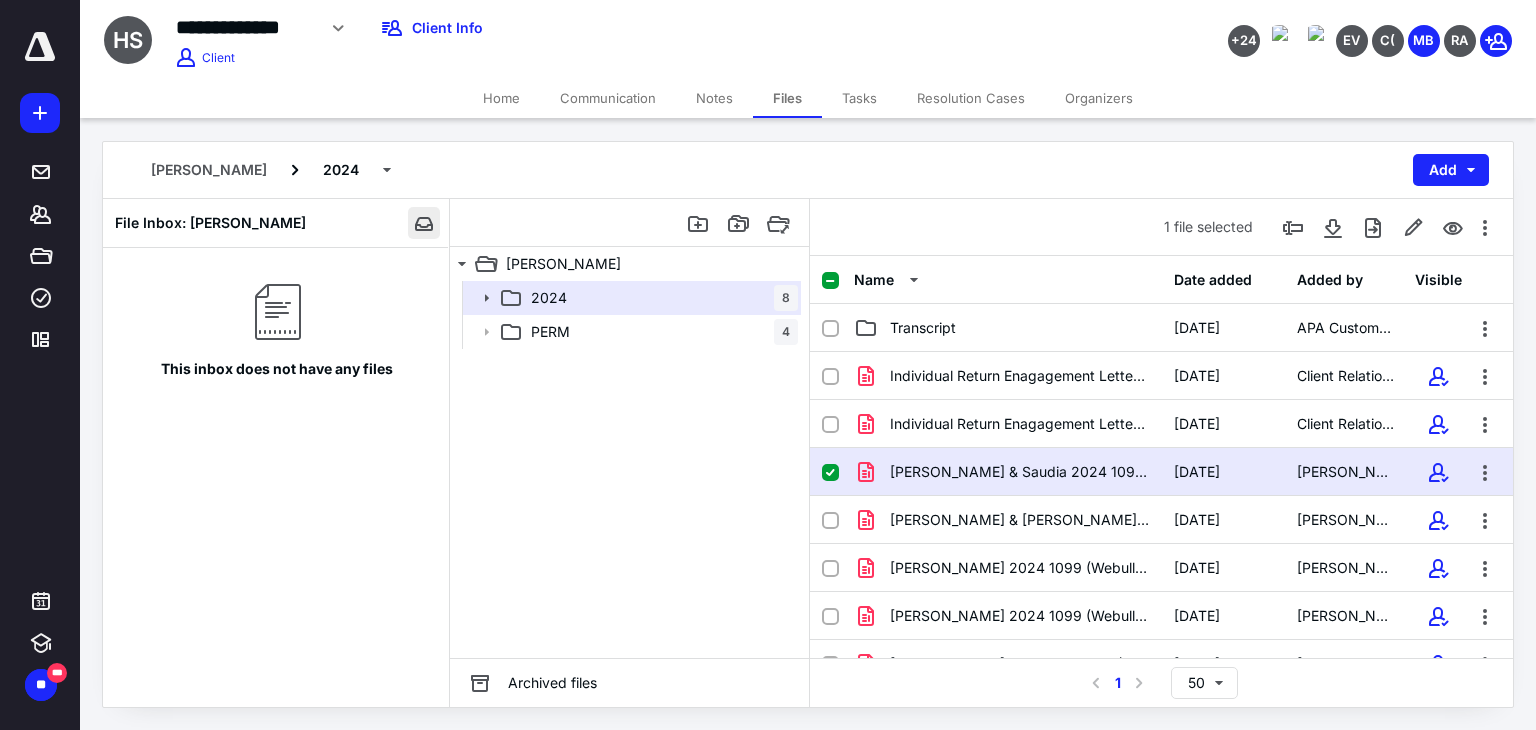 click at bounding box center [424, 223] 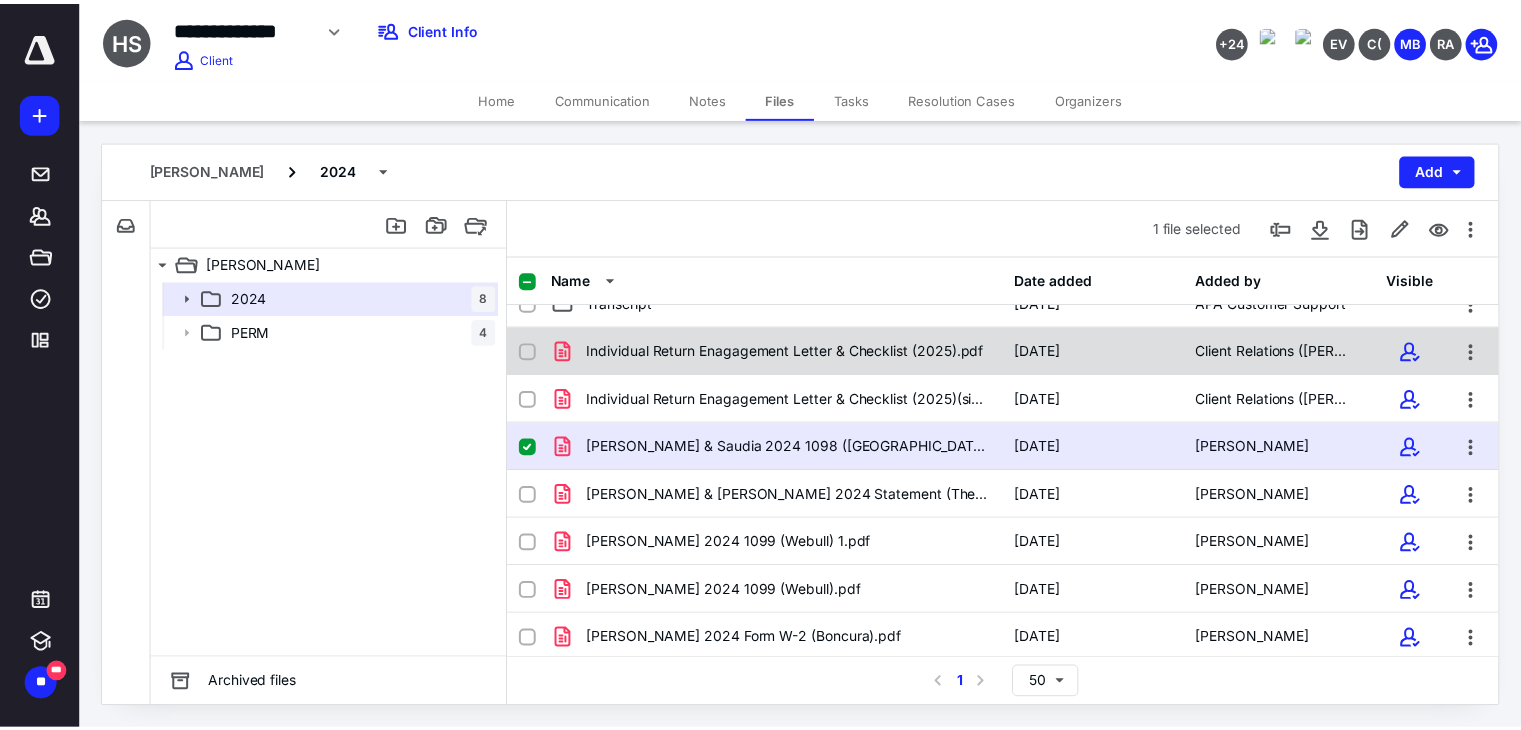 scroll, scrollTop: 0, scrollLeft: 0, axis: both 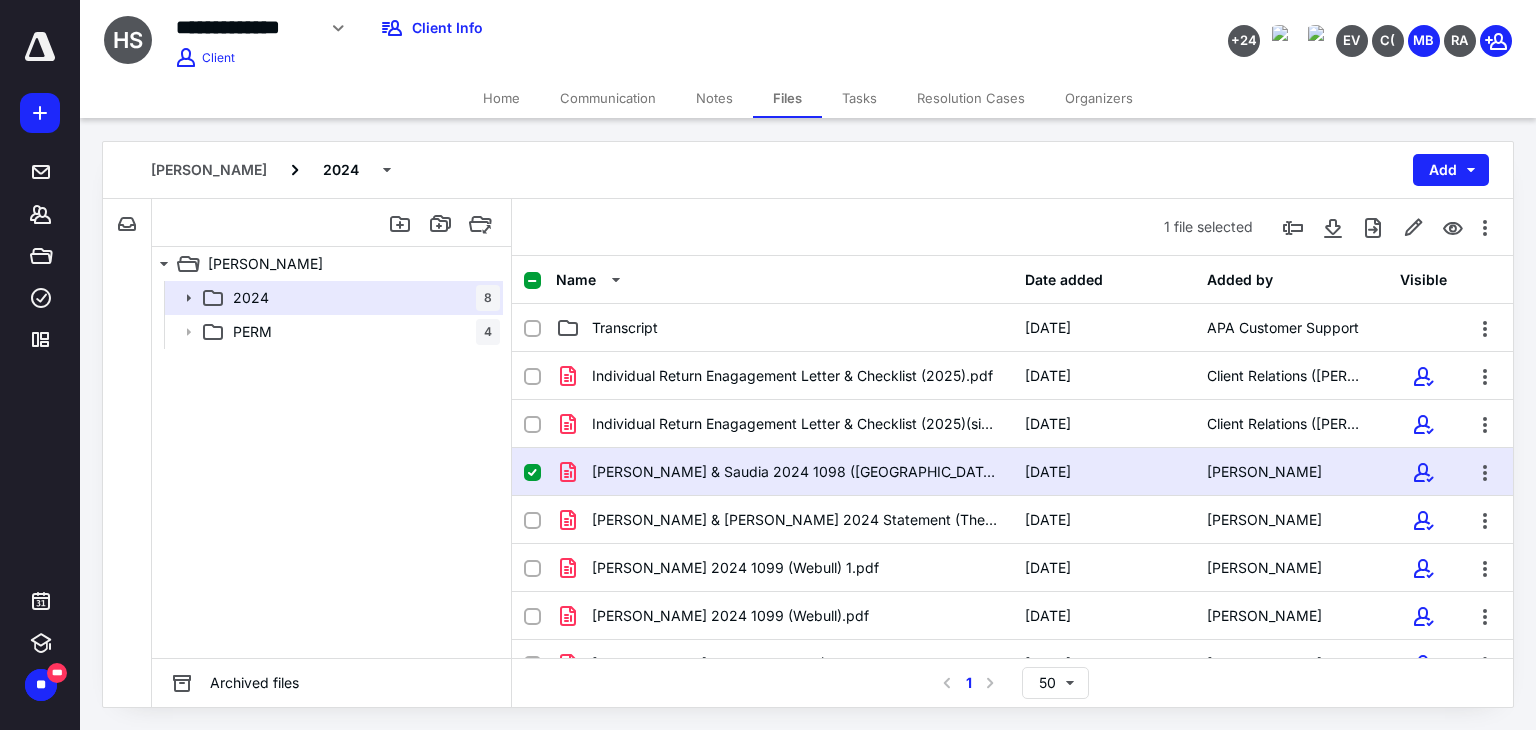 click on "Home" at bounding box center (501, 98) 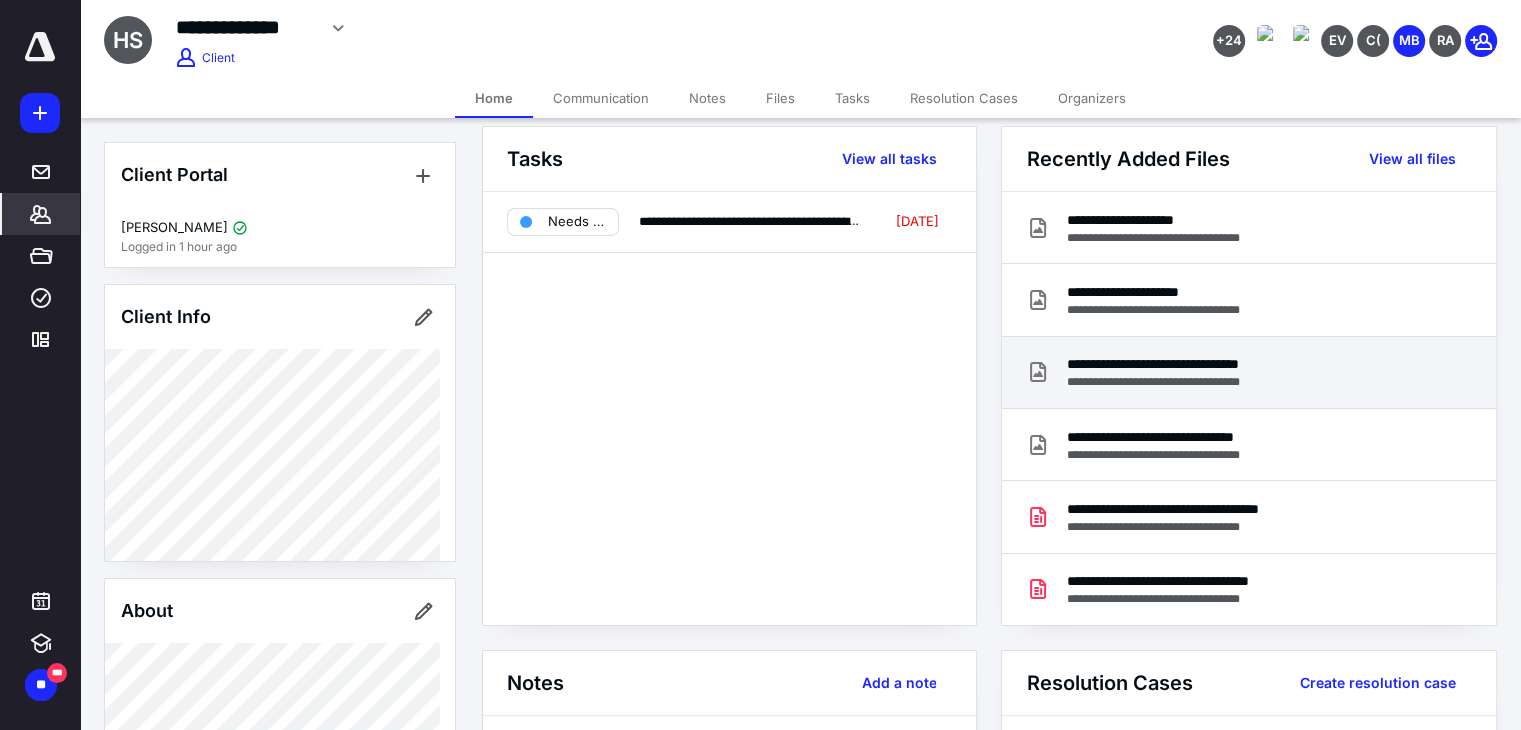 scroll, scrollTop: 400, scrollLeft: 0, axis: vertical 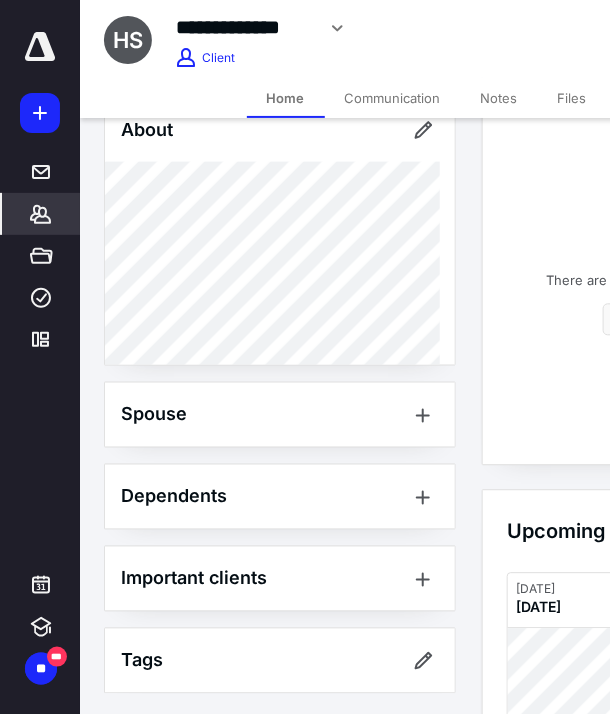 click on "Files" at bounding box center [572, 98] 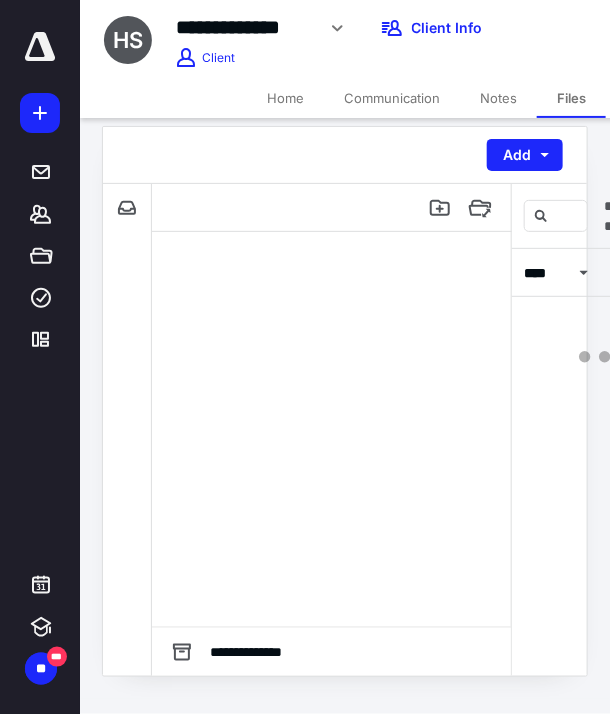 scroll, scrollTop: 15, scrollLeft: 0, axis: vertical 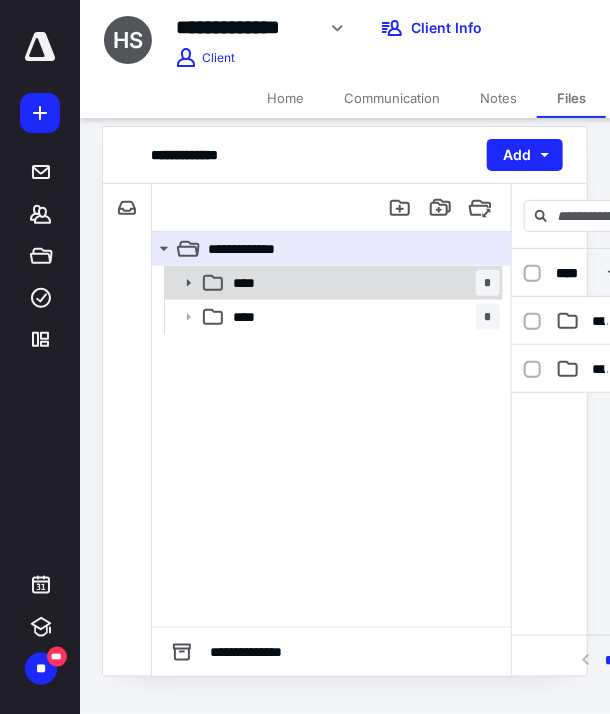 click on "**** *" at bounding box center (362, 283) 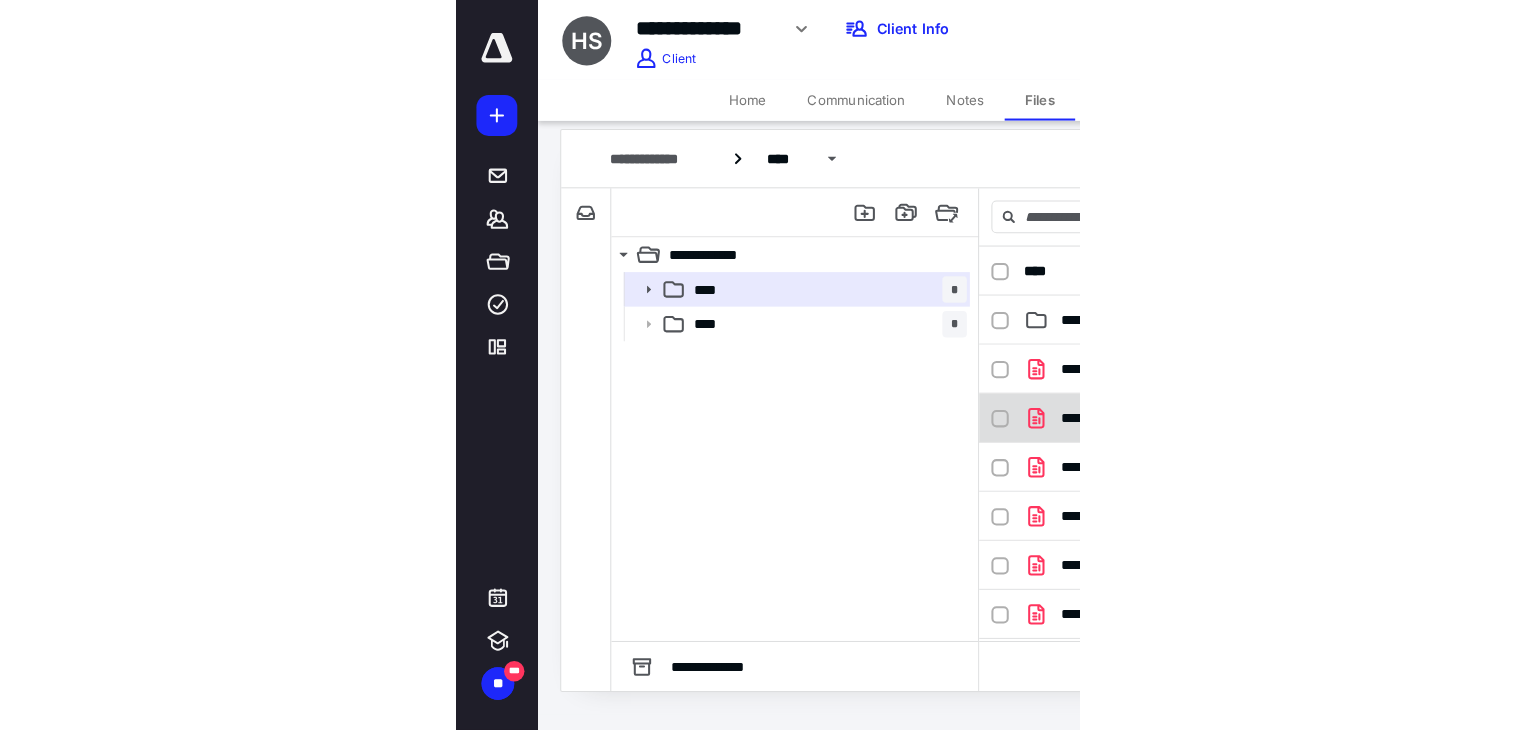 scroll, scrollTop: 0, scrollLeft: 0, axis: both 